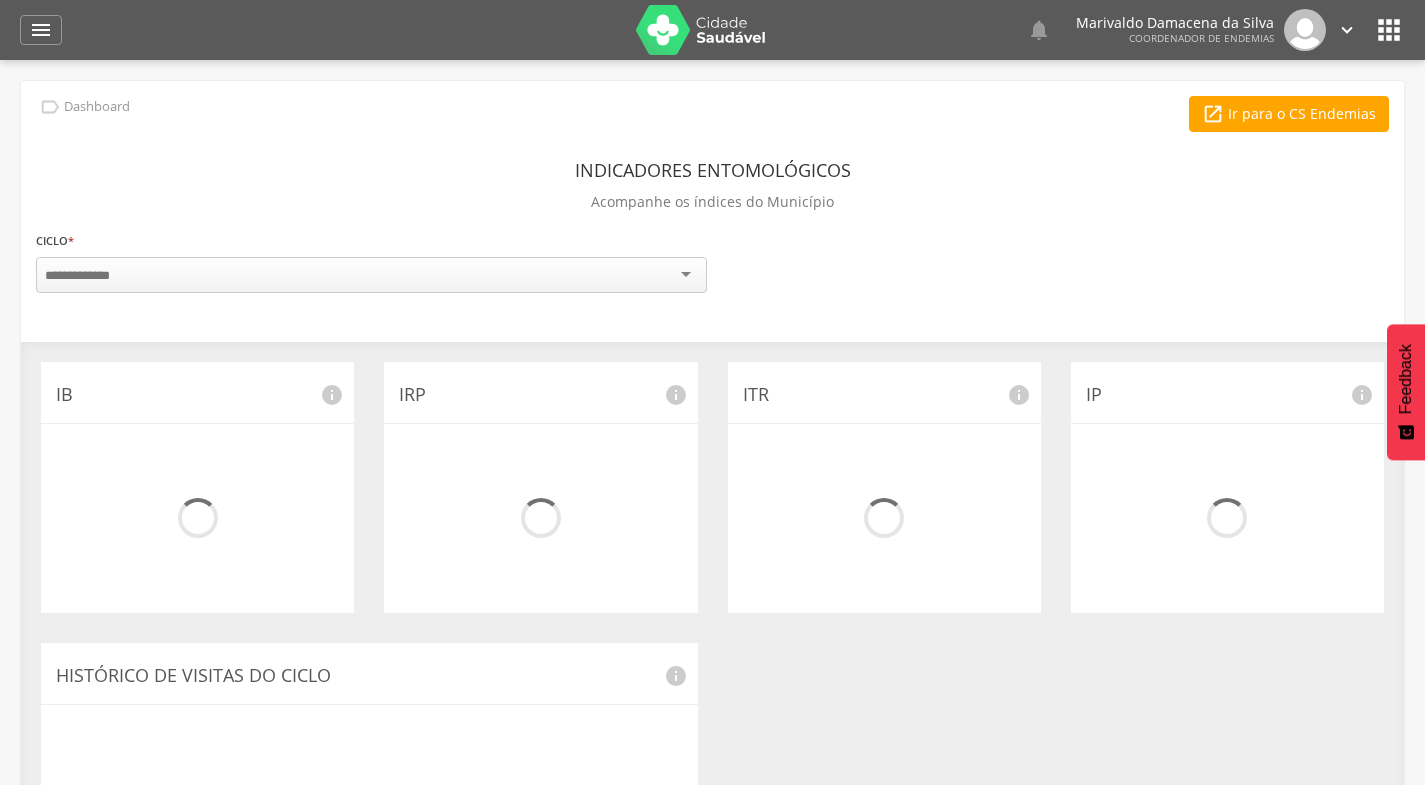 scroll, scrollTop: 0, scrollLeft: 0, axis: both 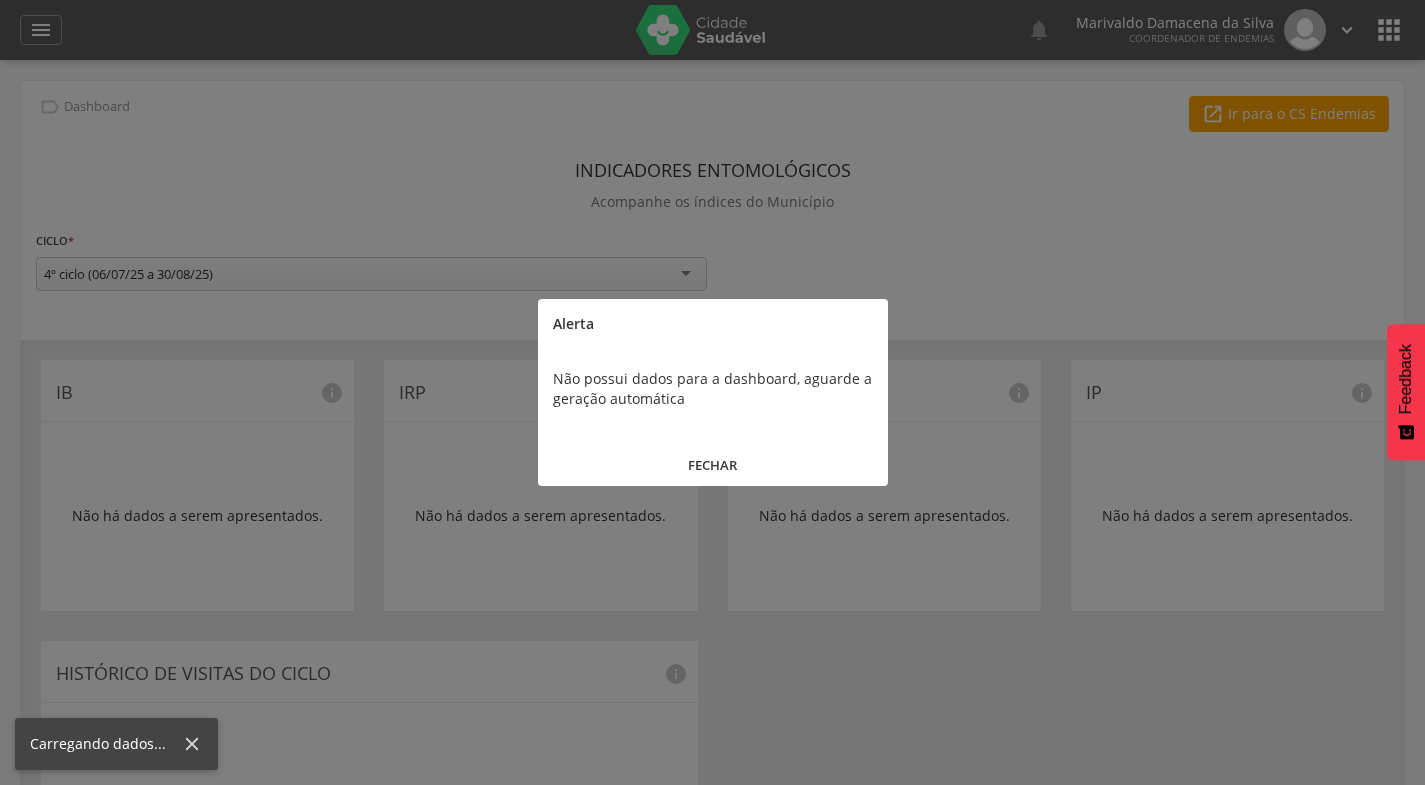 click on "FECHAR" at bounding box center (713, 465) 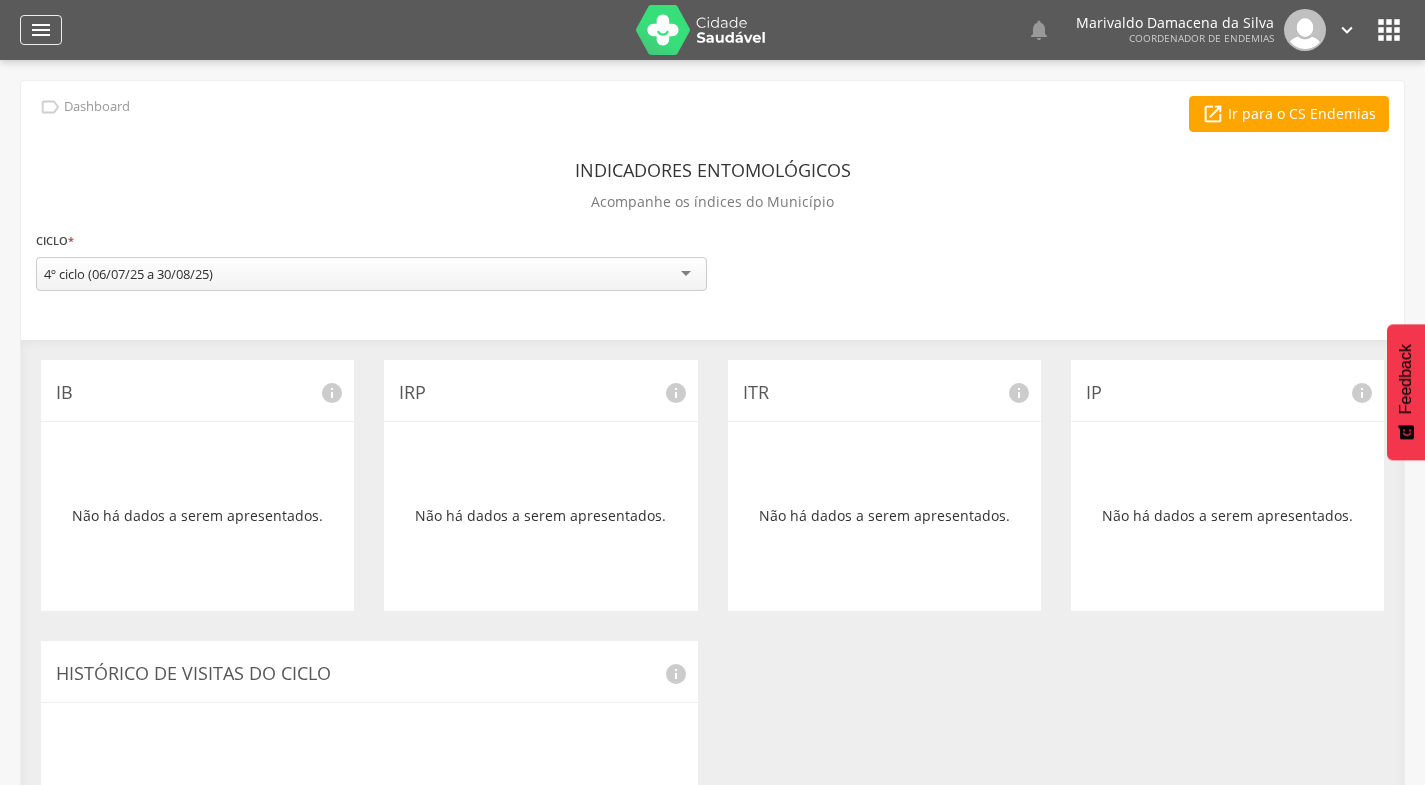 click on "" at bounding box center (41, 30) 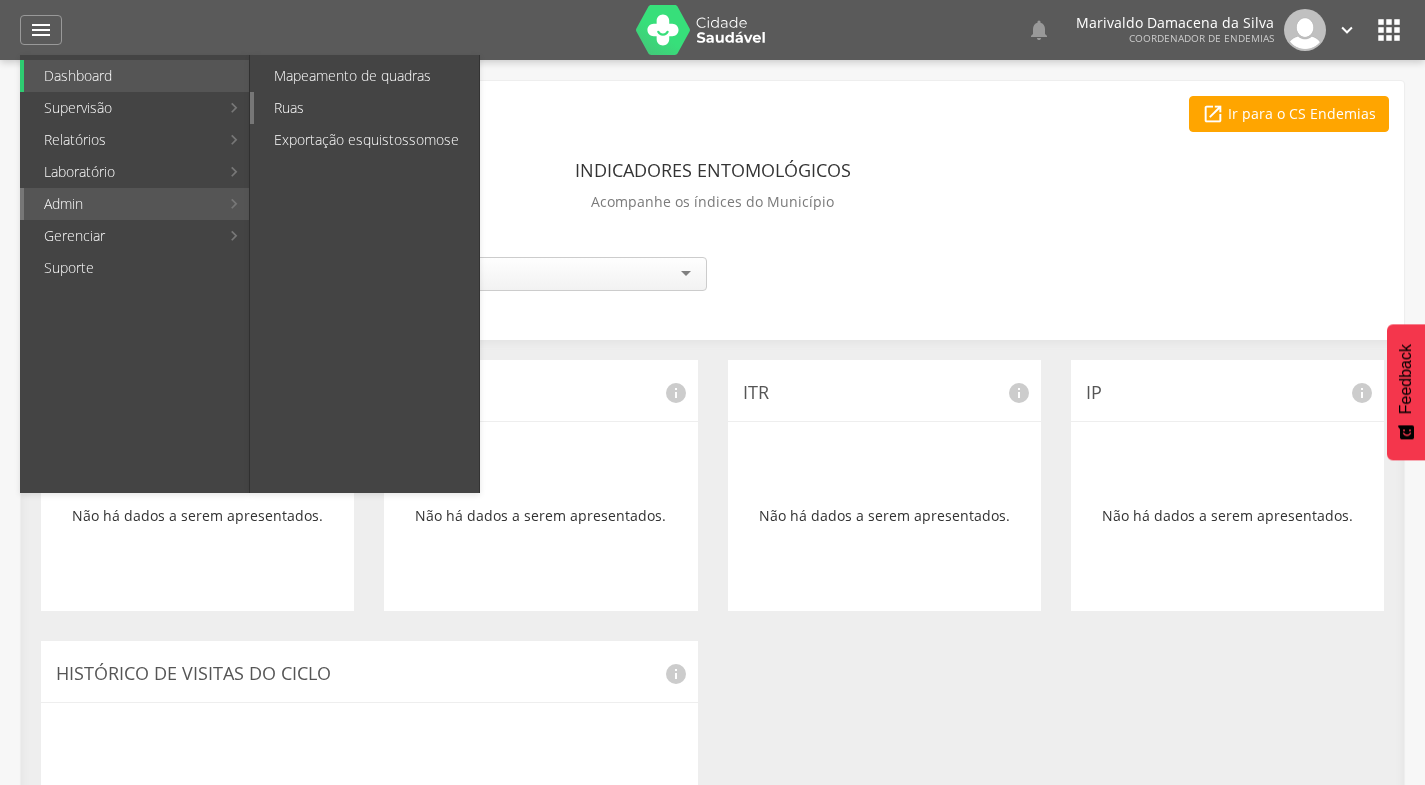 click on "Ruas" at bounding box center [366, 108] 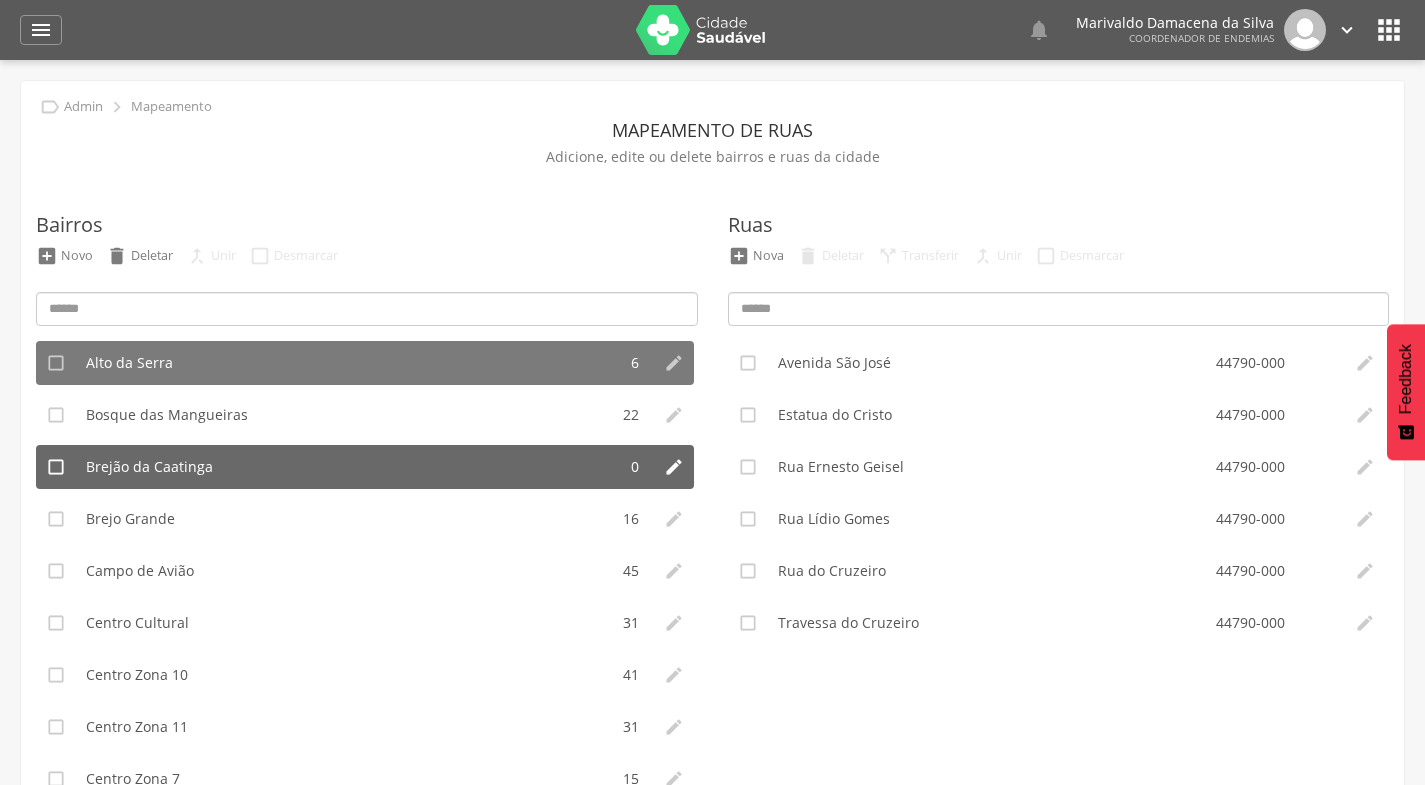 click on "Brejão da Caatinga" at bounding box center (346, 467) 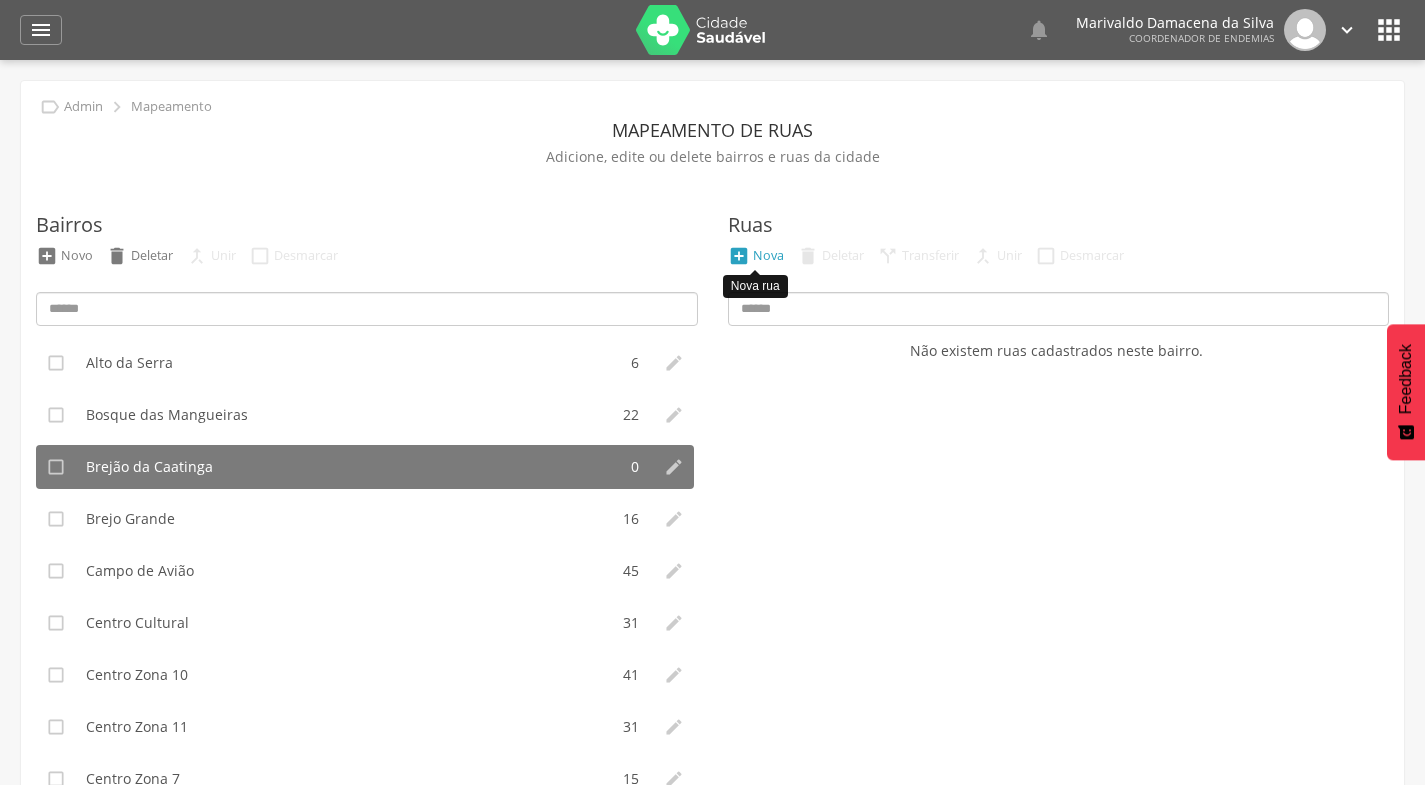 click on "Nova" at bounding box center (768, 255) 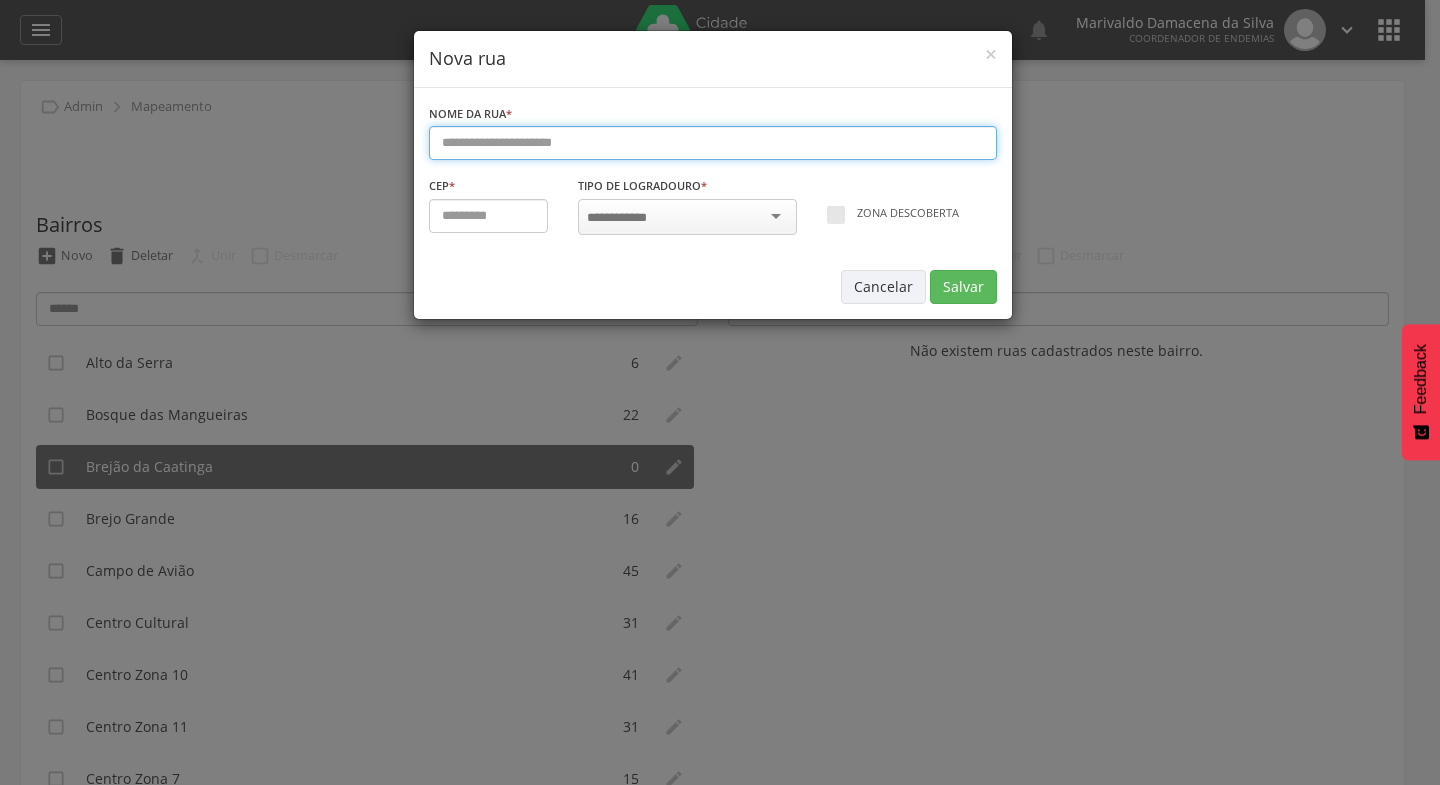 click at bounding box center (713, 143) 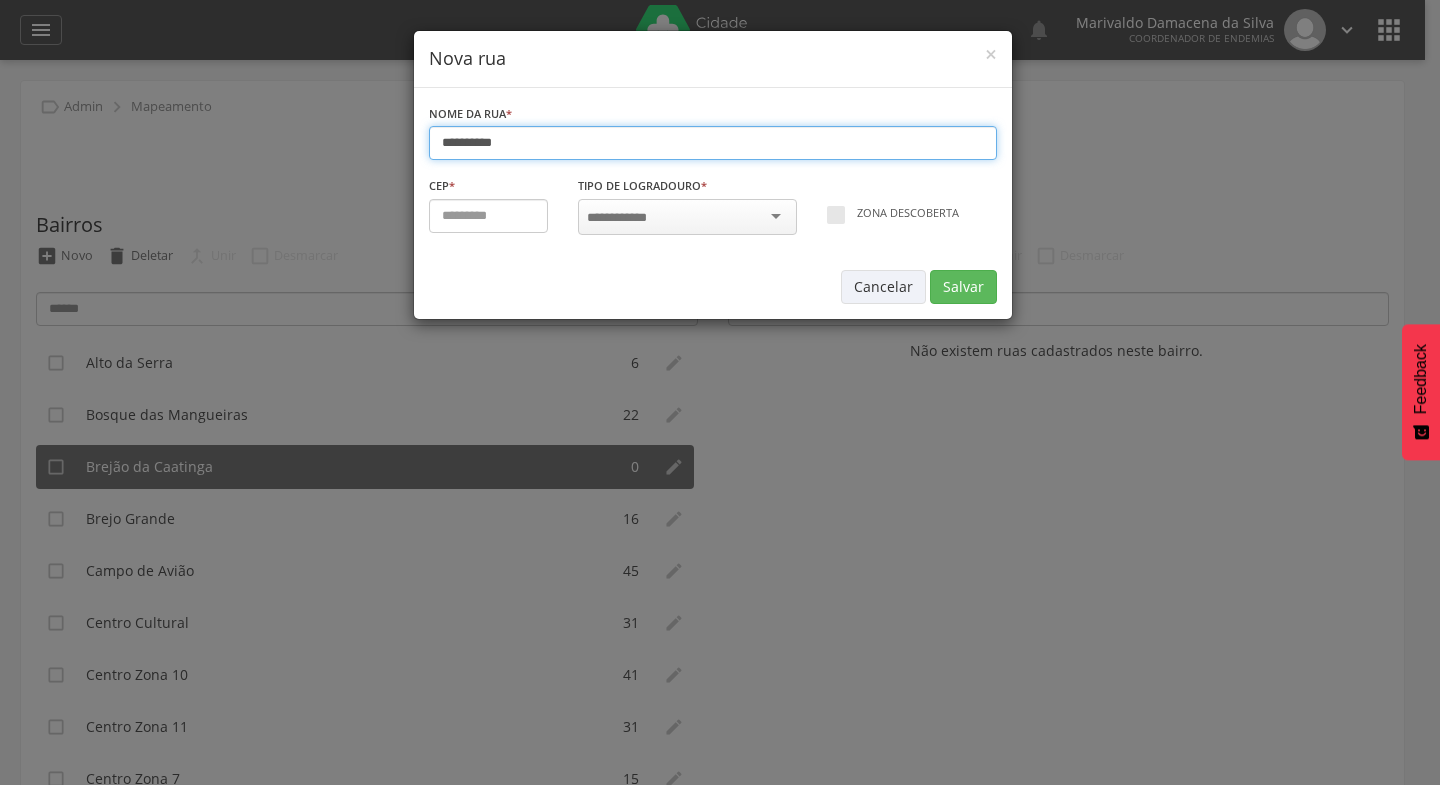 type on "**********" 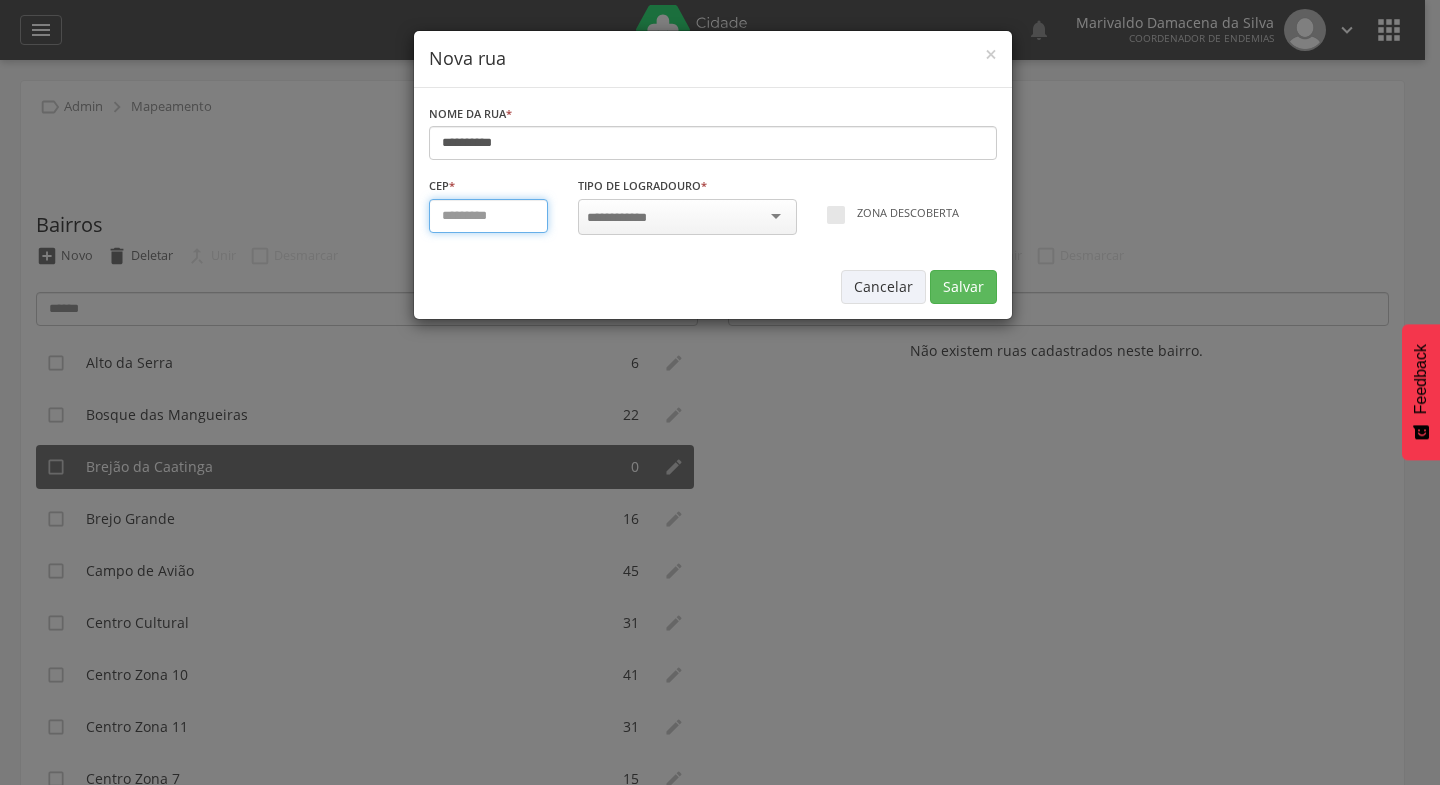 click at bounding box center [489, 216] 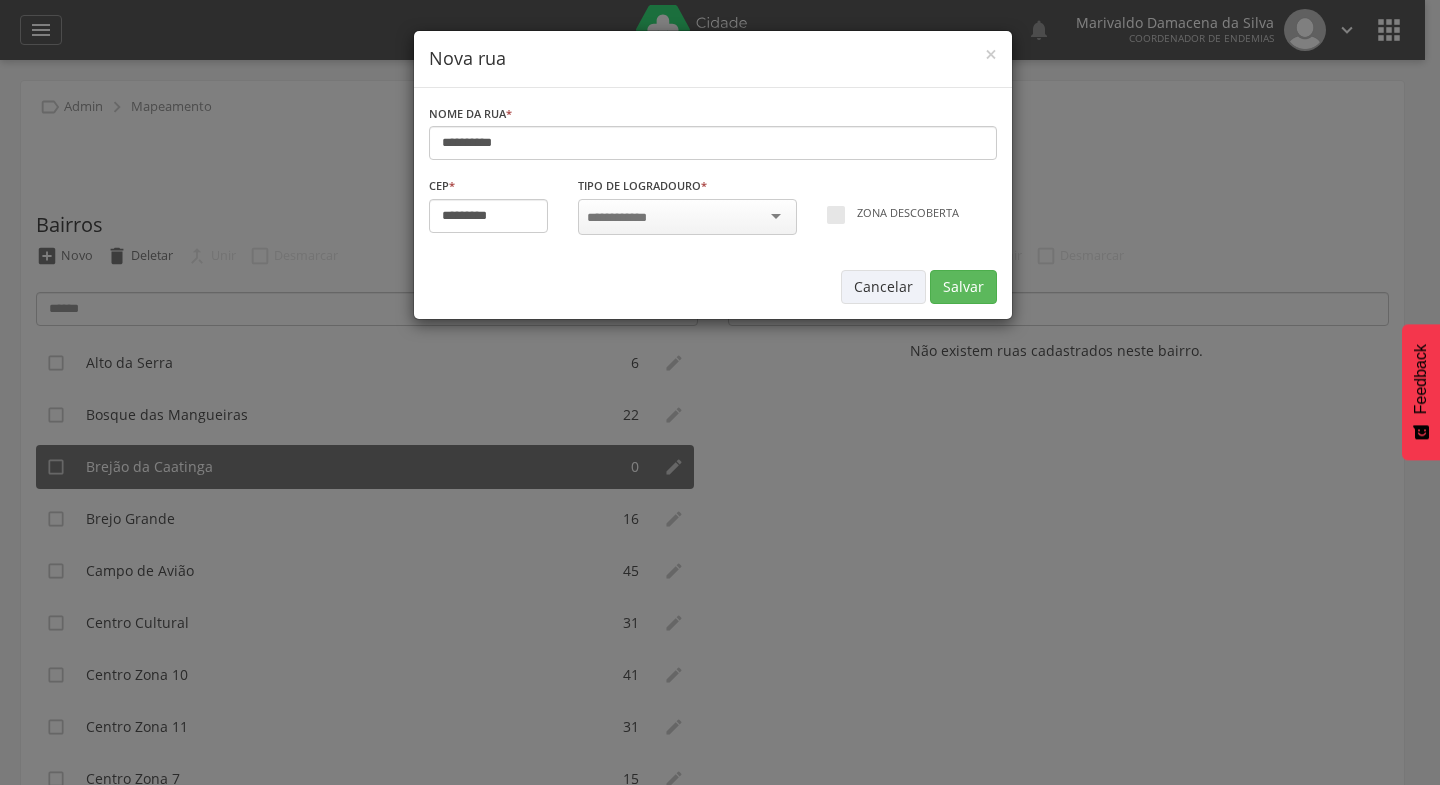 click at bounding box center (687, 217) 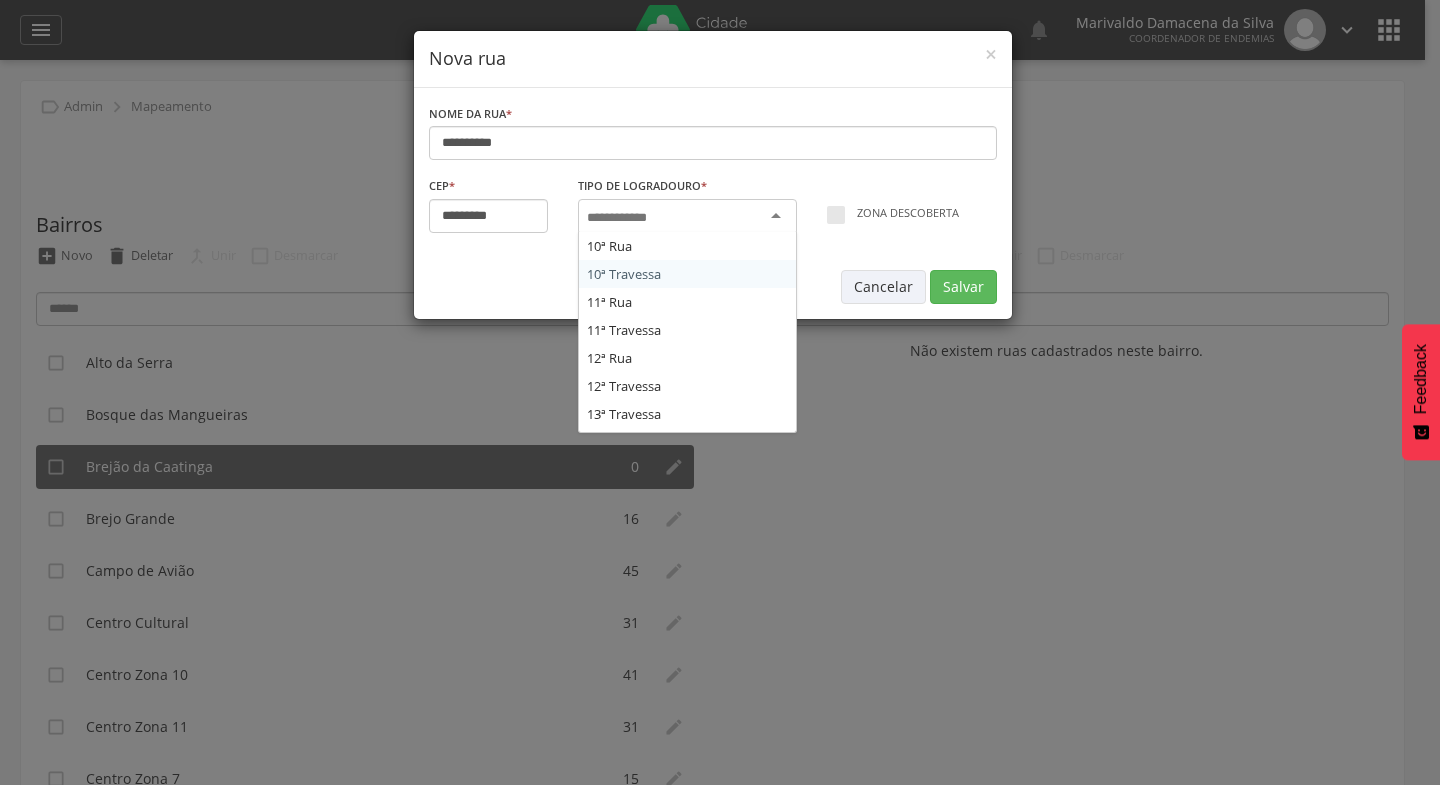 click at bounding box center [687, 217] 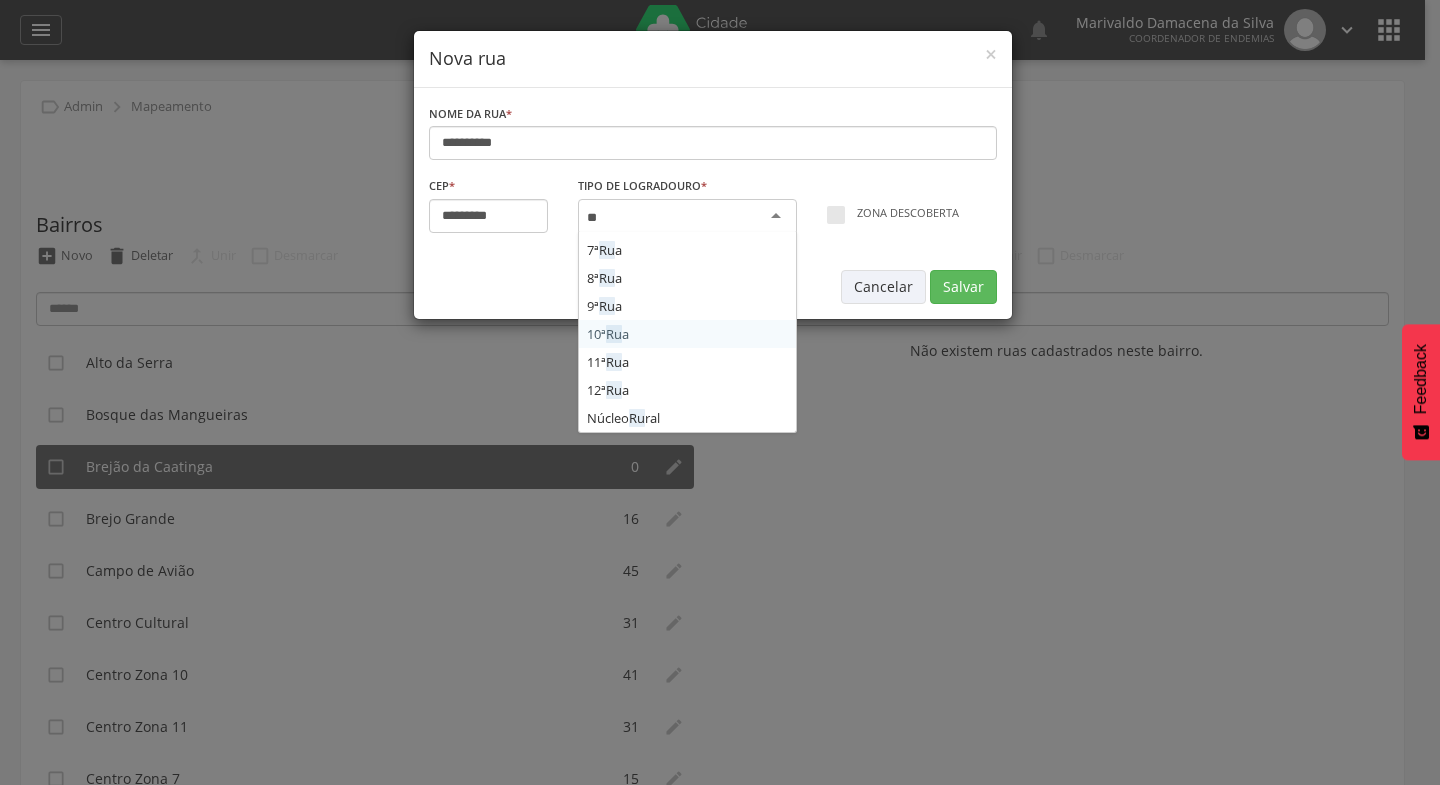 type on "***" 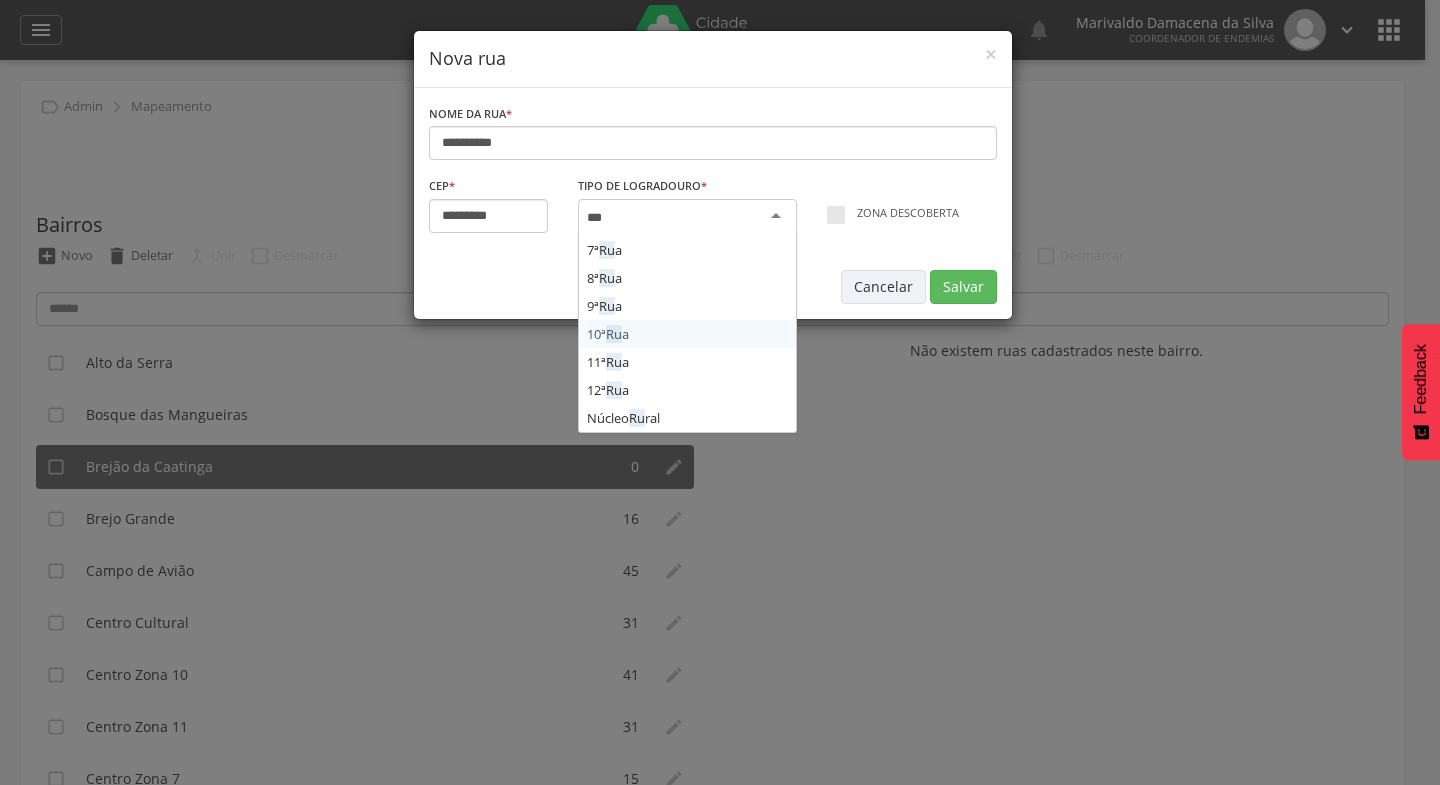 scroll, scrollTop: 360, scrollLeft: 0, axis: vertical 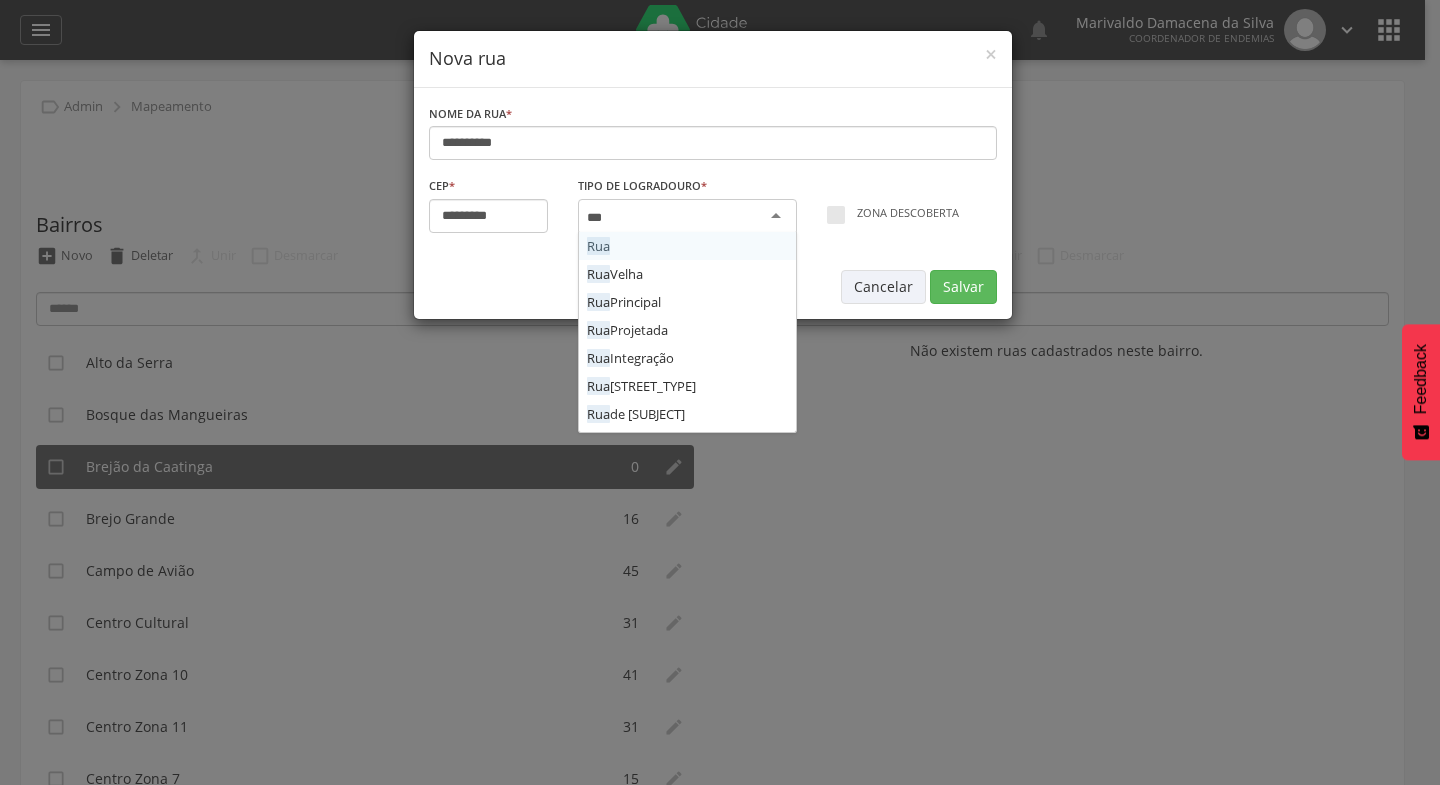 type 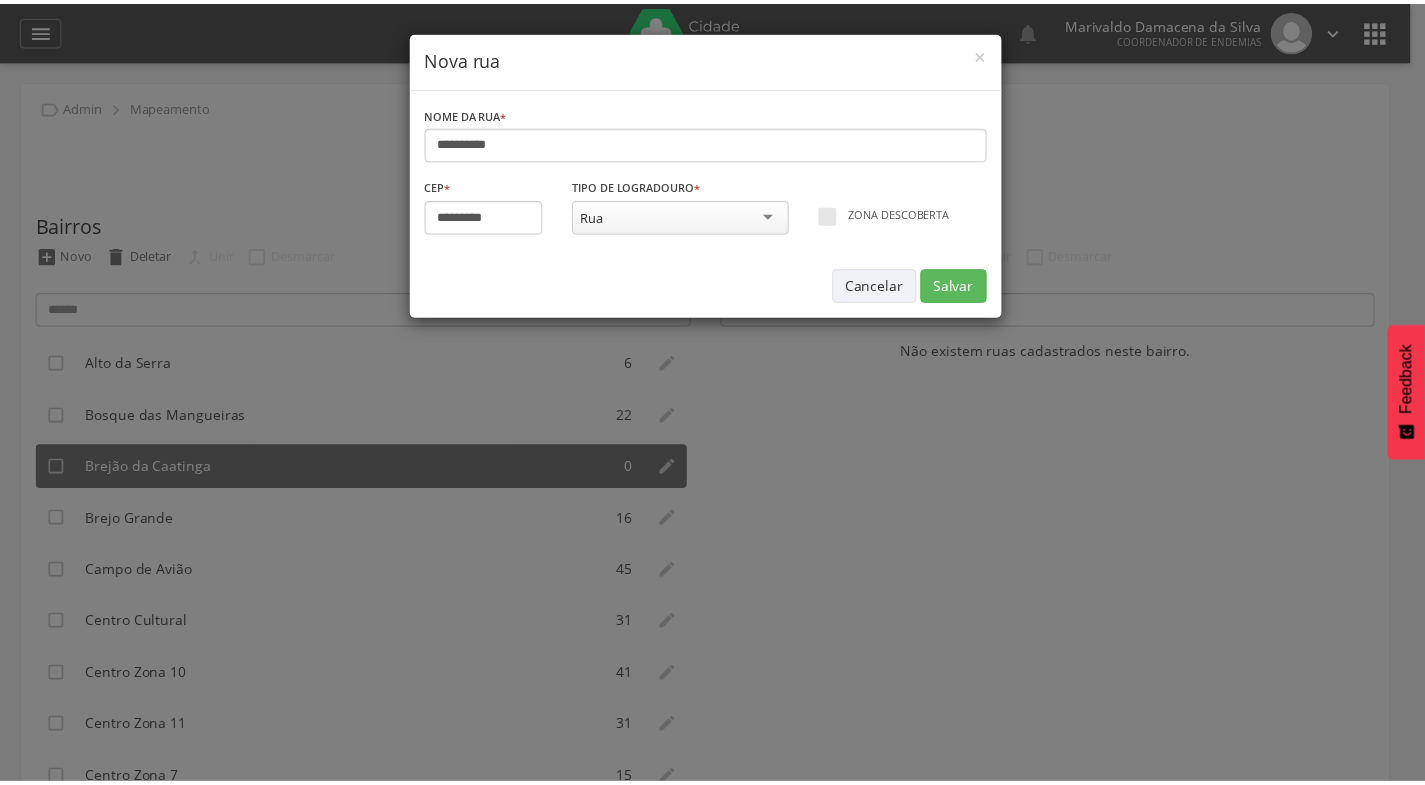 scroll, scrollTop: 0, scrollLeft: 0, axis: both 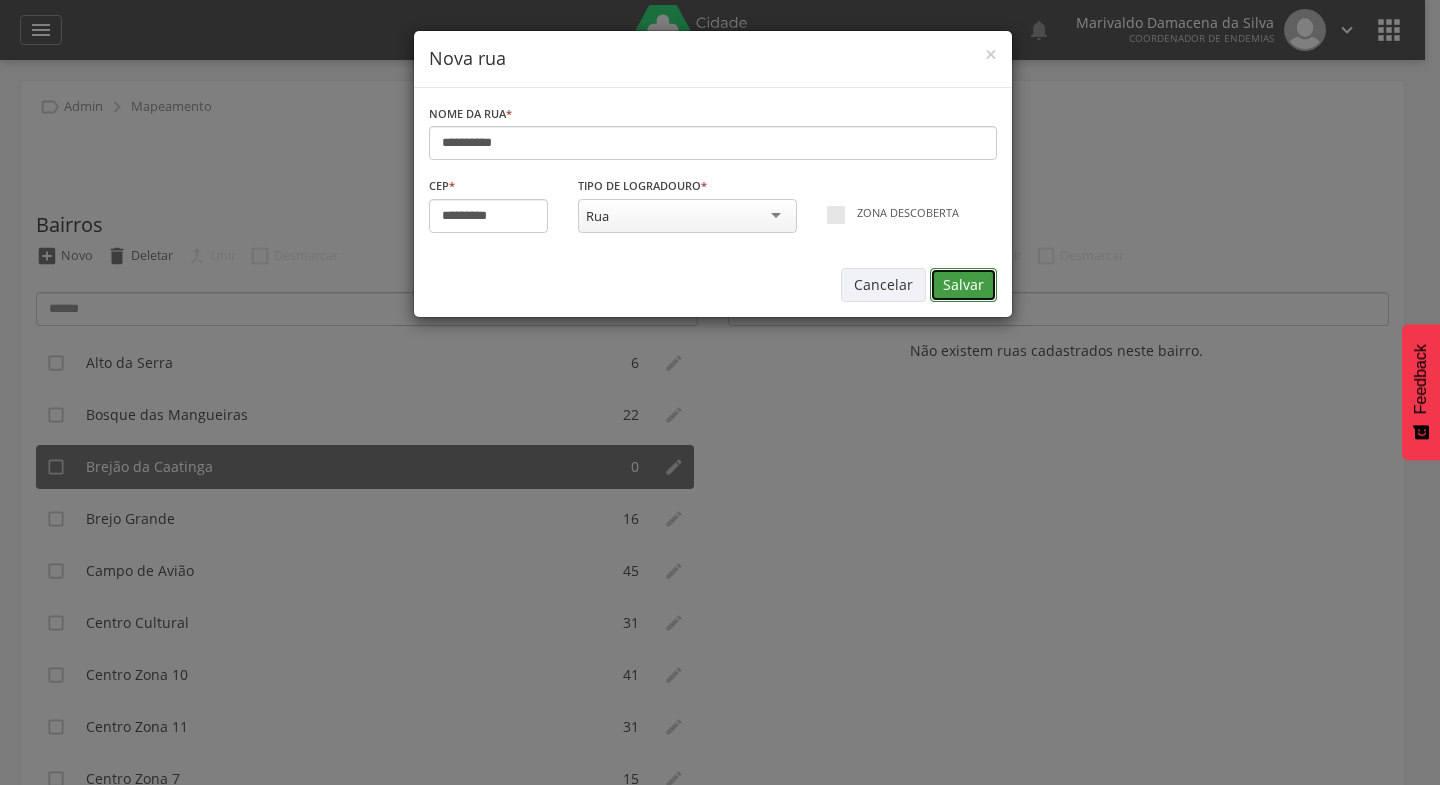 click on "Salvar" at bounding box center [963, 285] 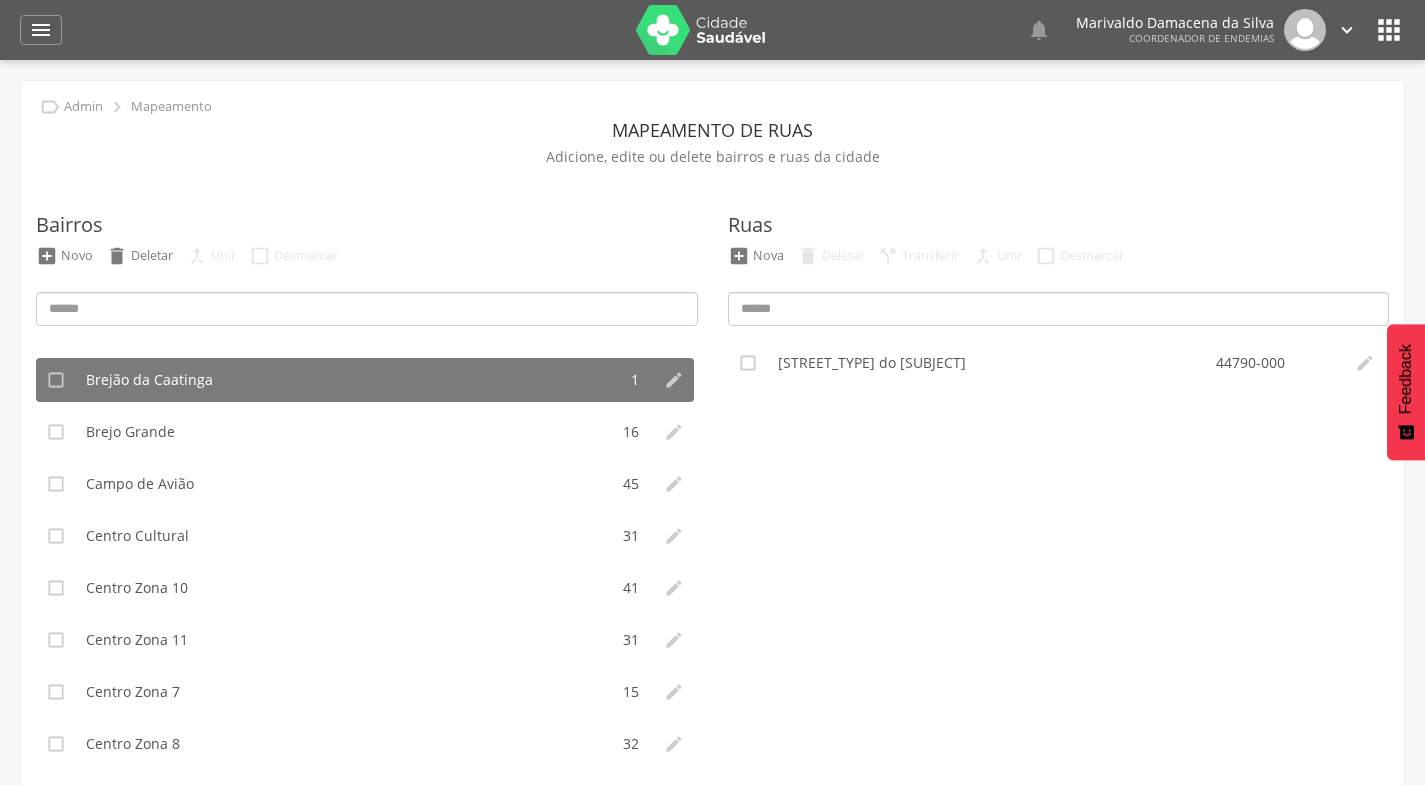 scroll, scrollTop: 0, scrollLeft: 0, axis: both 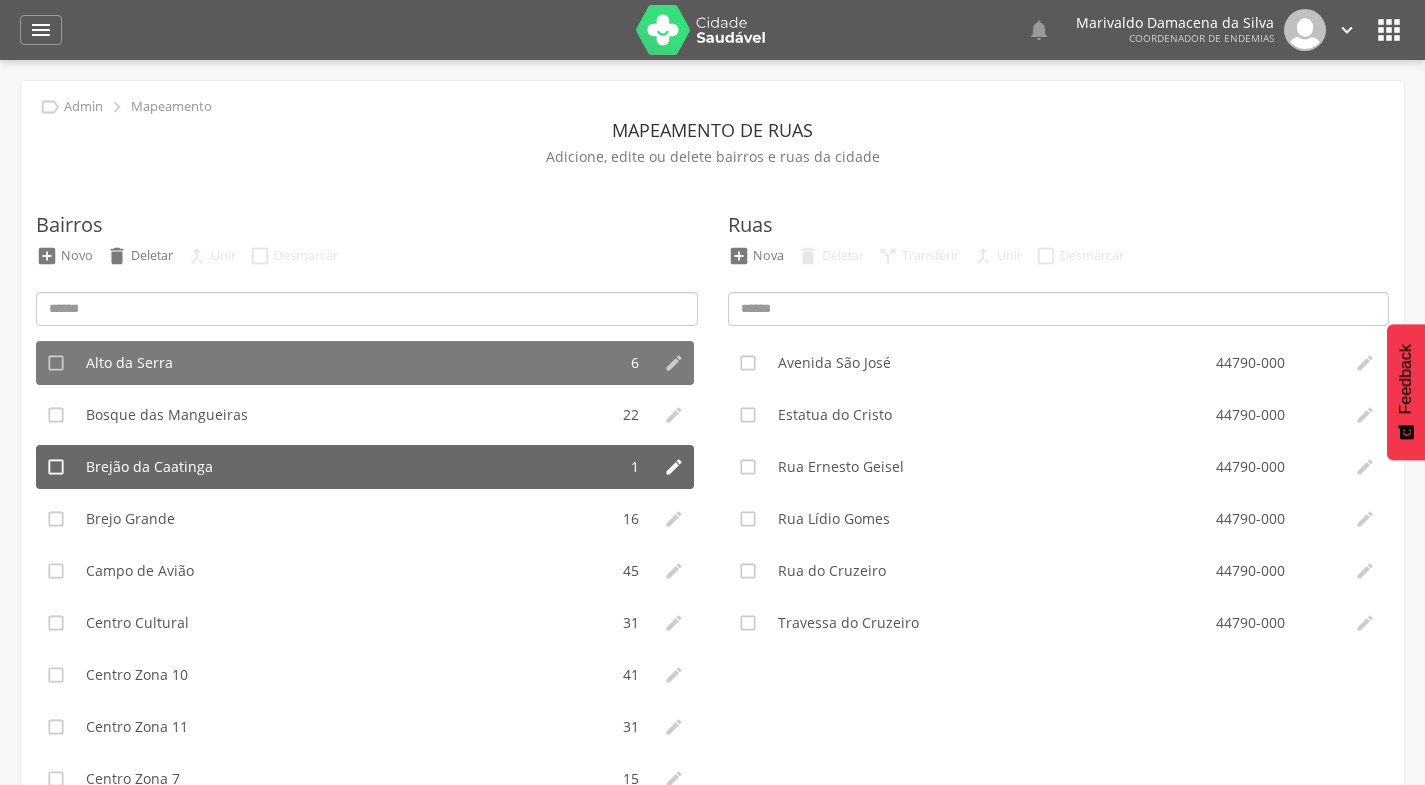click on "Brejão da Caatinga" at bounding box center [149, 467] 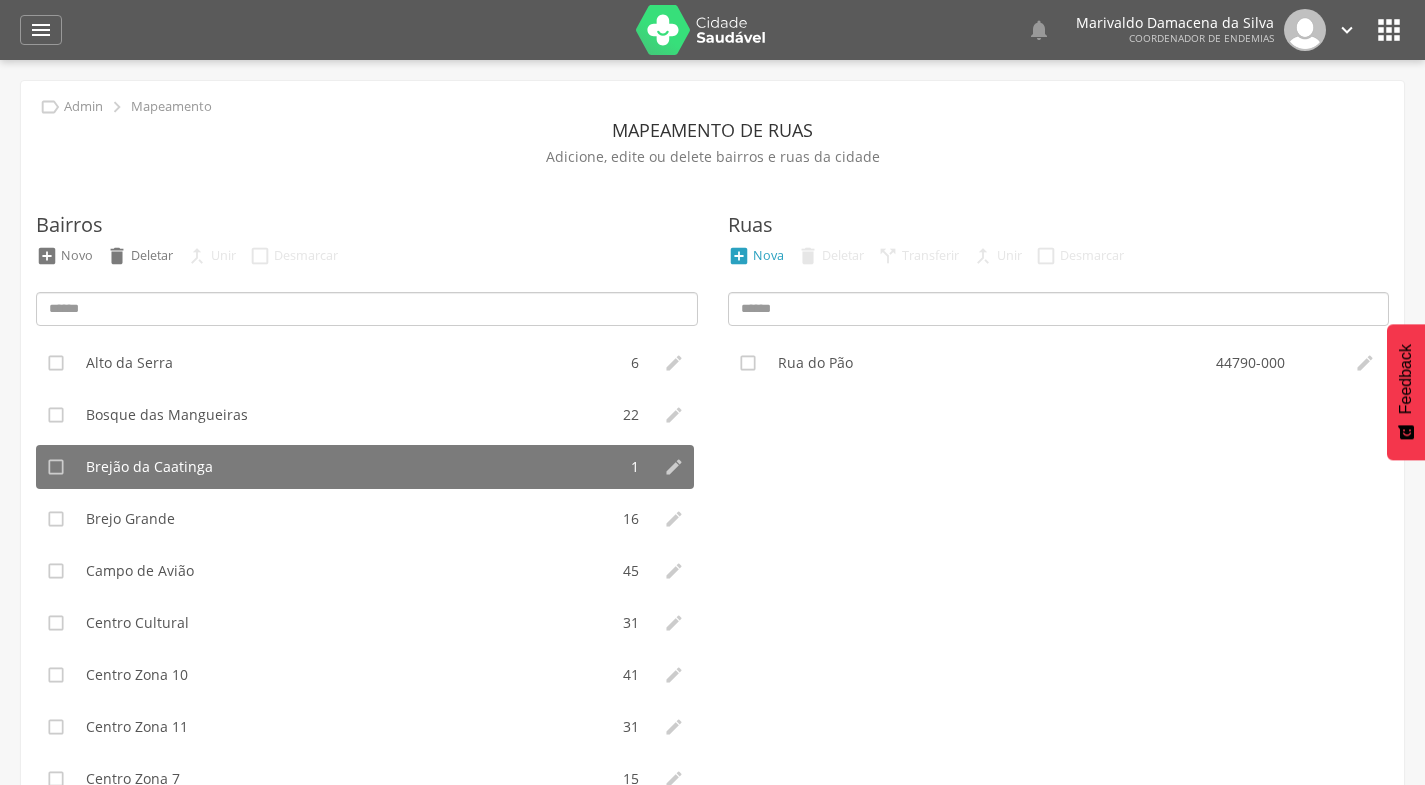 click on "Nova" at bounding box center (768, 255) 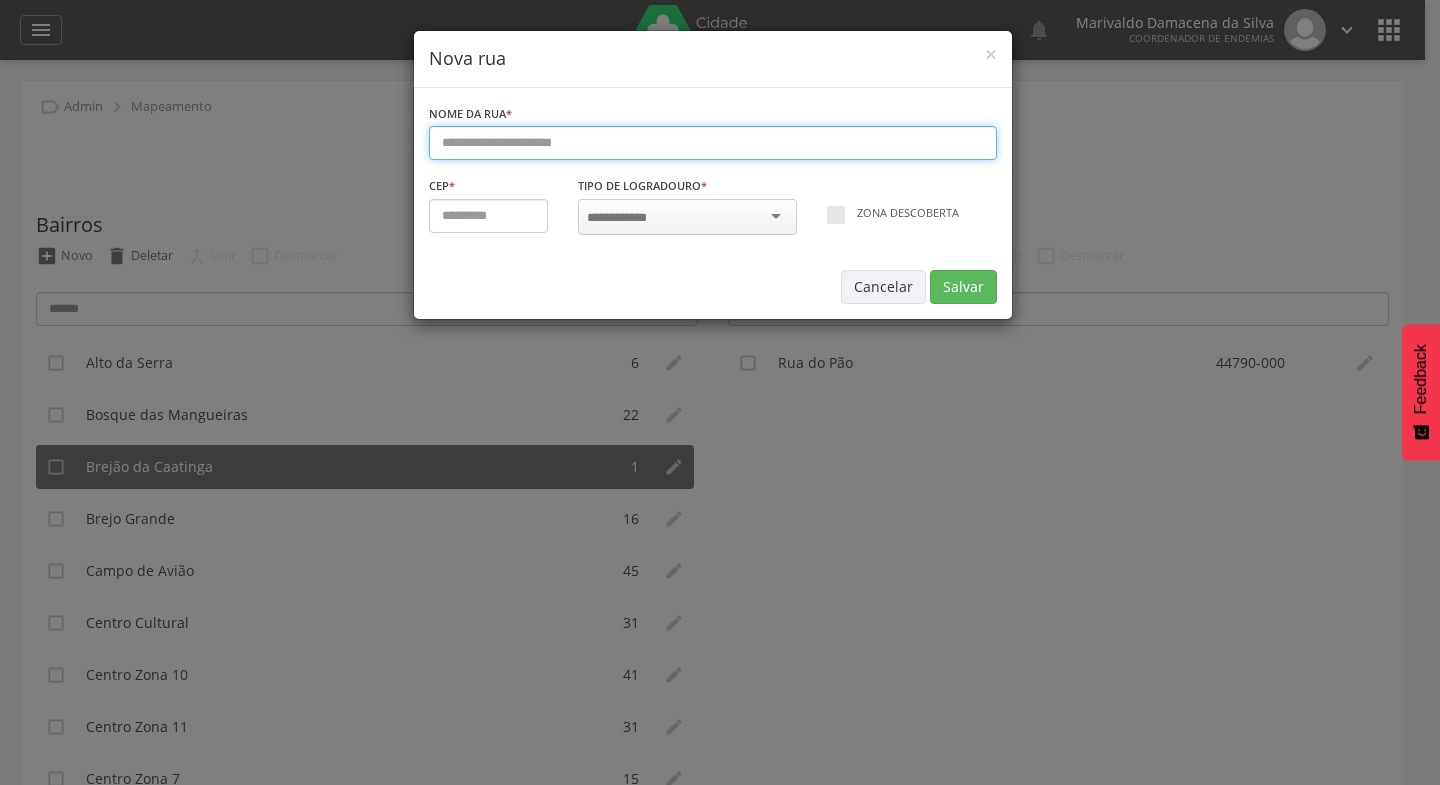 click at bounding box center (713, 143) 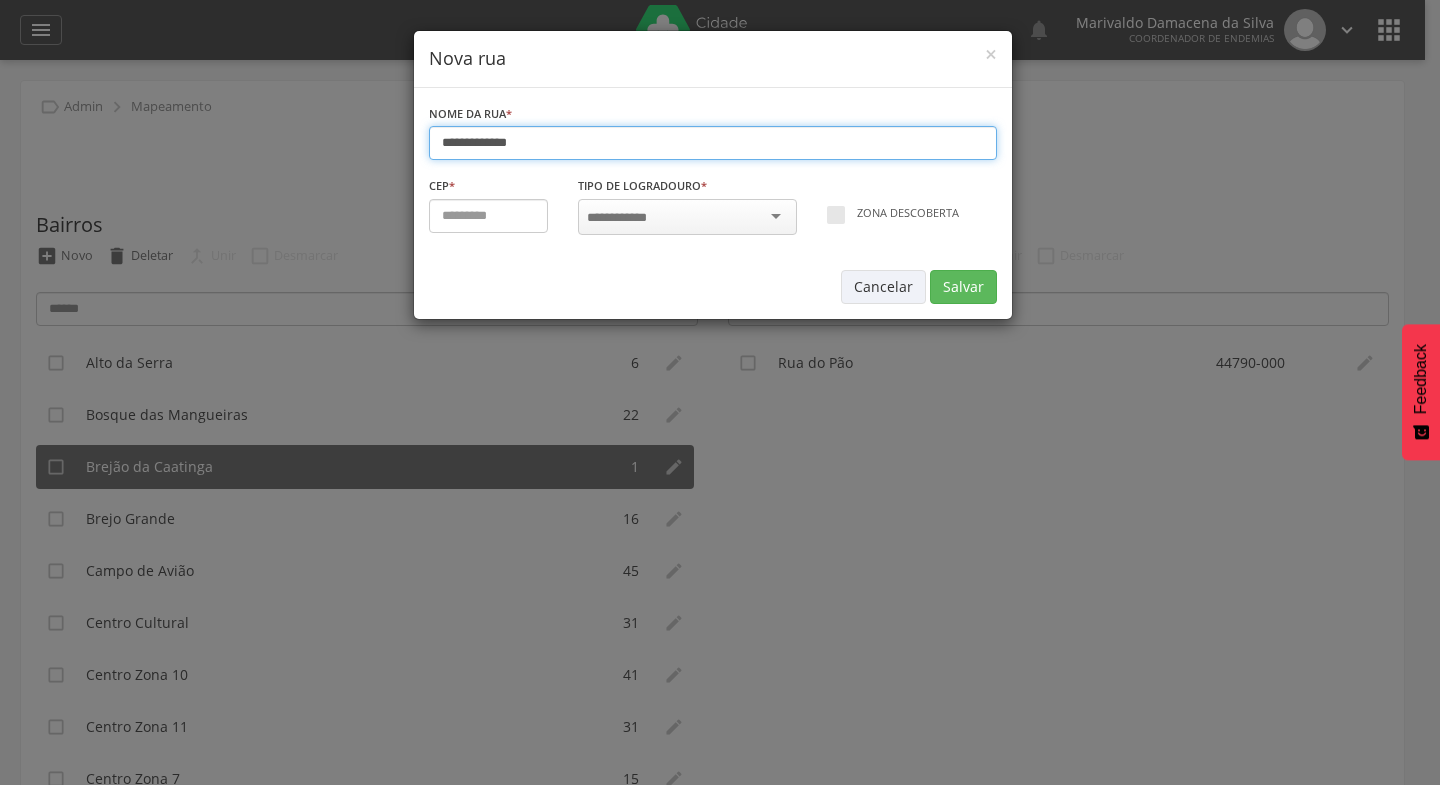 type on "**********" 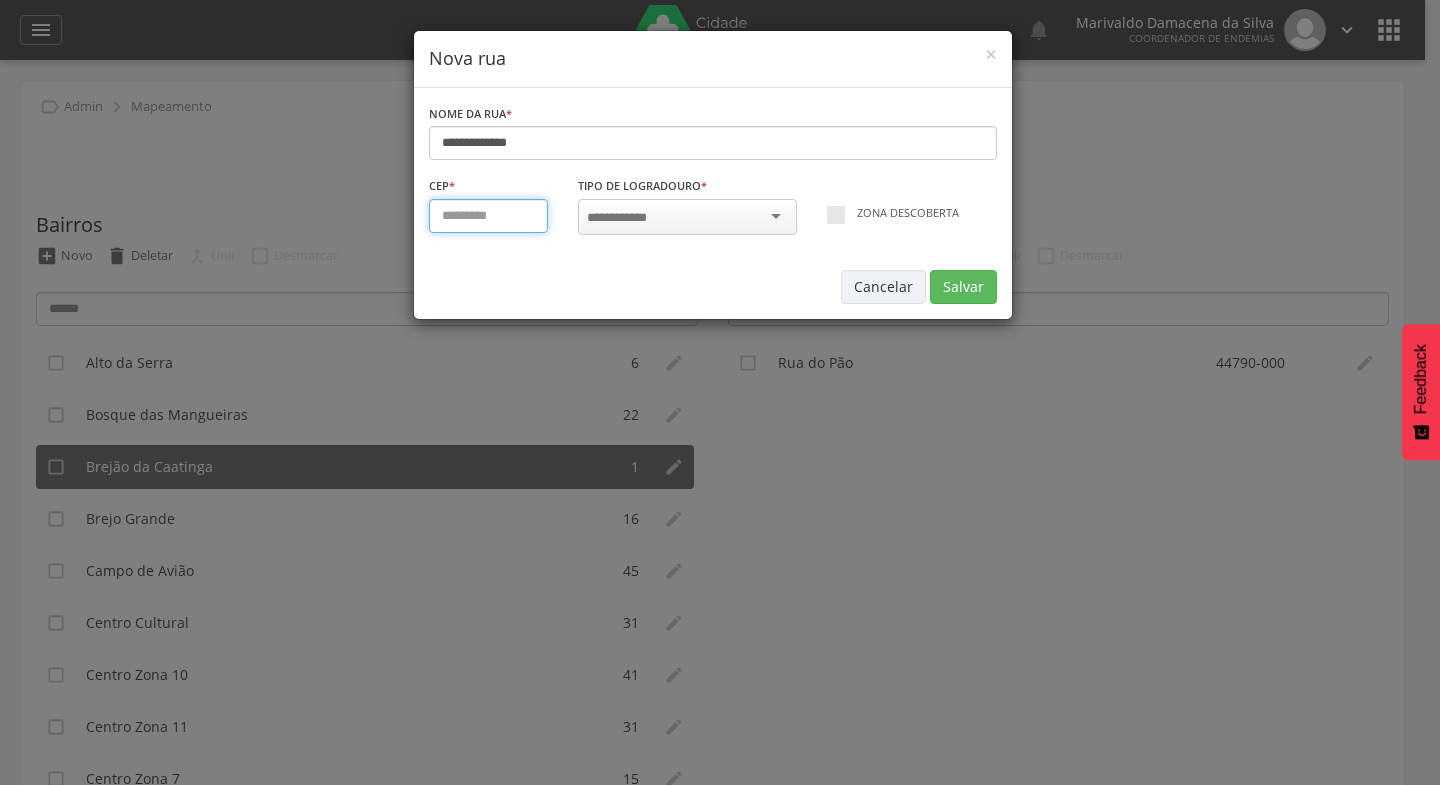 click at bounding box center [489, 216] 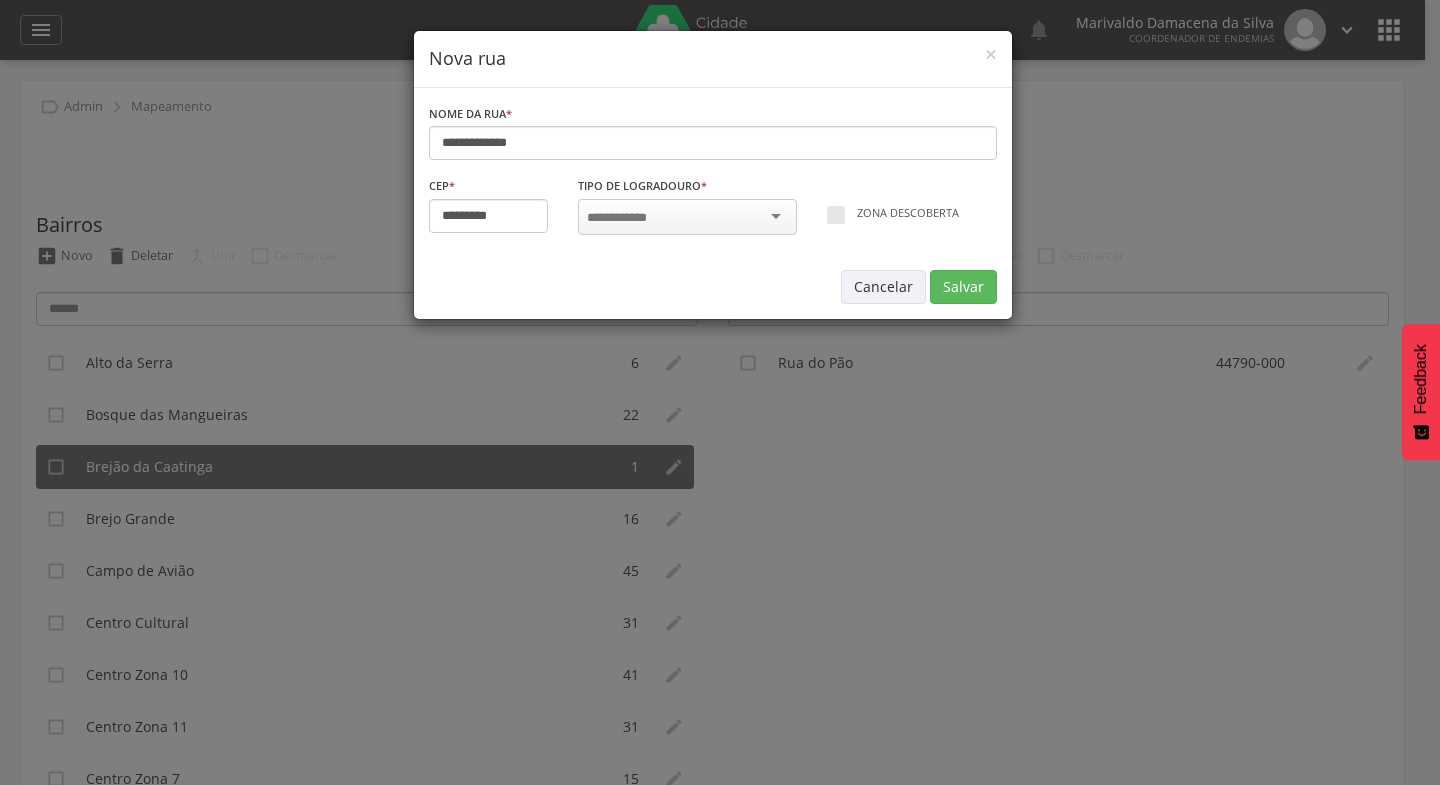click at bounding box center [687, 217] 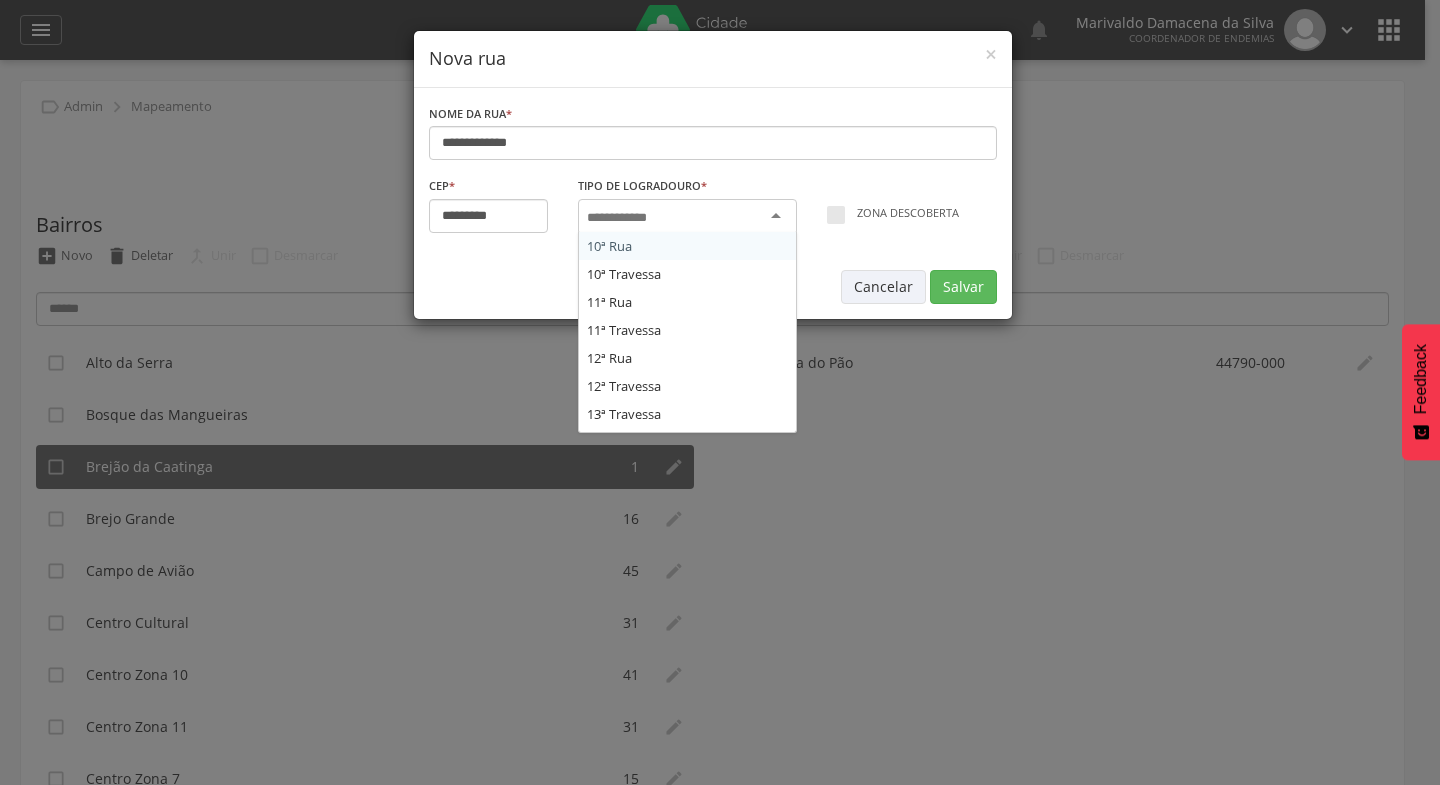 click at bounding box center (623, 218) 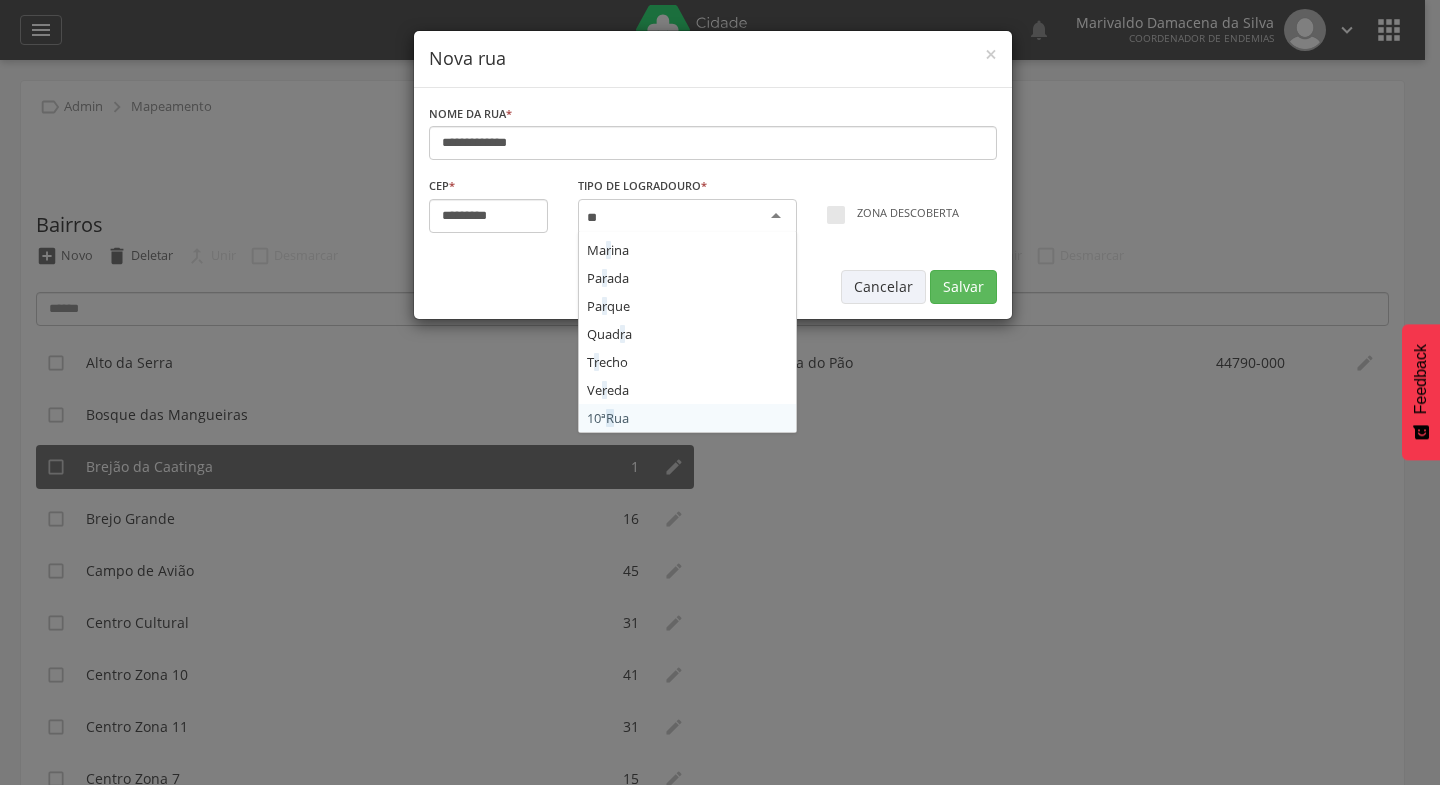 type on "***" 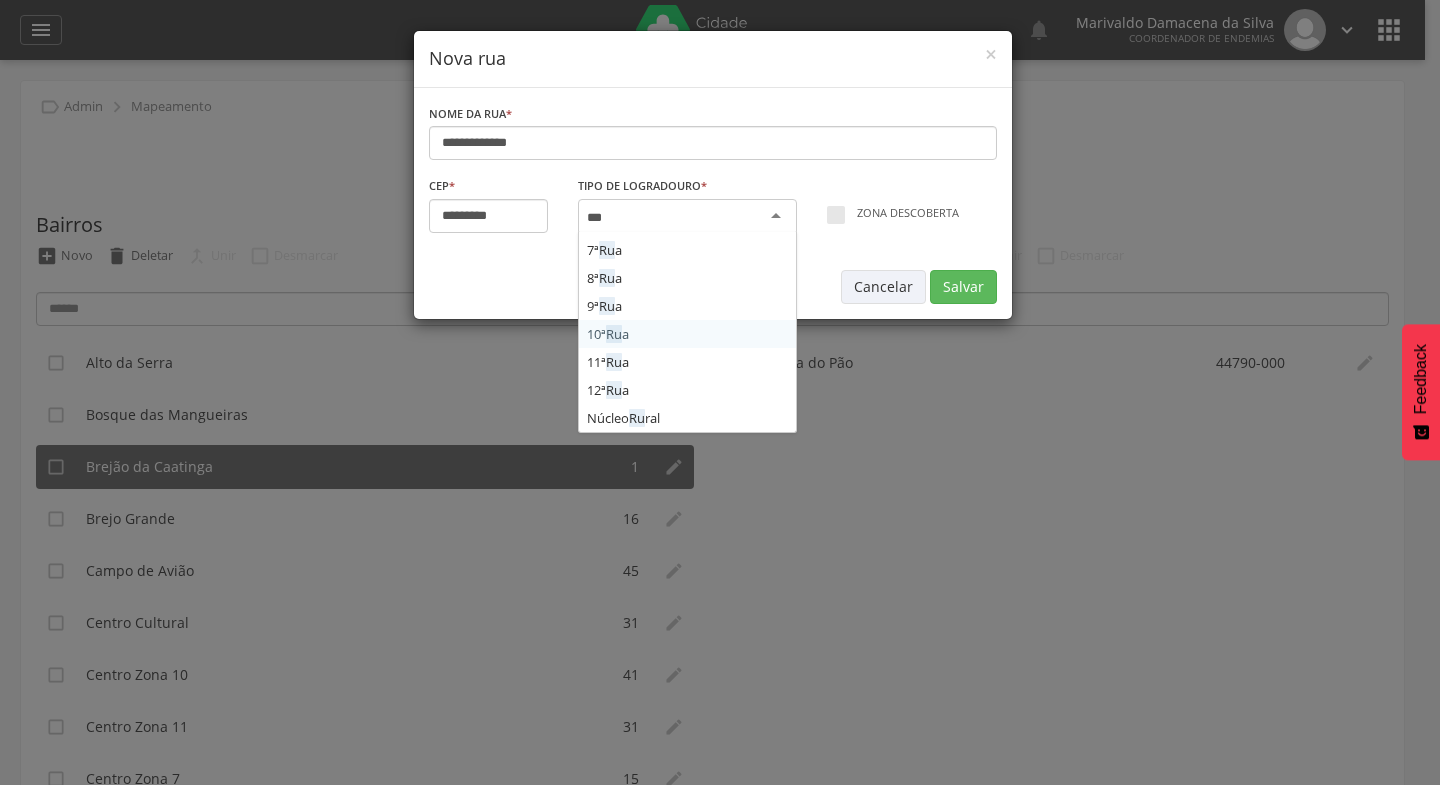 scroll, scrollTop: 360, scrollLeft: 0, axis: vertical 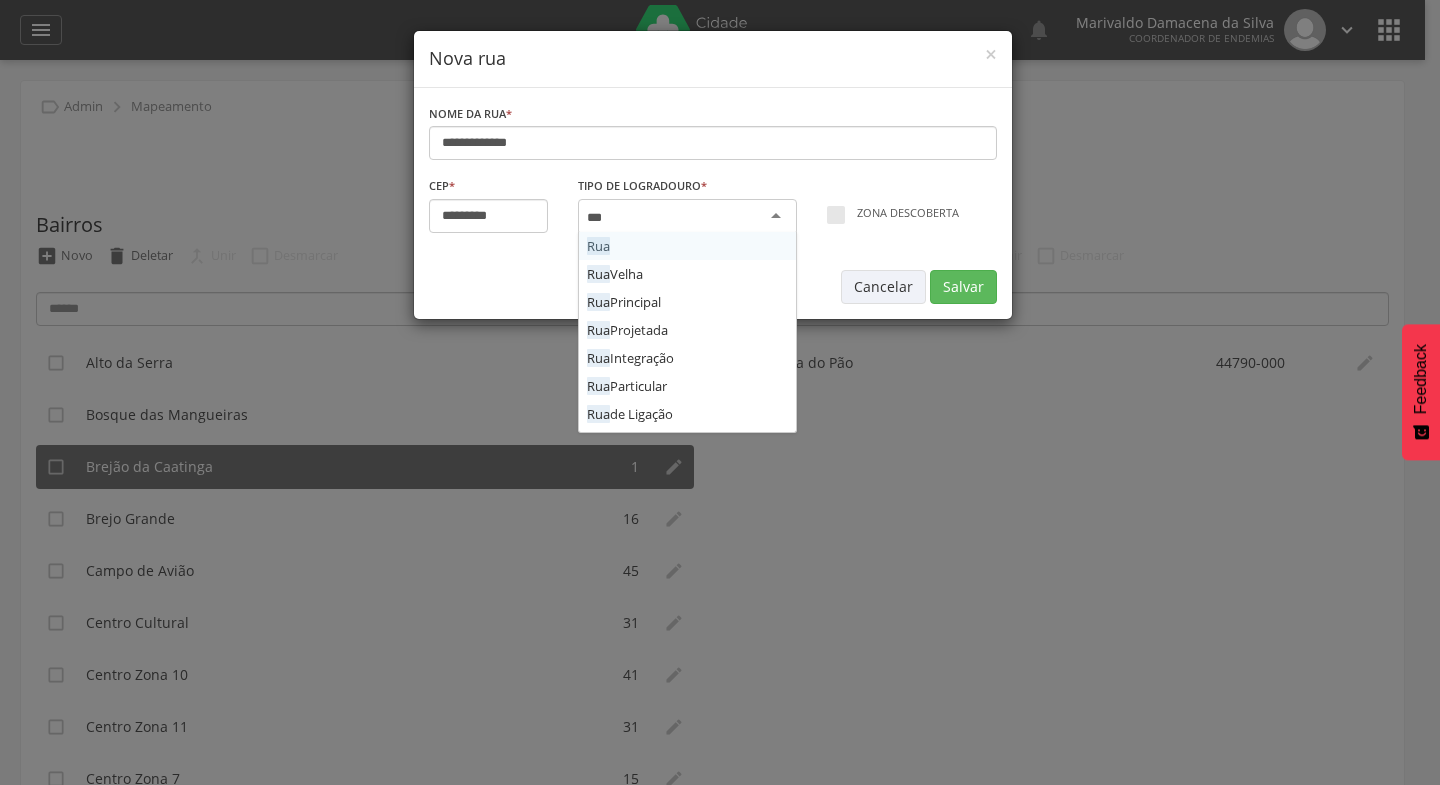 type 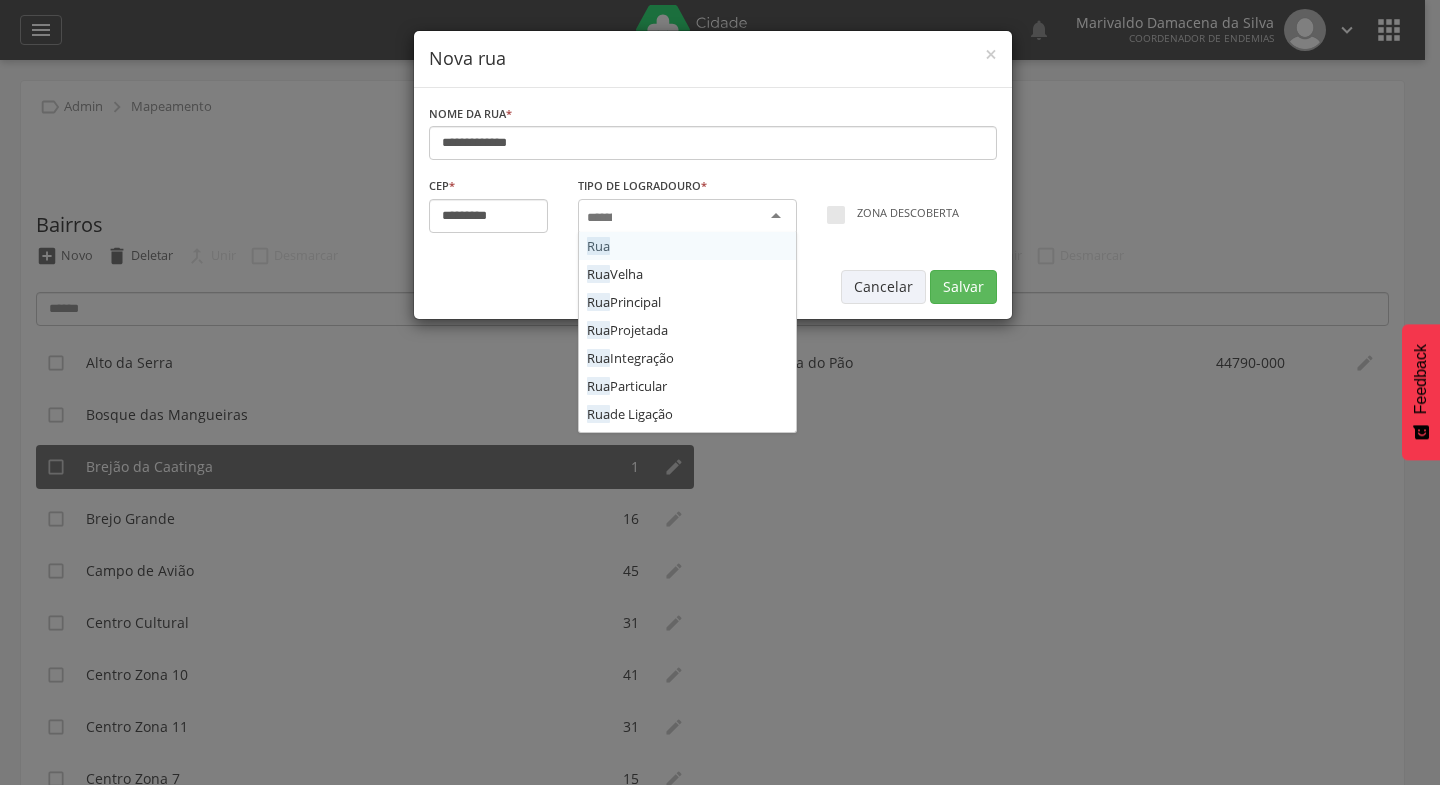 scroll, scrollTop: 0, scrollLeft: 0, axis: both 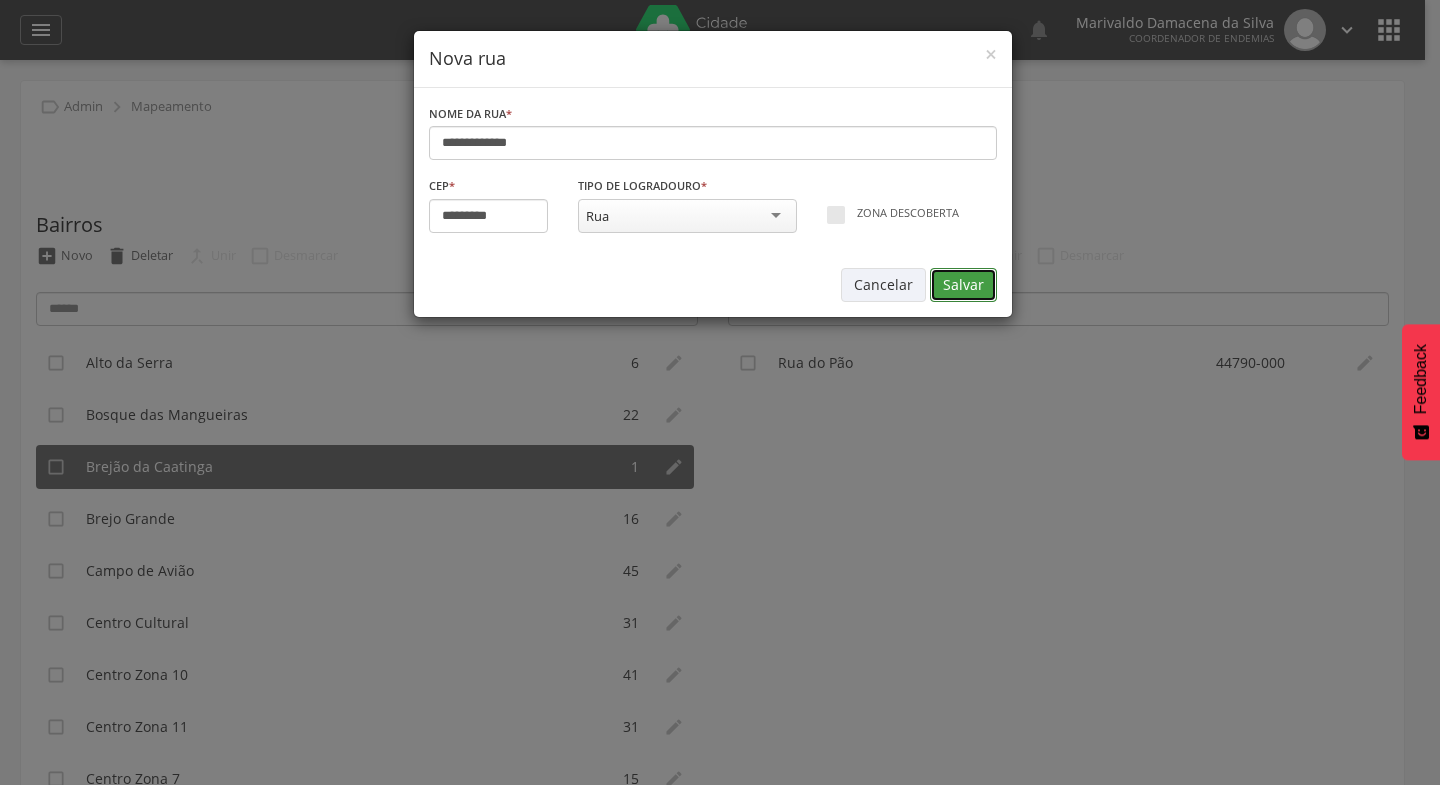 click on "Salvar" at bounding box center [963, 285] 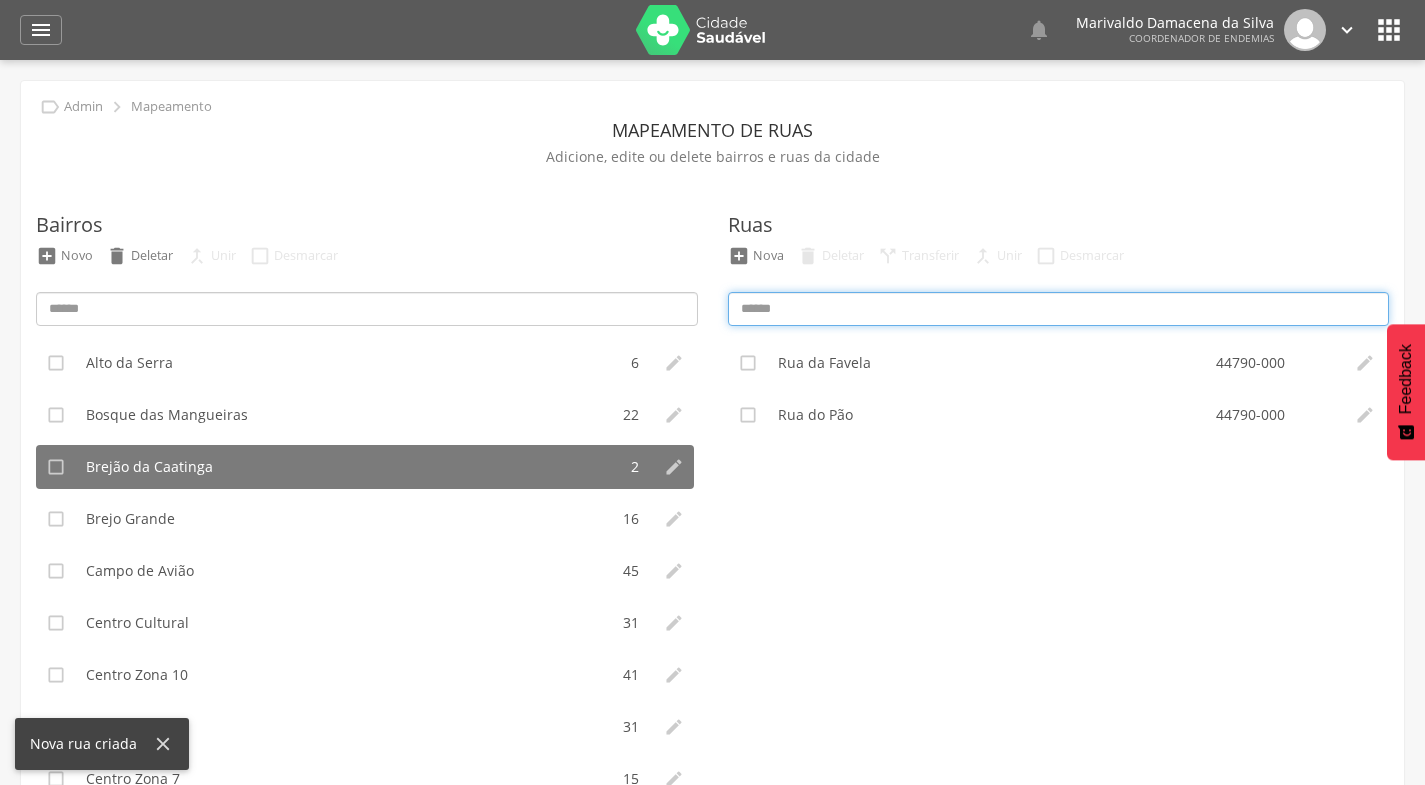 click at bounding box center (1059, 309) 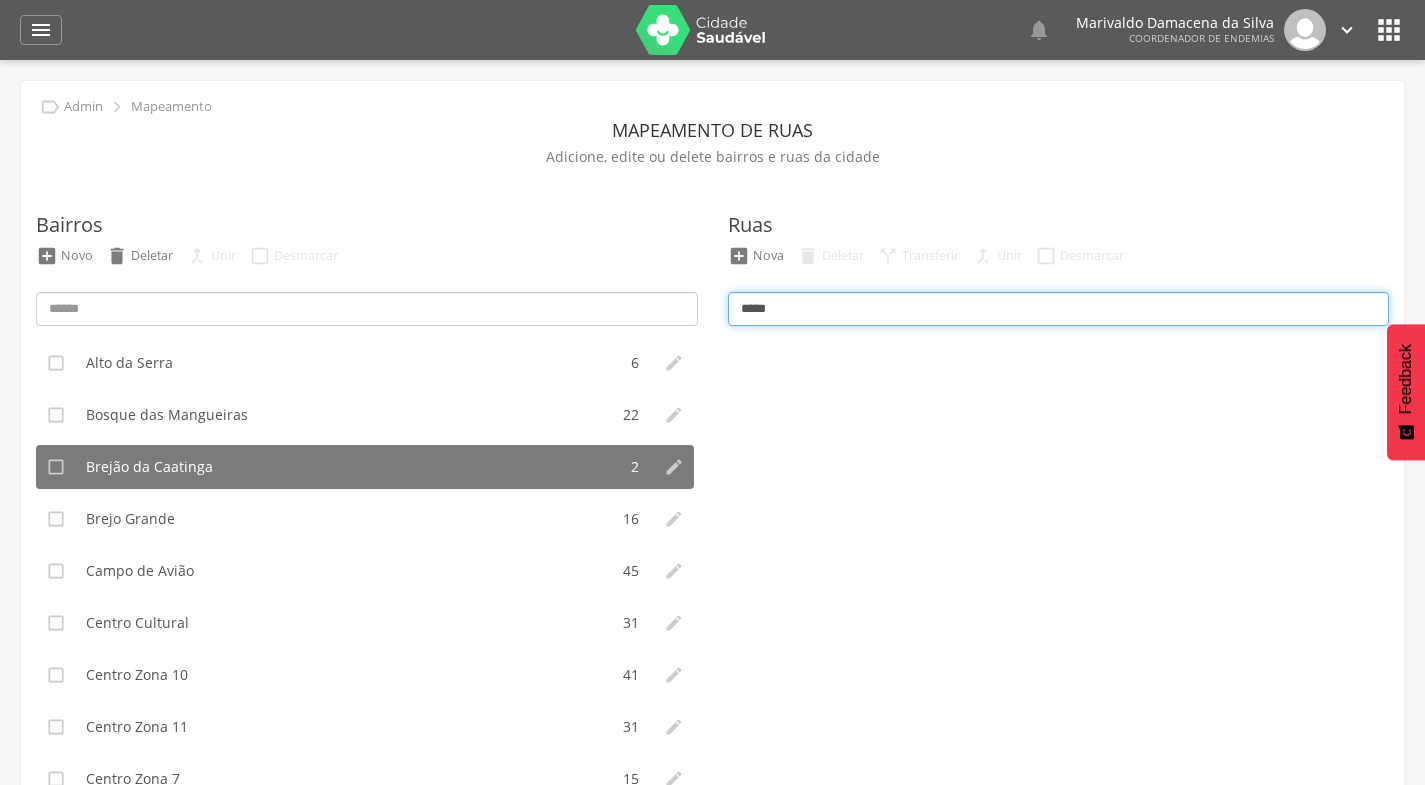 click on "*****" at bounding box center (1059, 309) 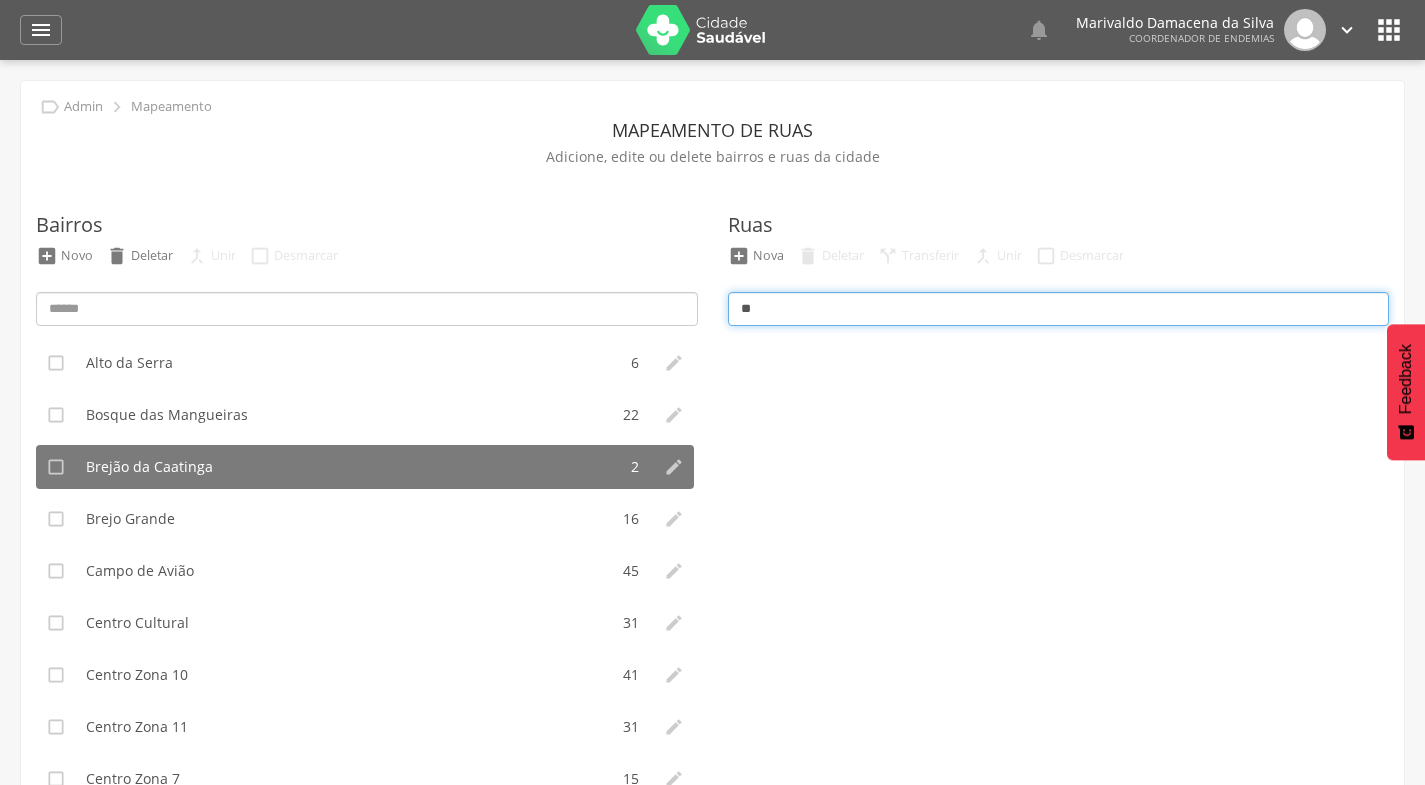 type on "*" 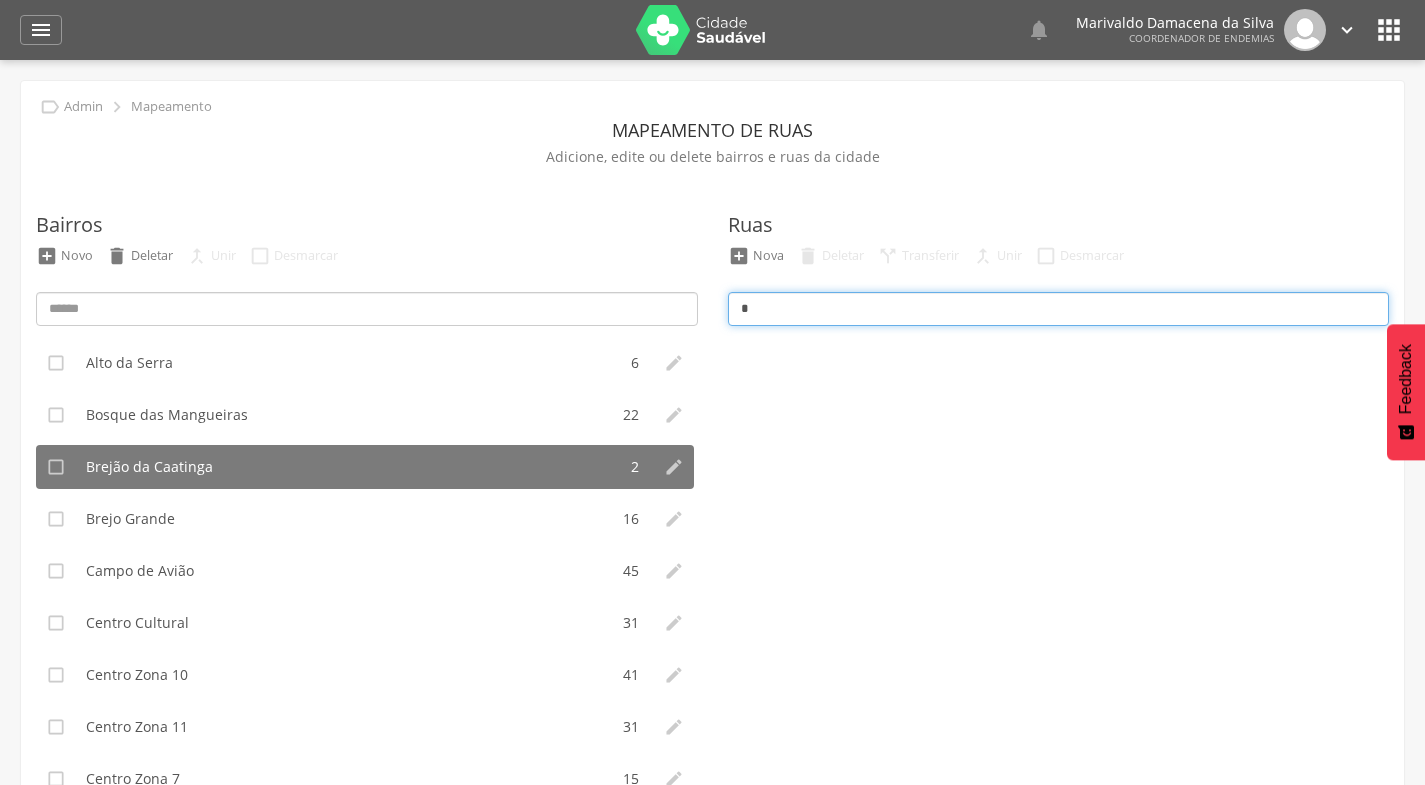 type 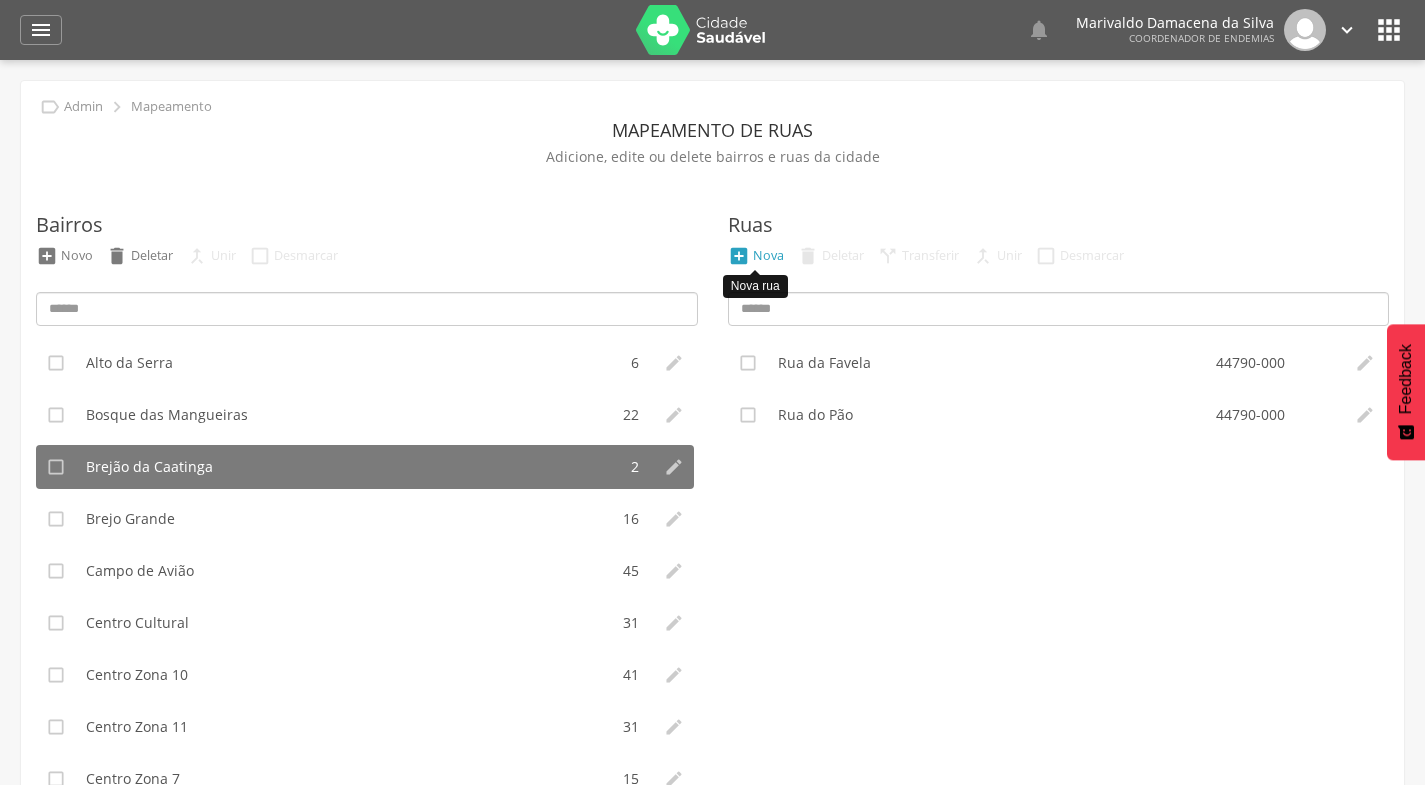 click on "Nova" at bounding box center (768, 255) 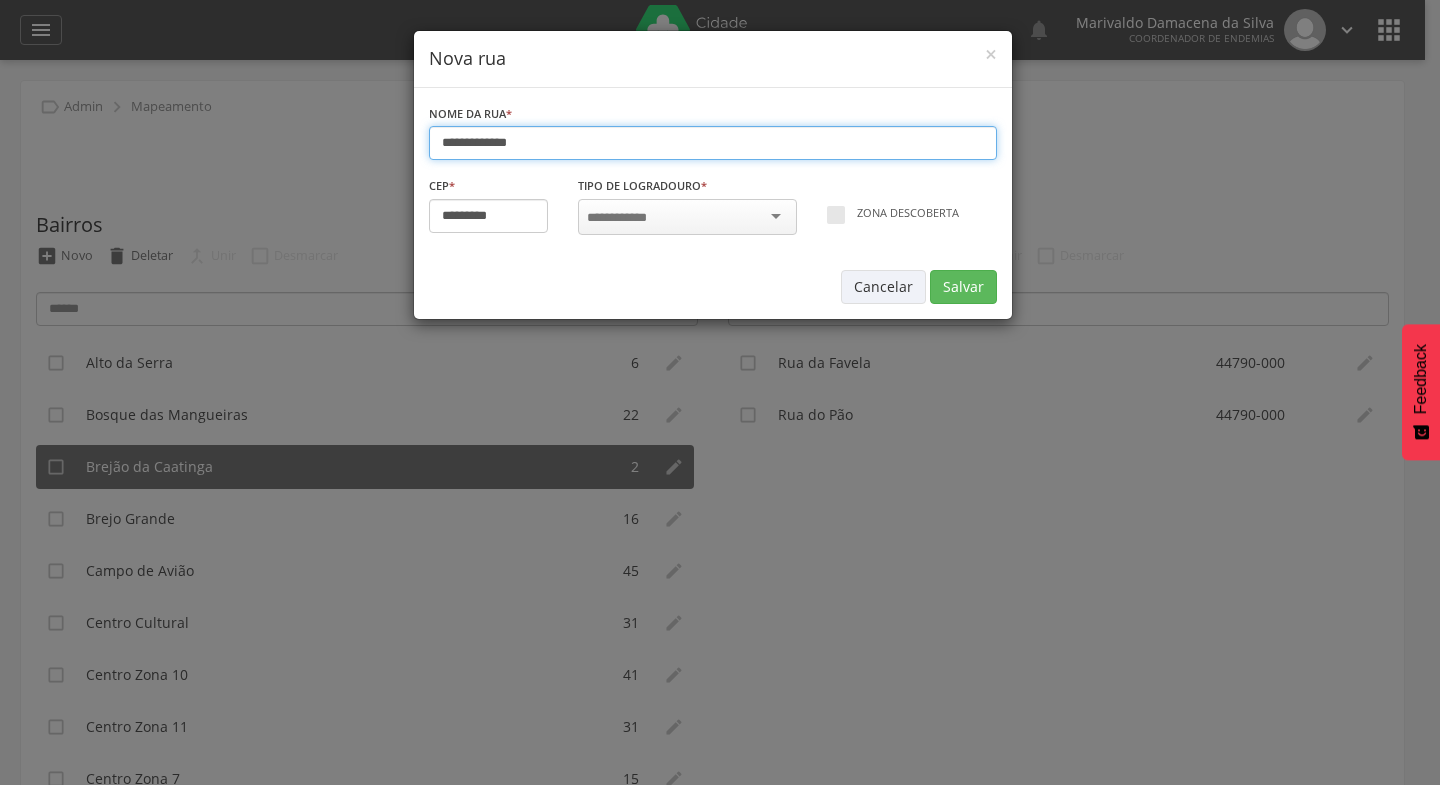 click on "**********" at bounding box center (713, 143) 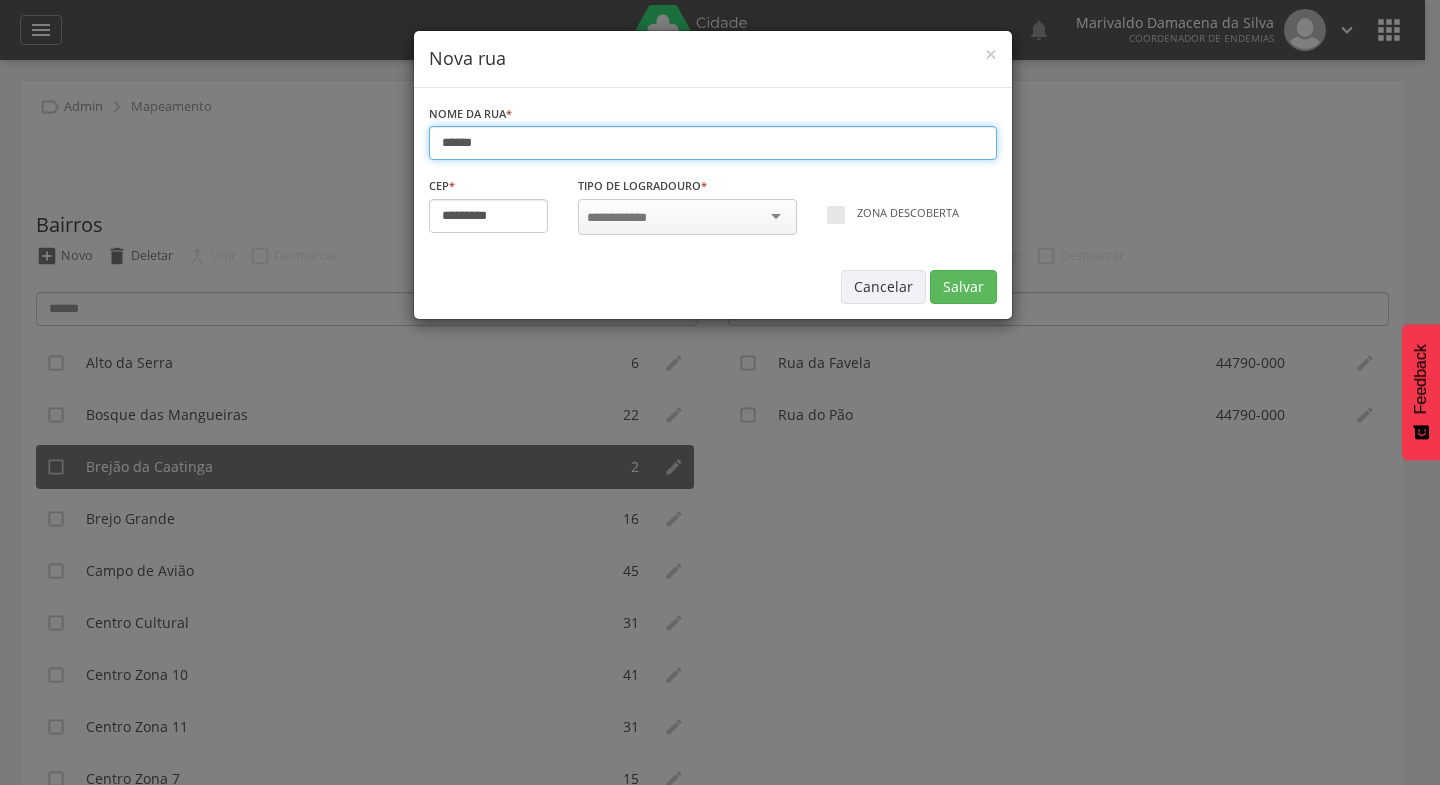 click on "******" at bounding box center (713, 143) 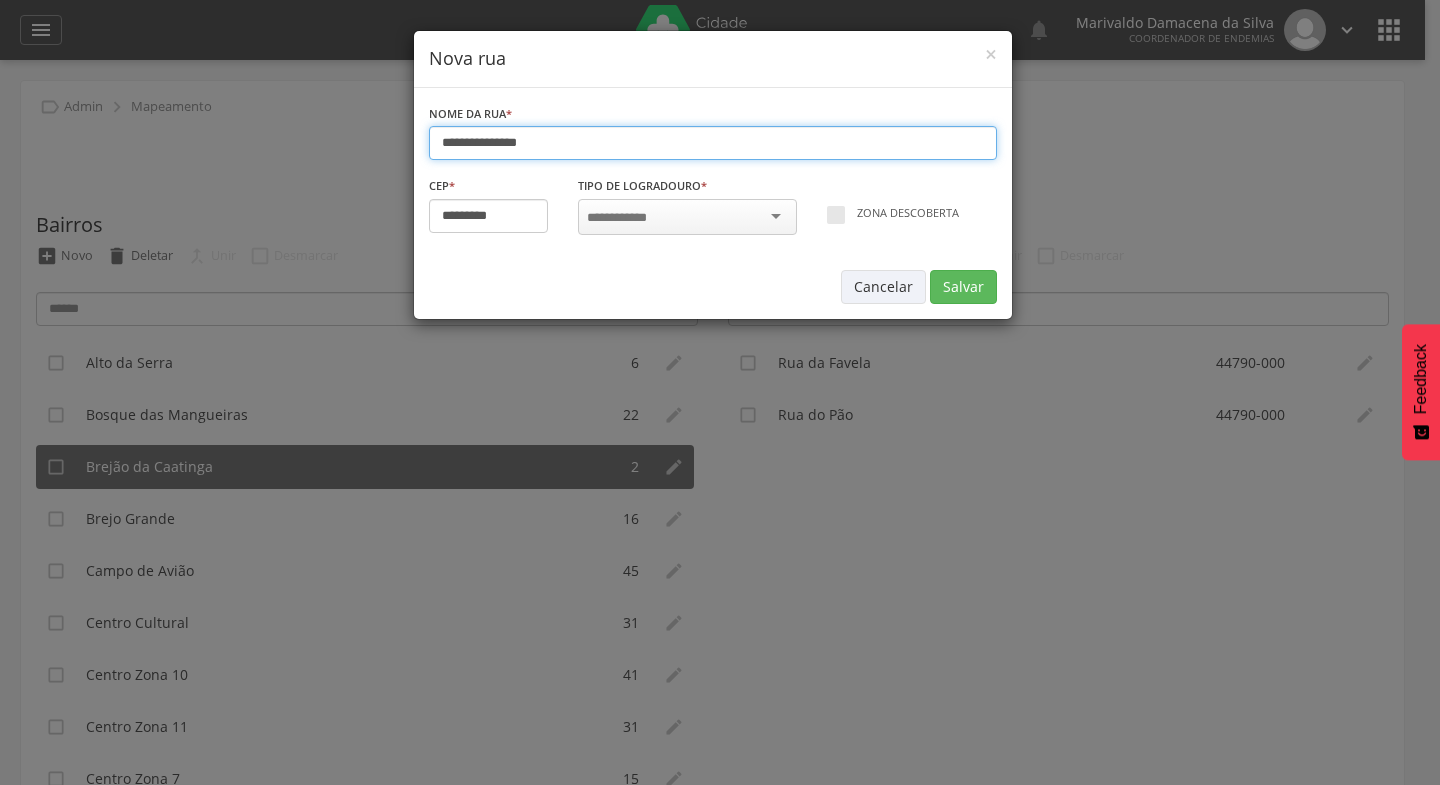 type on "**********" 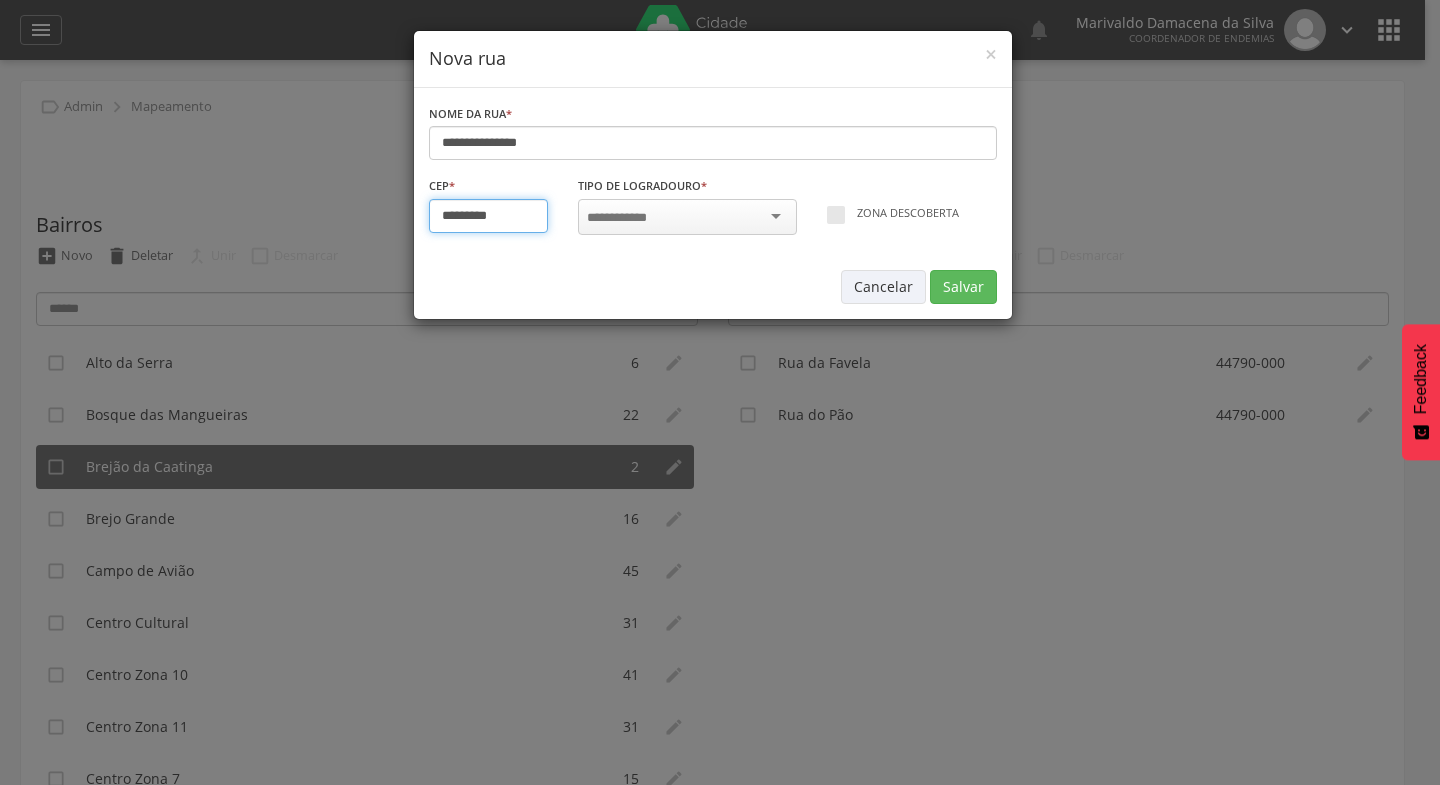 click on "*********" at bounding box center (489, 216) 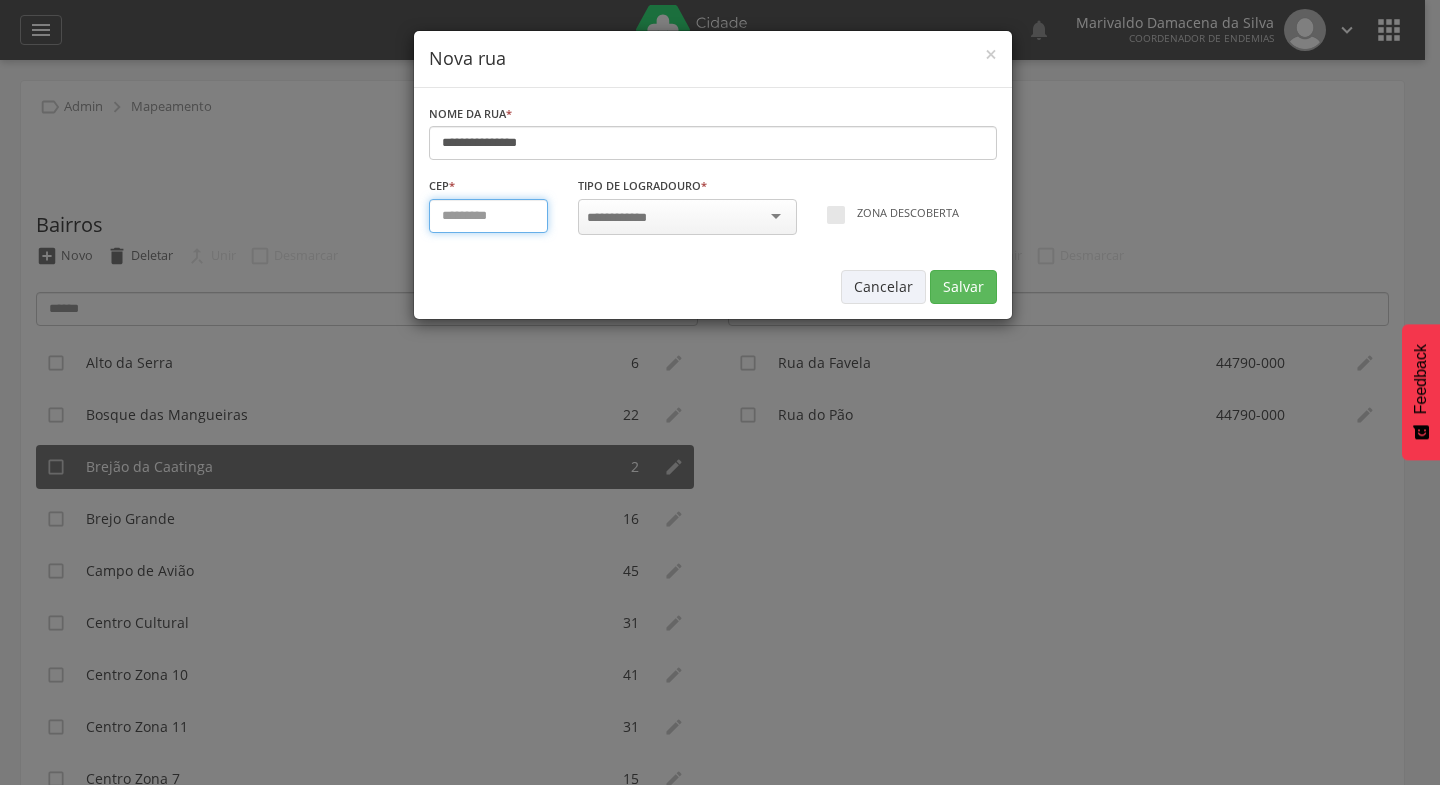 type on "*********" 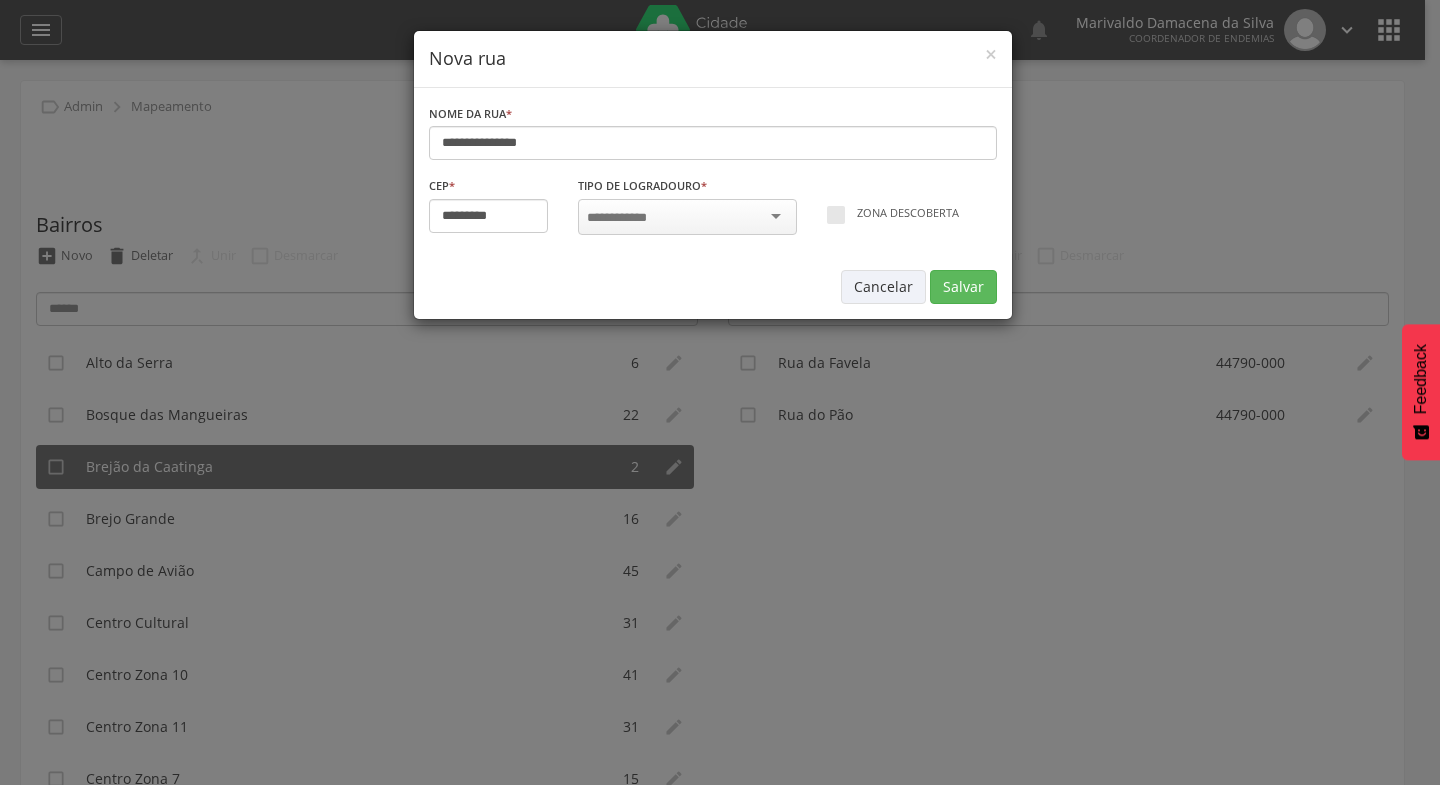 click at bounding box center [687, 217] 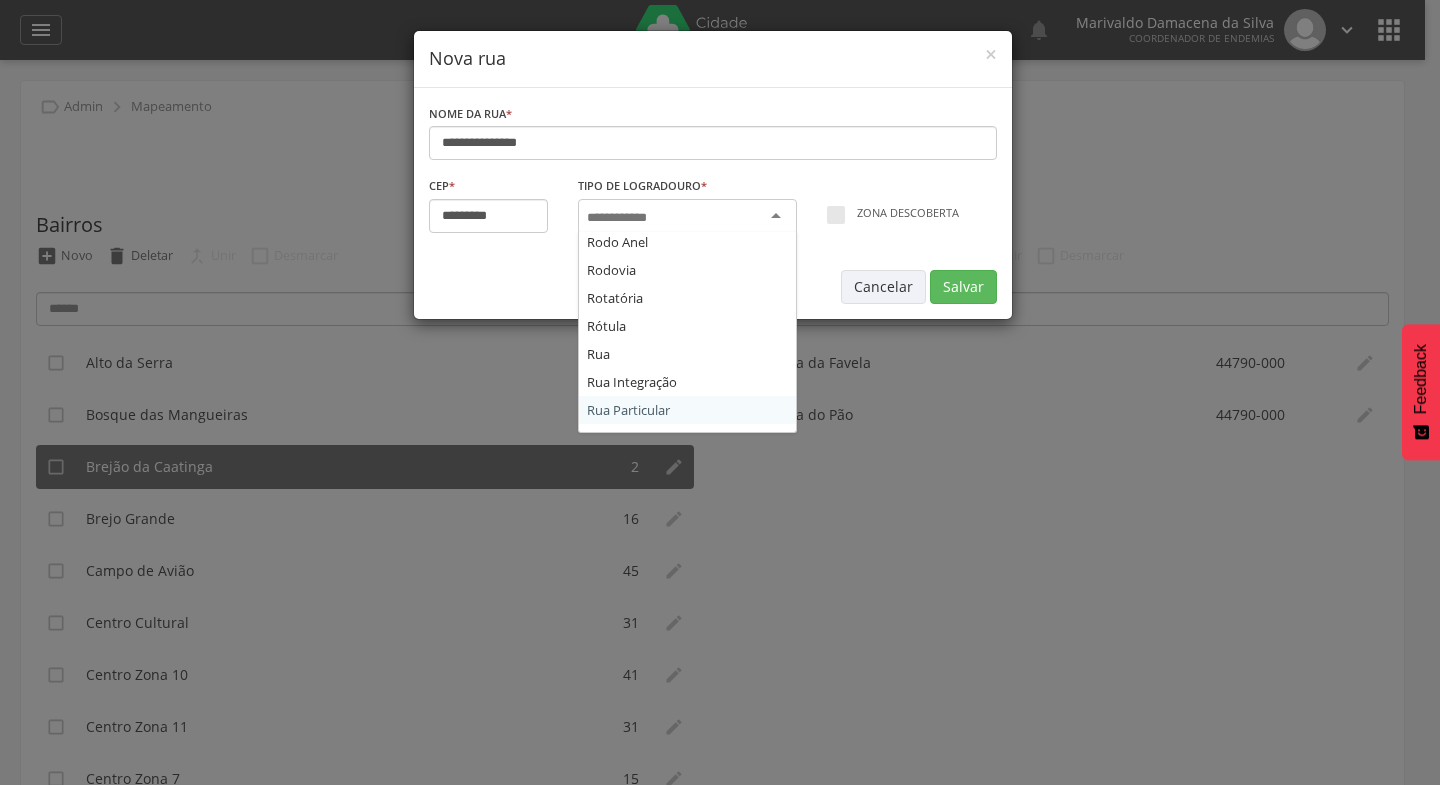 scroll, scrollTop: 6259, scrollLeft: 0, axis: vertical 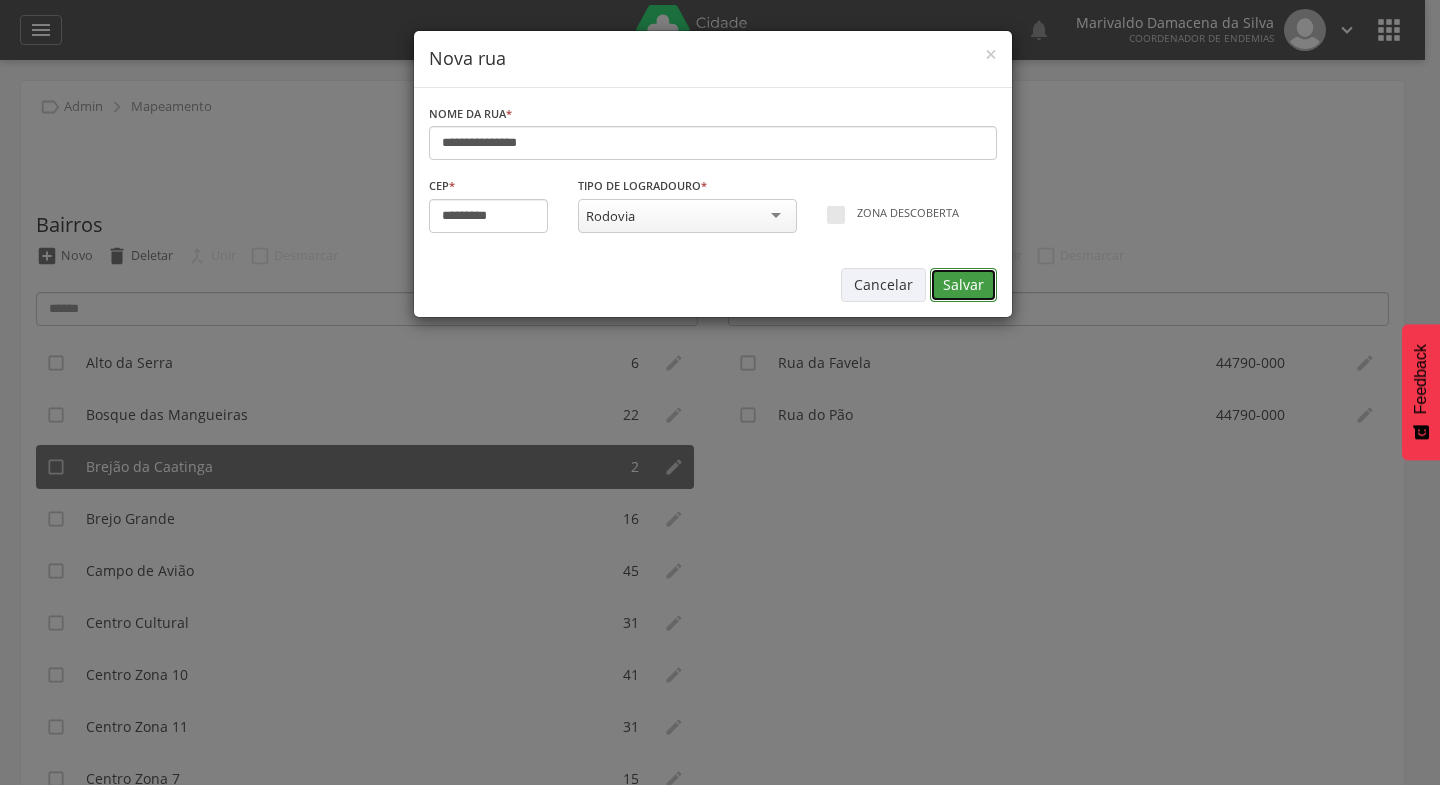 click on "Salvar" at bounding box center (963, 285) 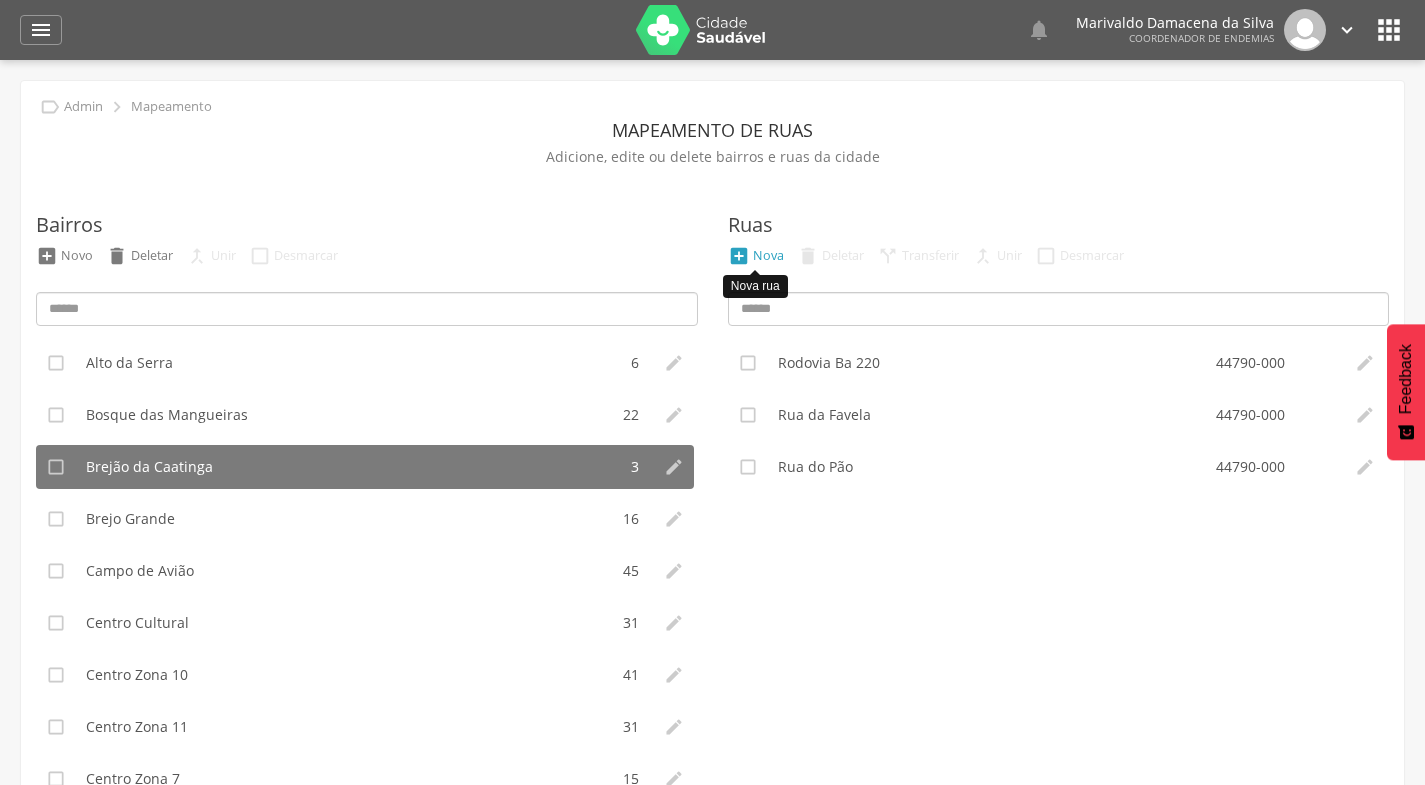 click on "Nova" at bounding box center (768, 255) 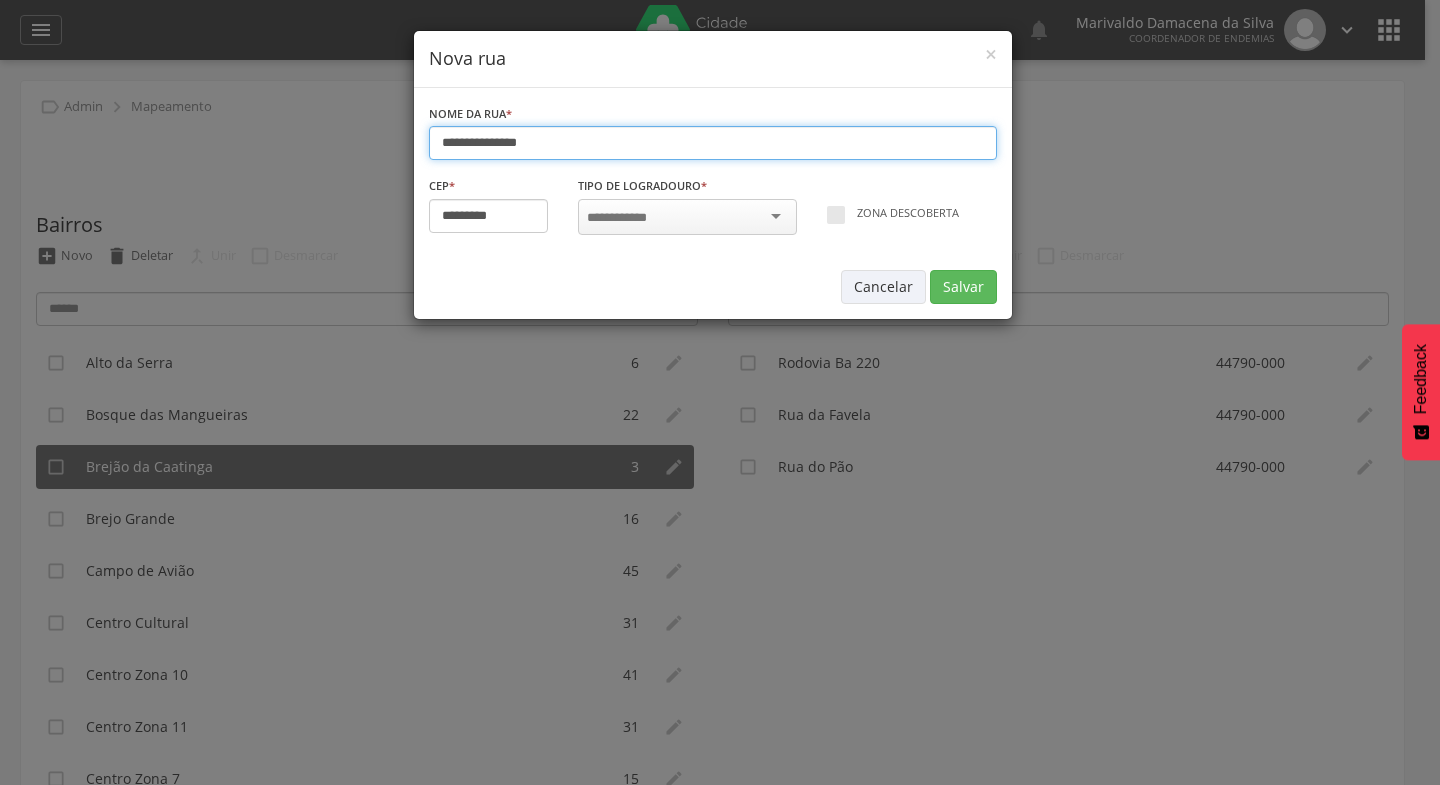 click on "**********" at bounding box center [713, 143] 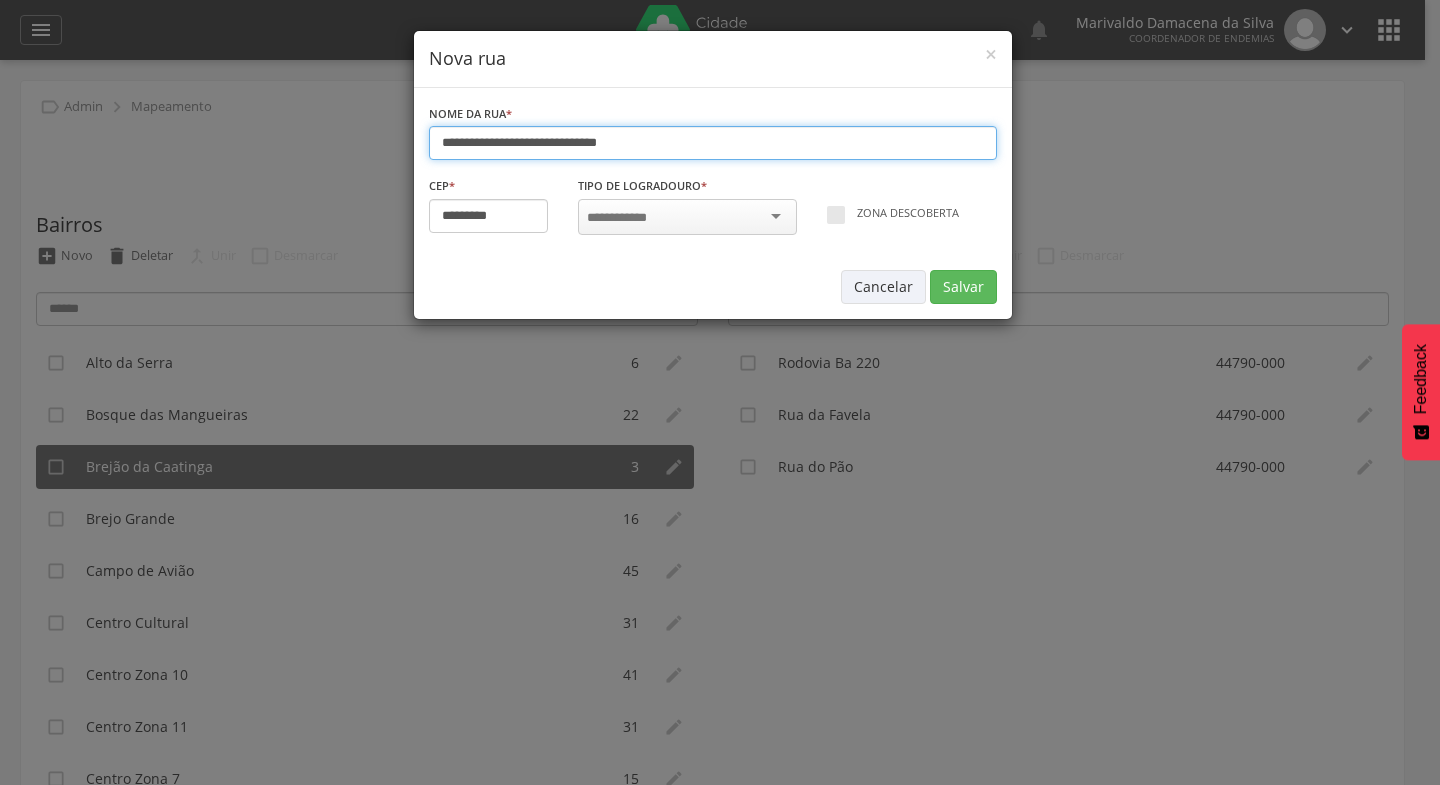 click on "**********" at bounding box center [713, 143] 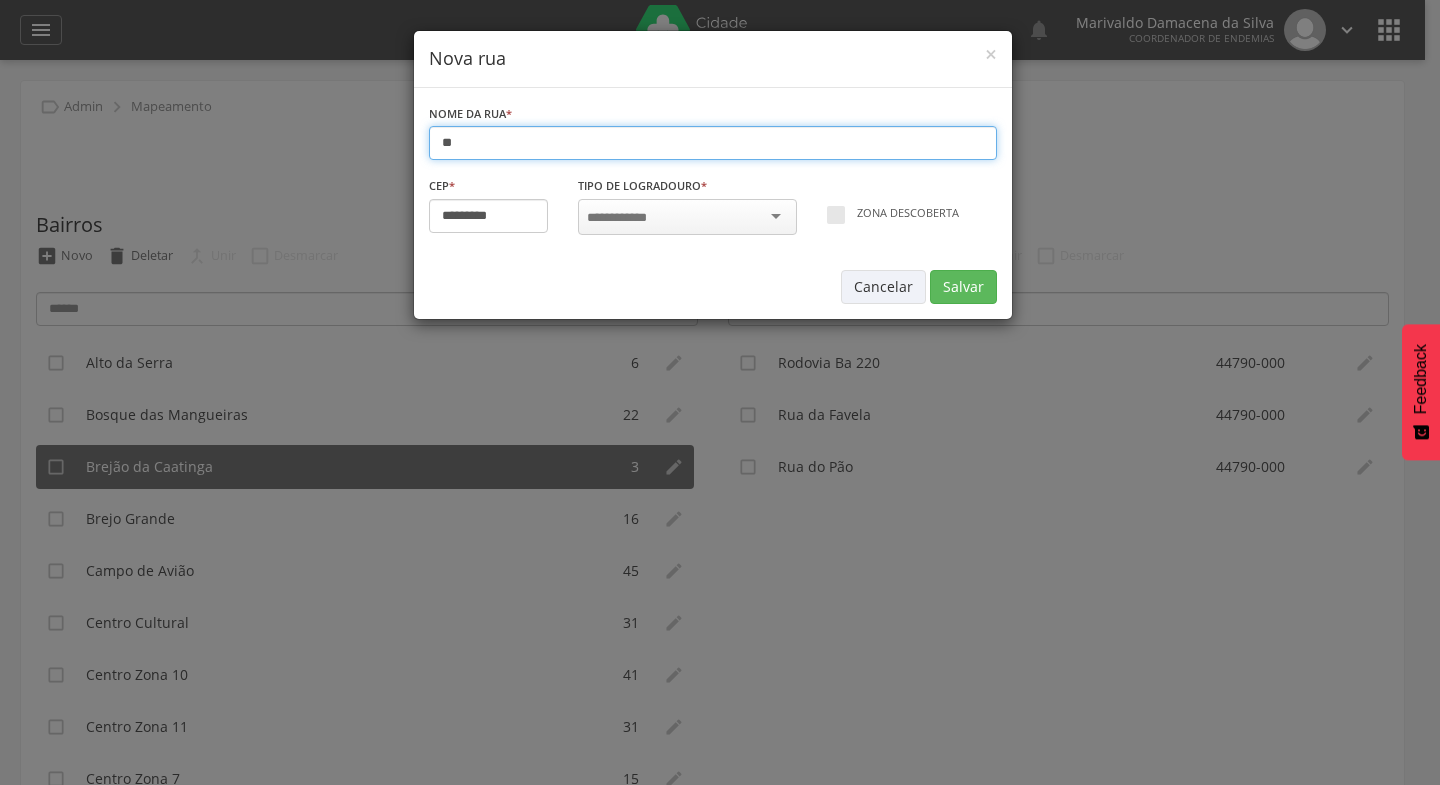 type on "*" 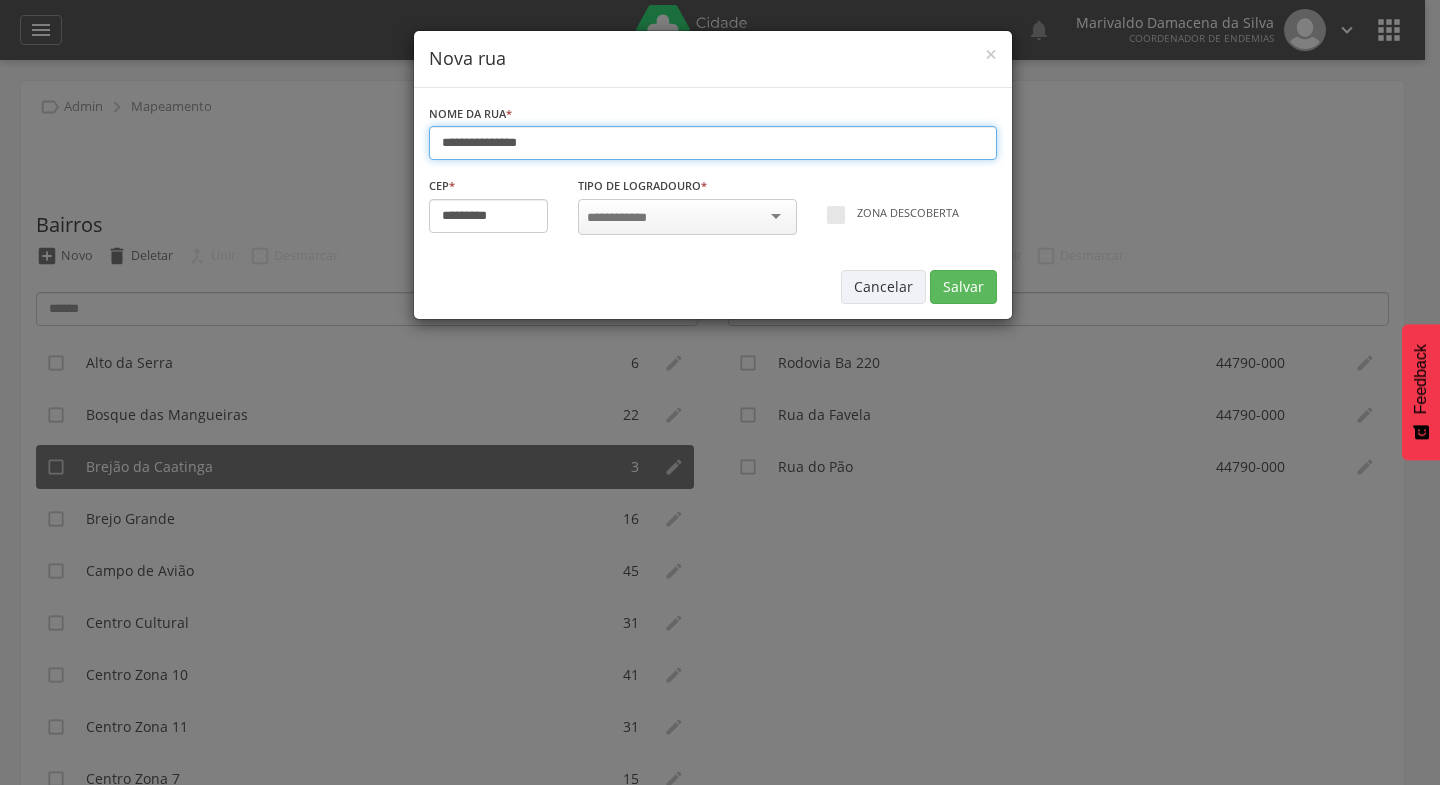 type on "**********" 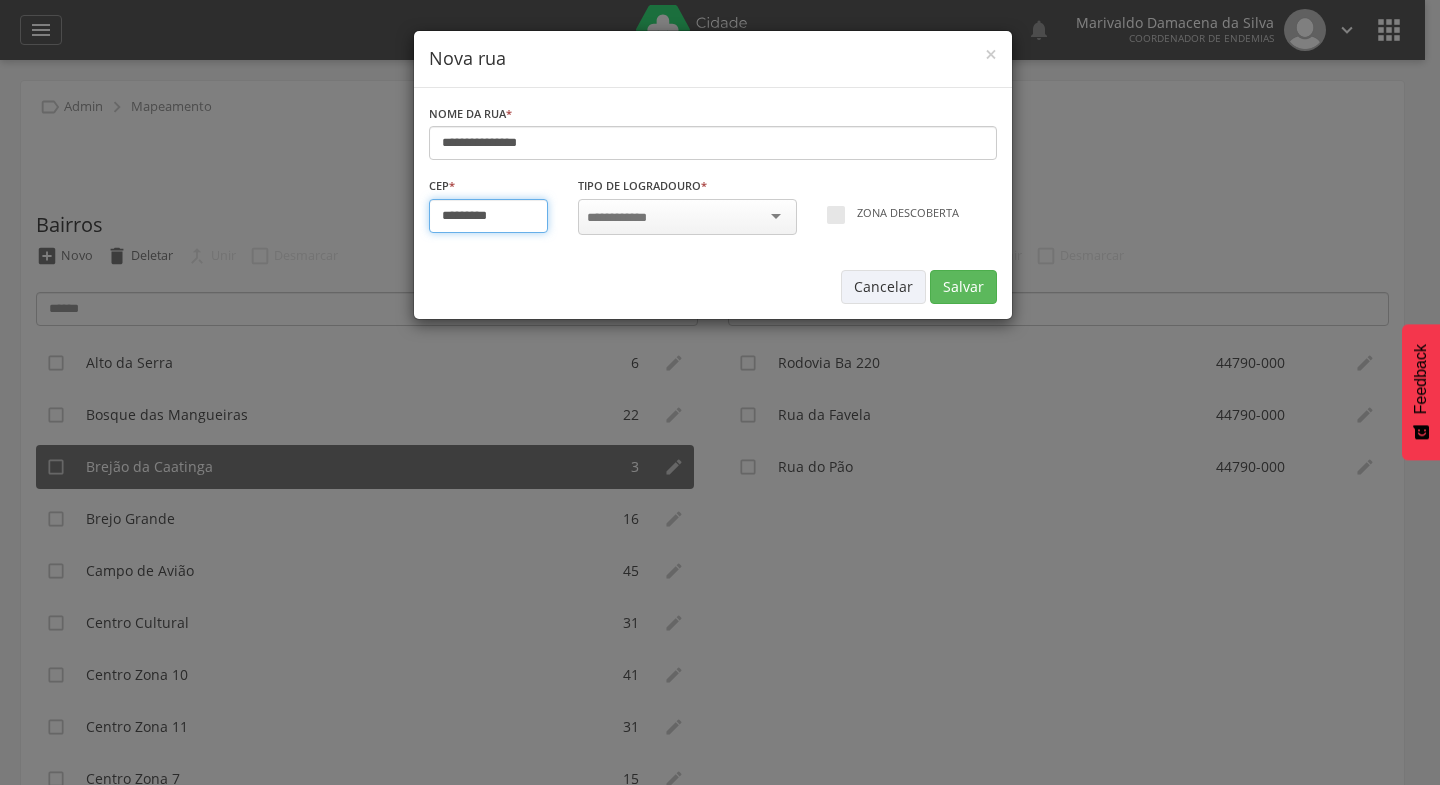 click on "*********" at bounding box center [489, 216] 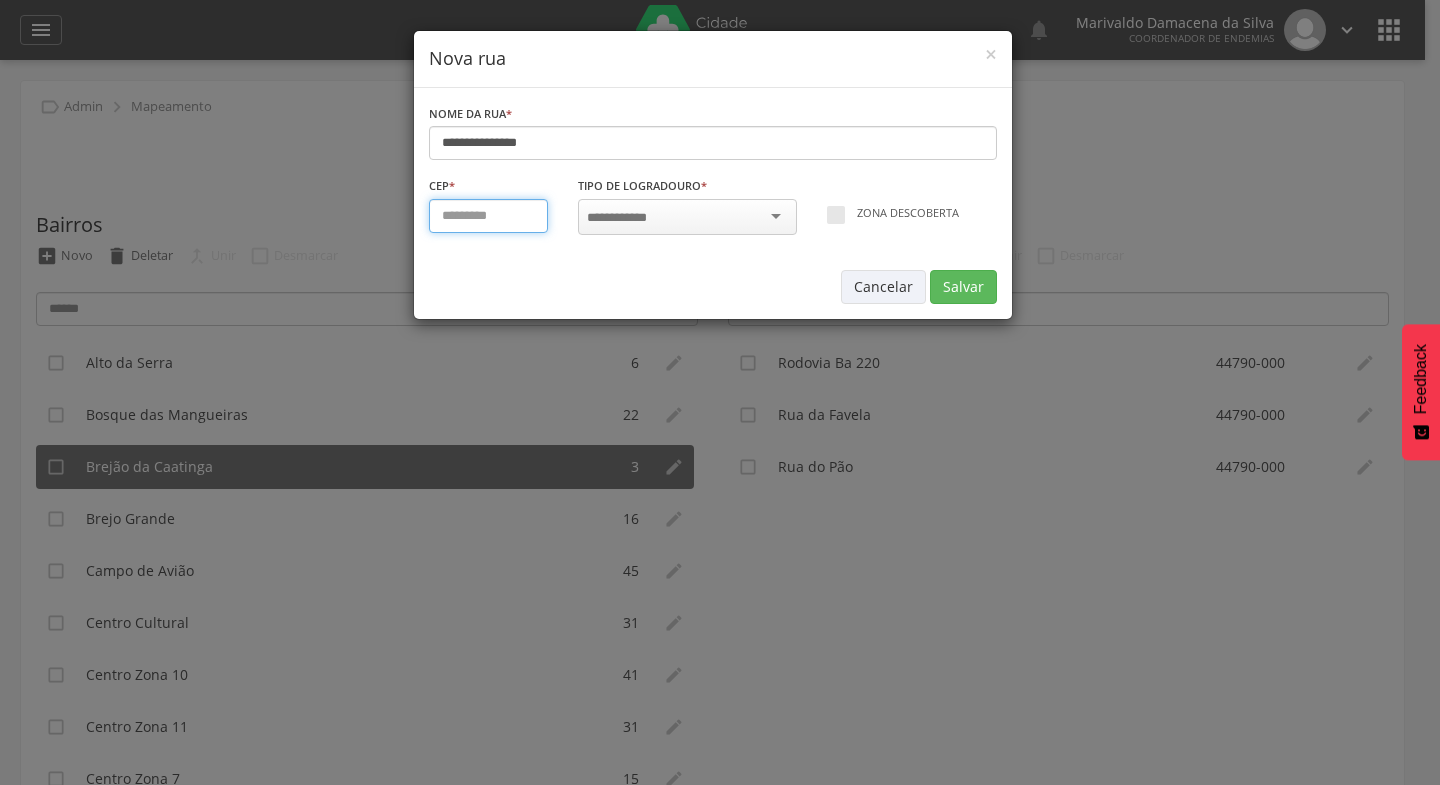 type on "*********" 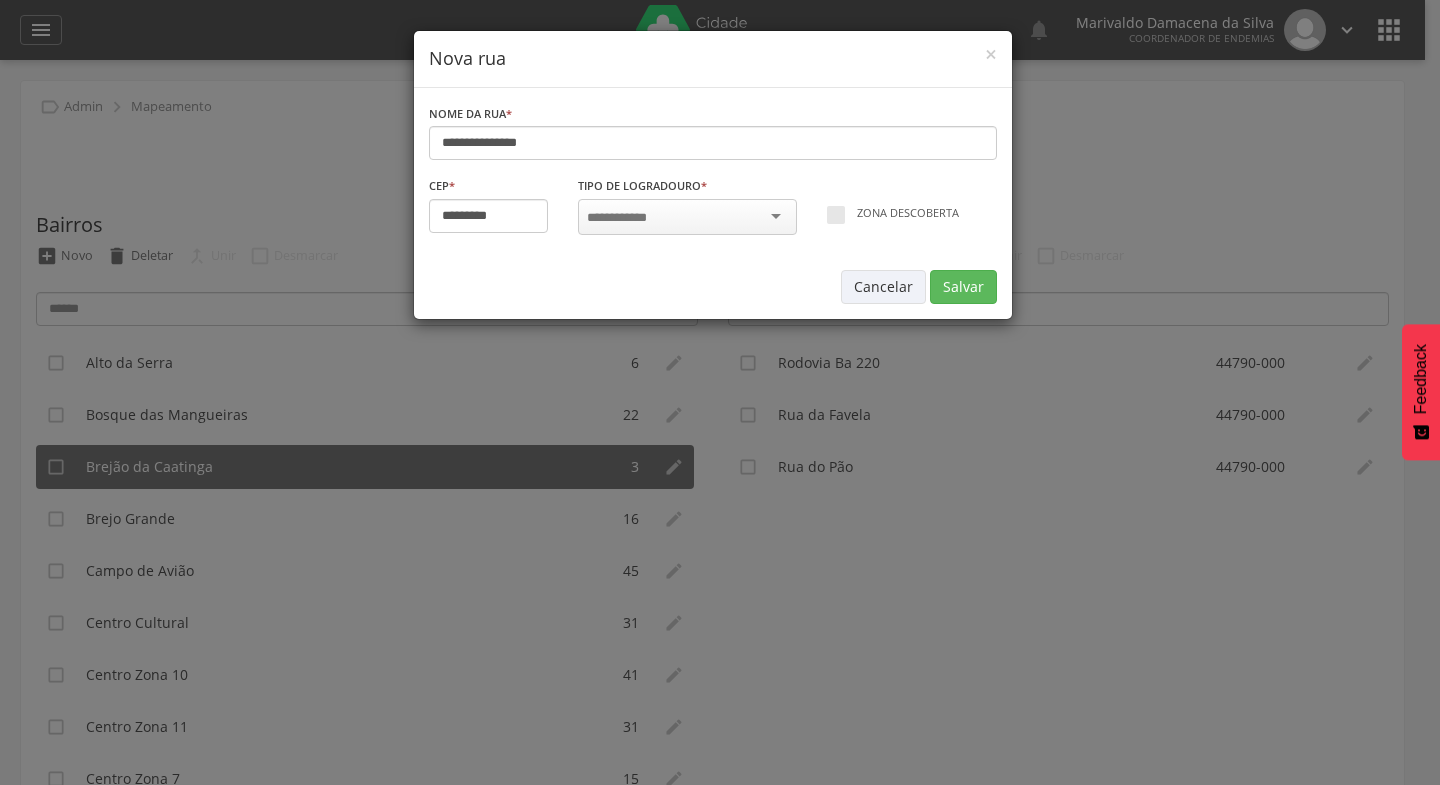 click at bounding box center [687, 217] 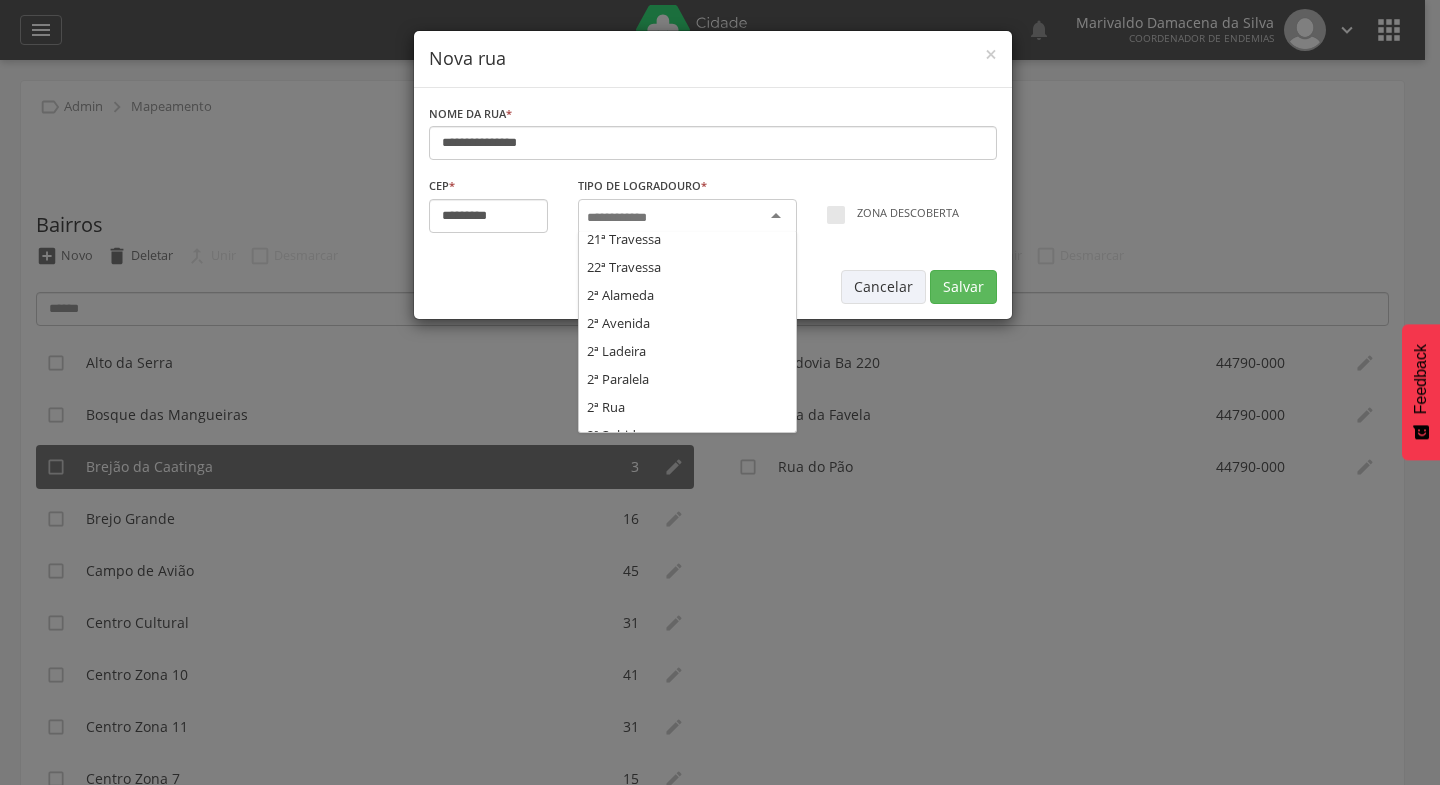 scroll, scrollTop: 0, scrollLeft: 0, axis: both 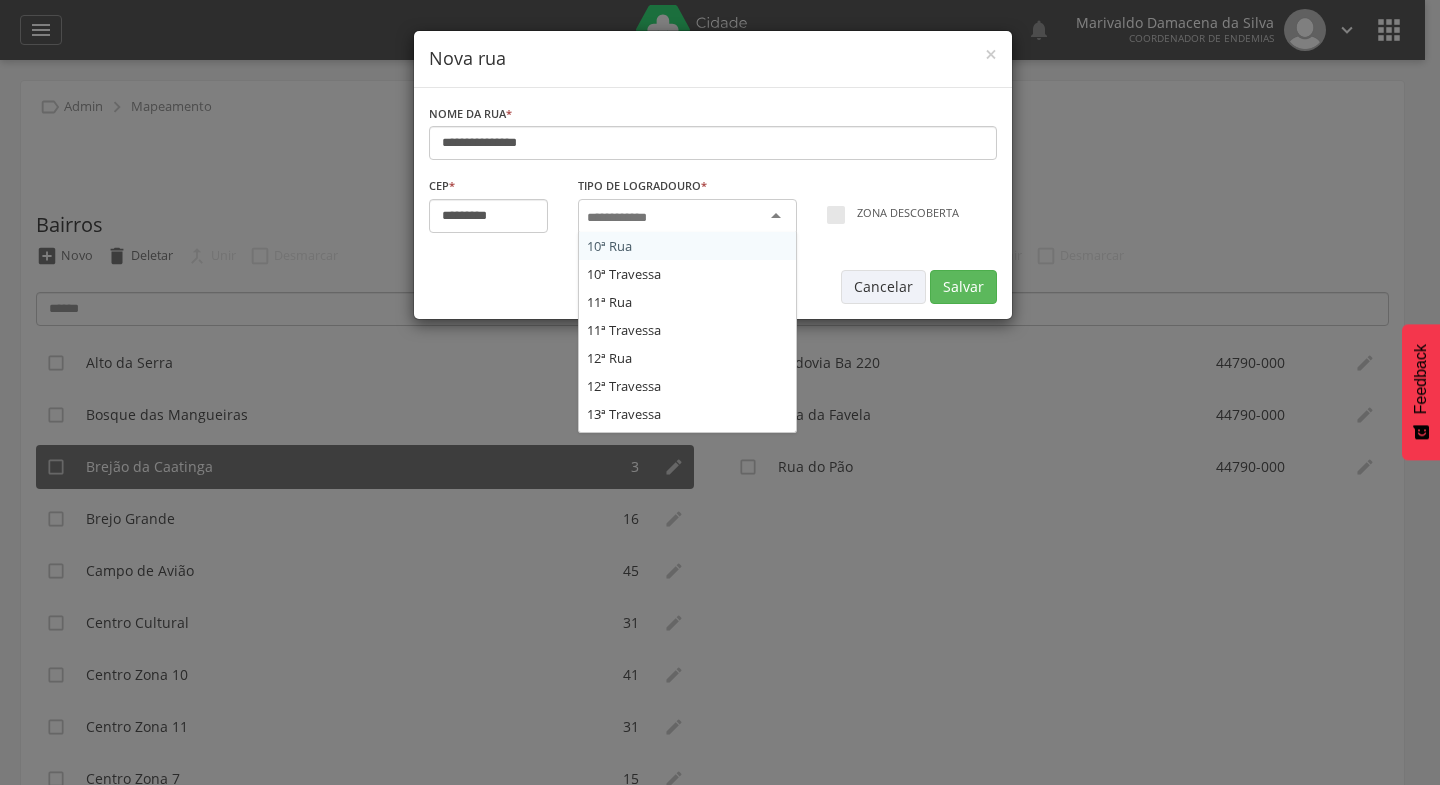 click at bounding box center (623, 218) 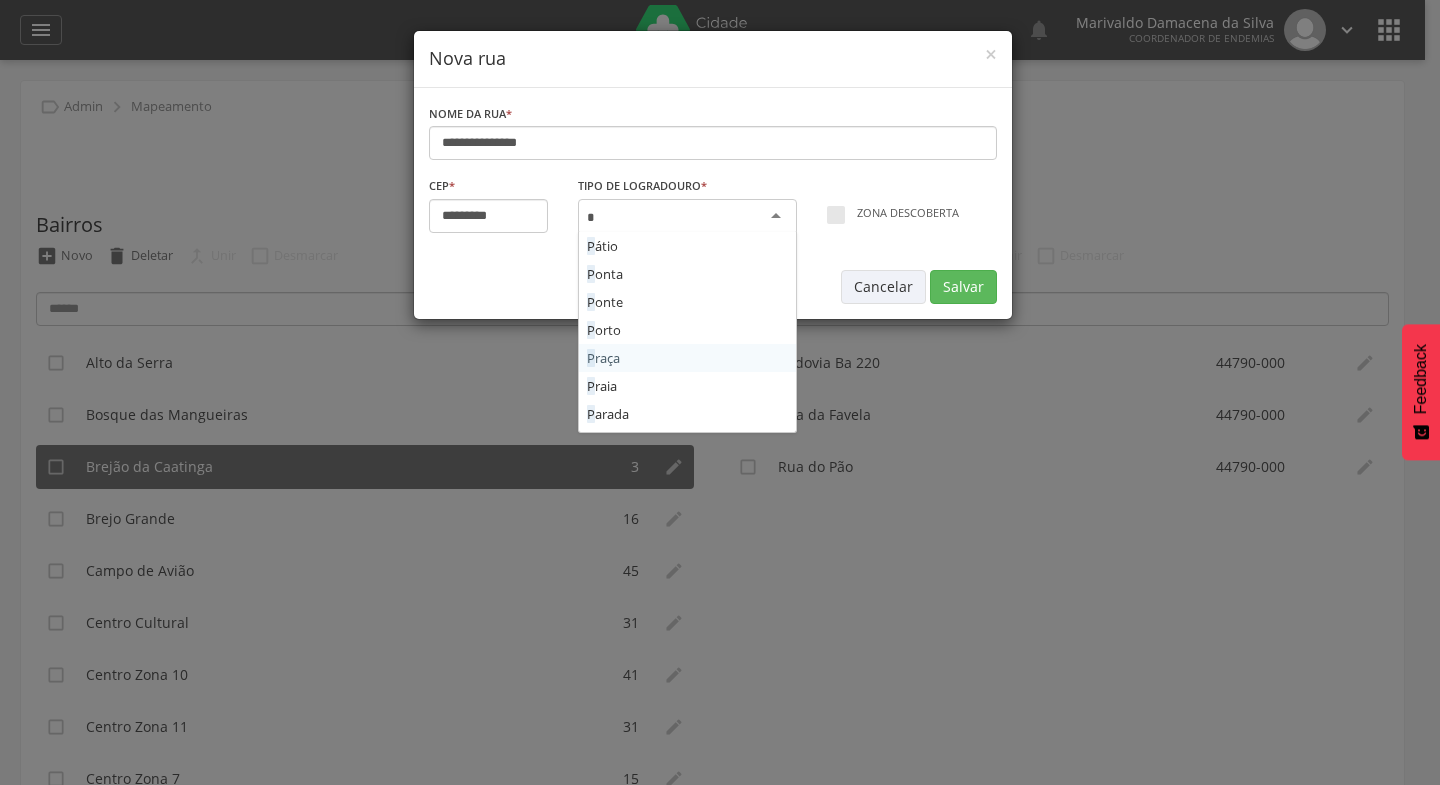 type 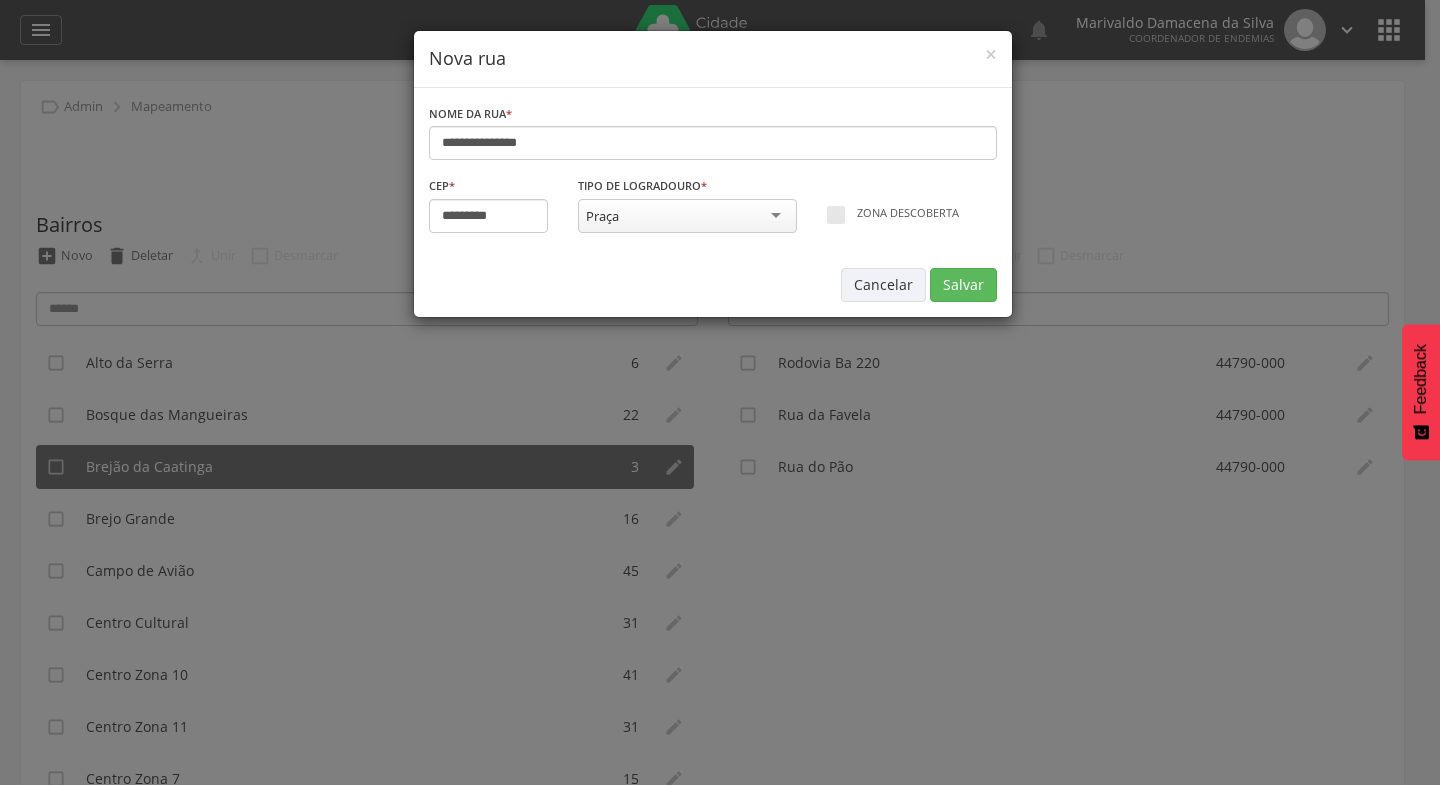 scroll, scrollTop: 0, scrollLeft: 0, axis: both 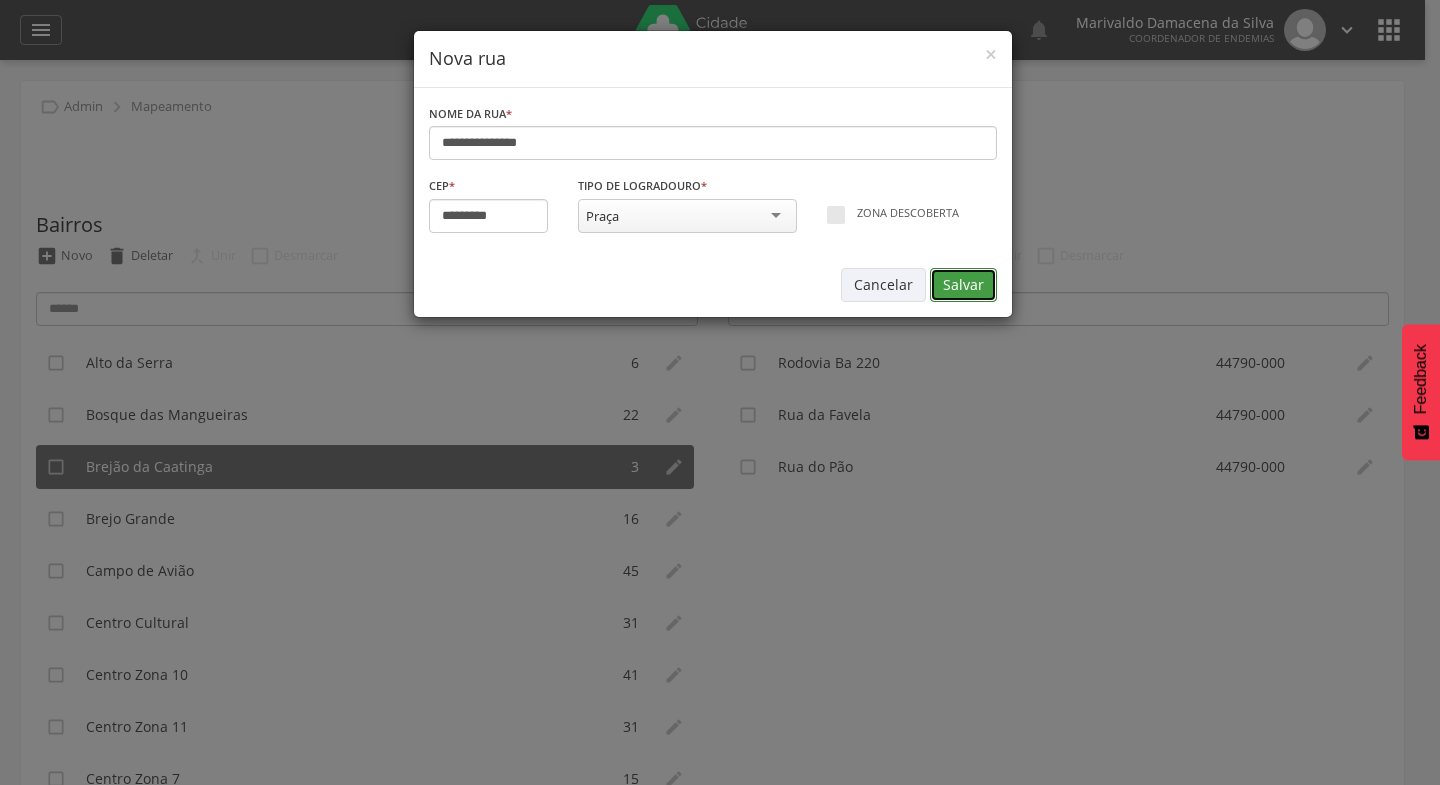 click on "Salvar" at bounding box center (963, 285) 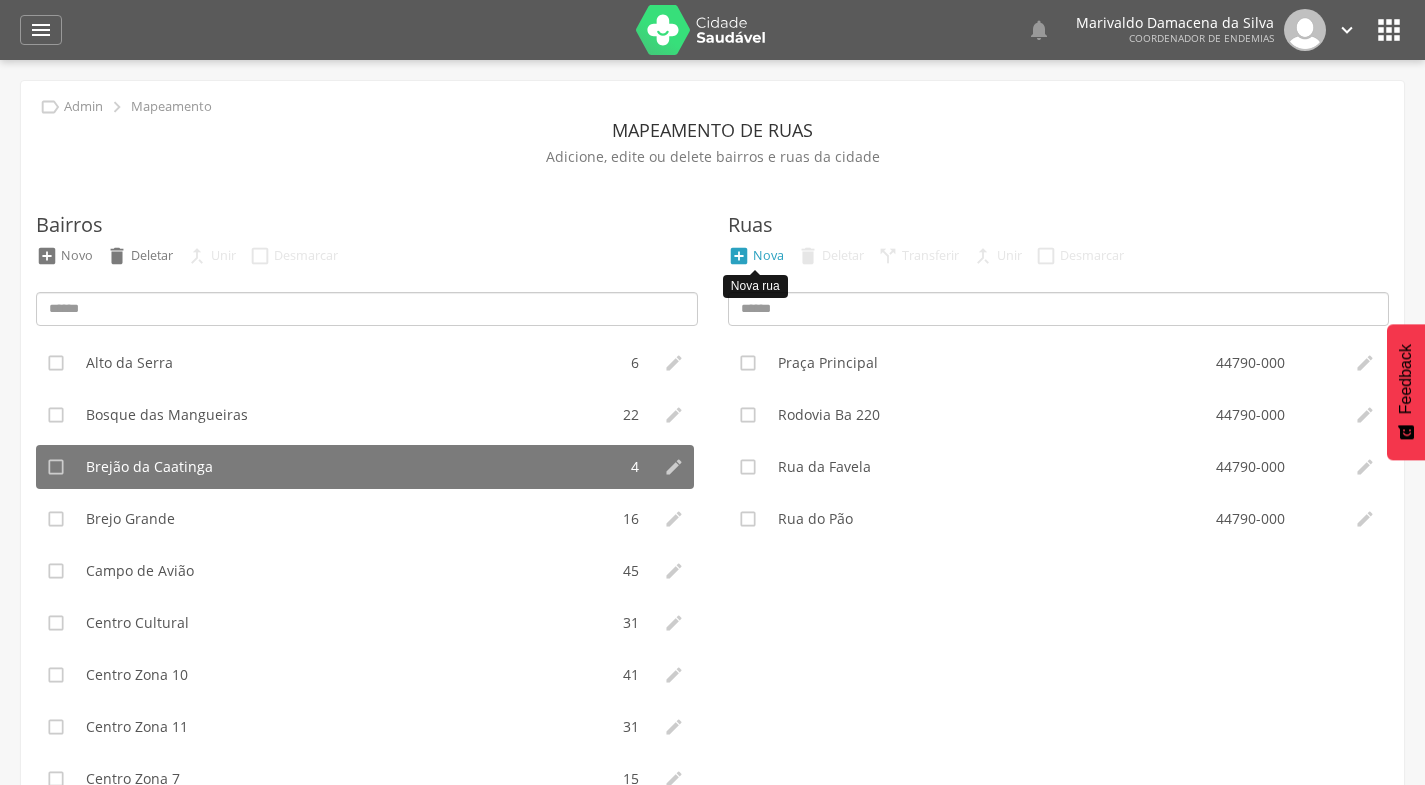 click on "Nova" at bounding box center (768, 255) 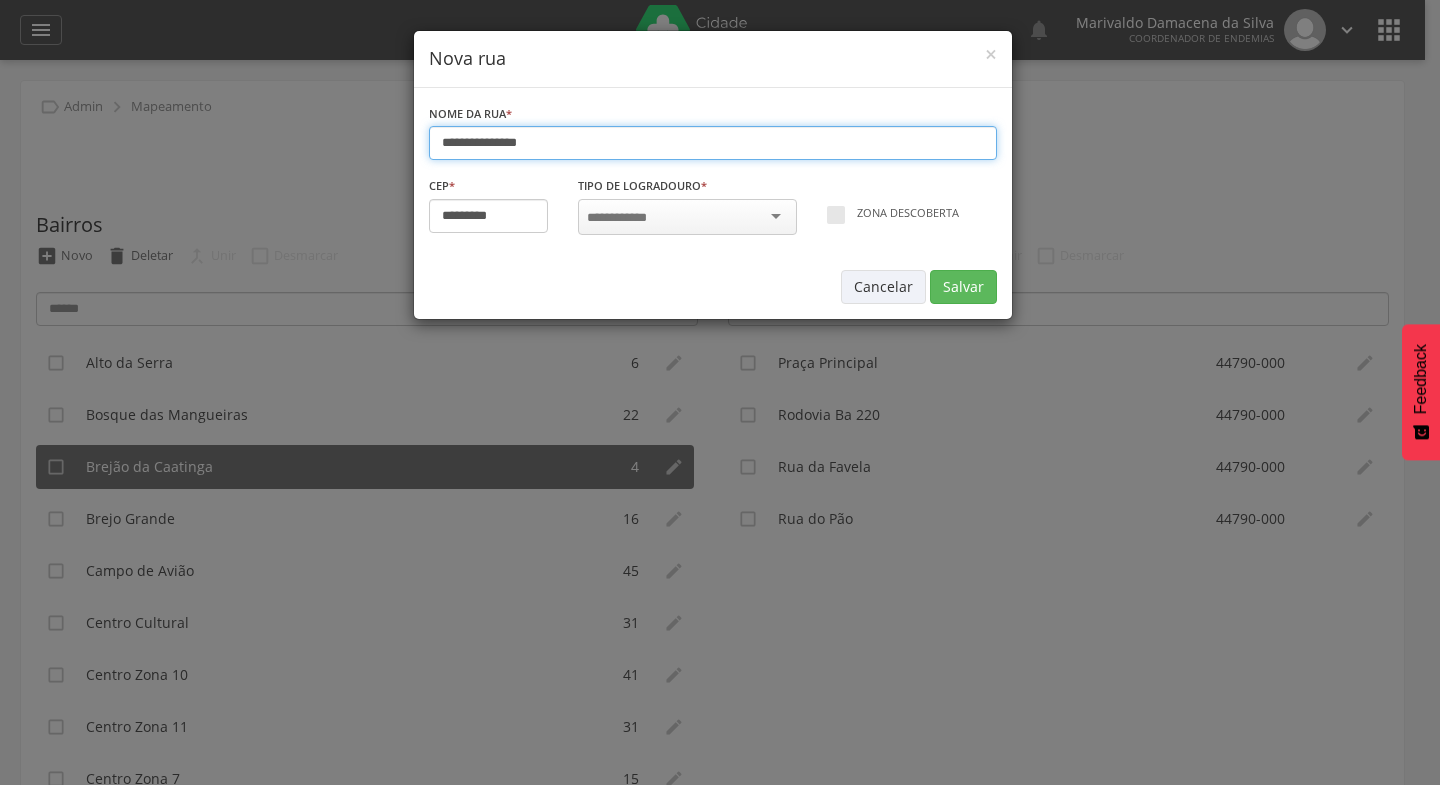click on "**********" at bounding box center [713, 143] 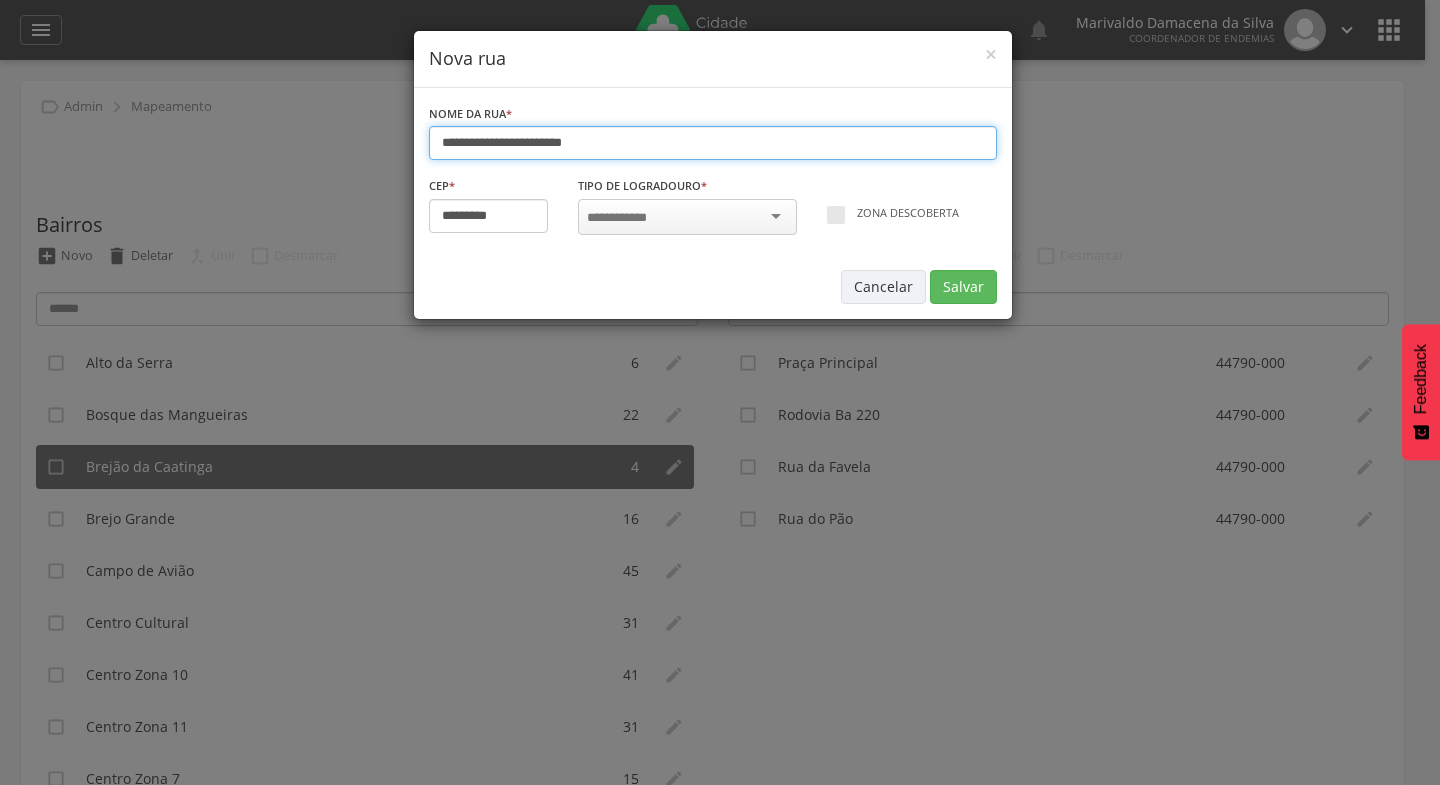 type on "**********" 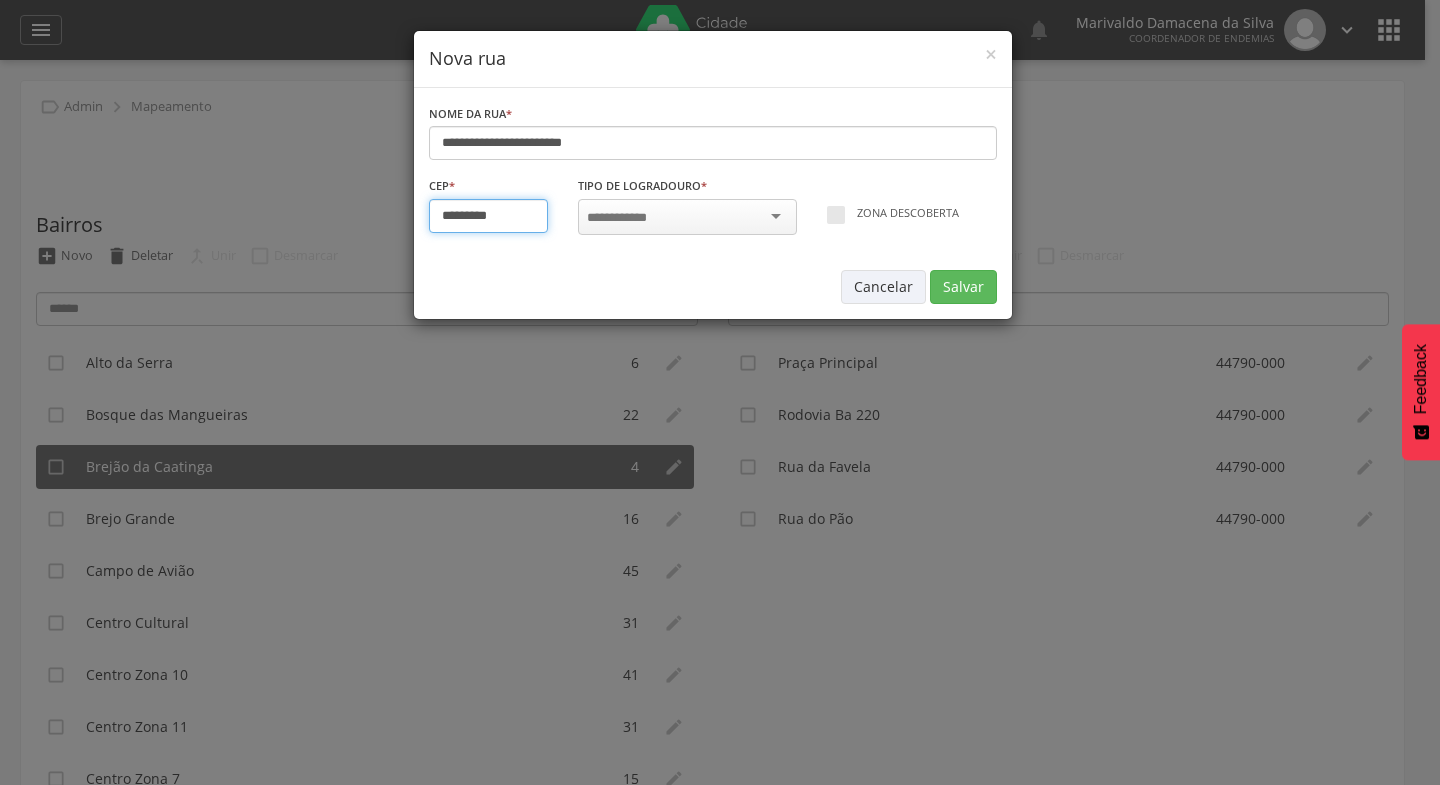 click on "*********" at bounding box center [489, 216] 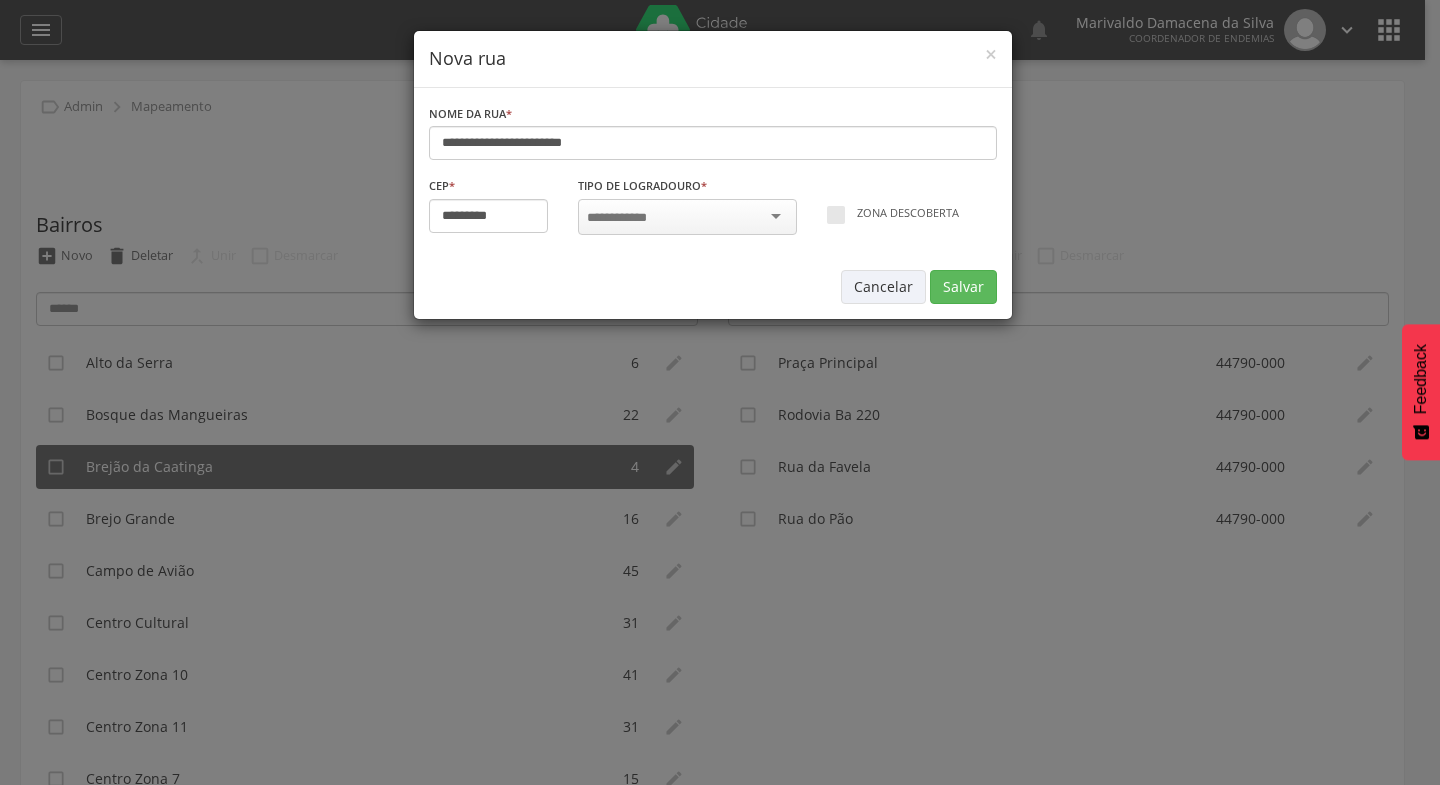 click at bounding box center [687, 217] 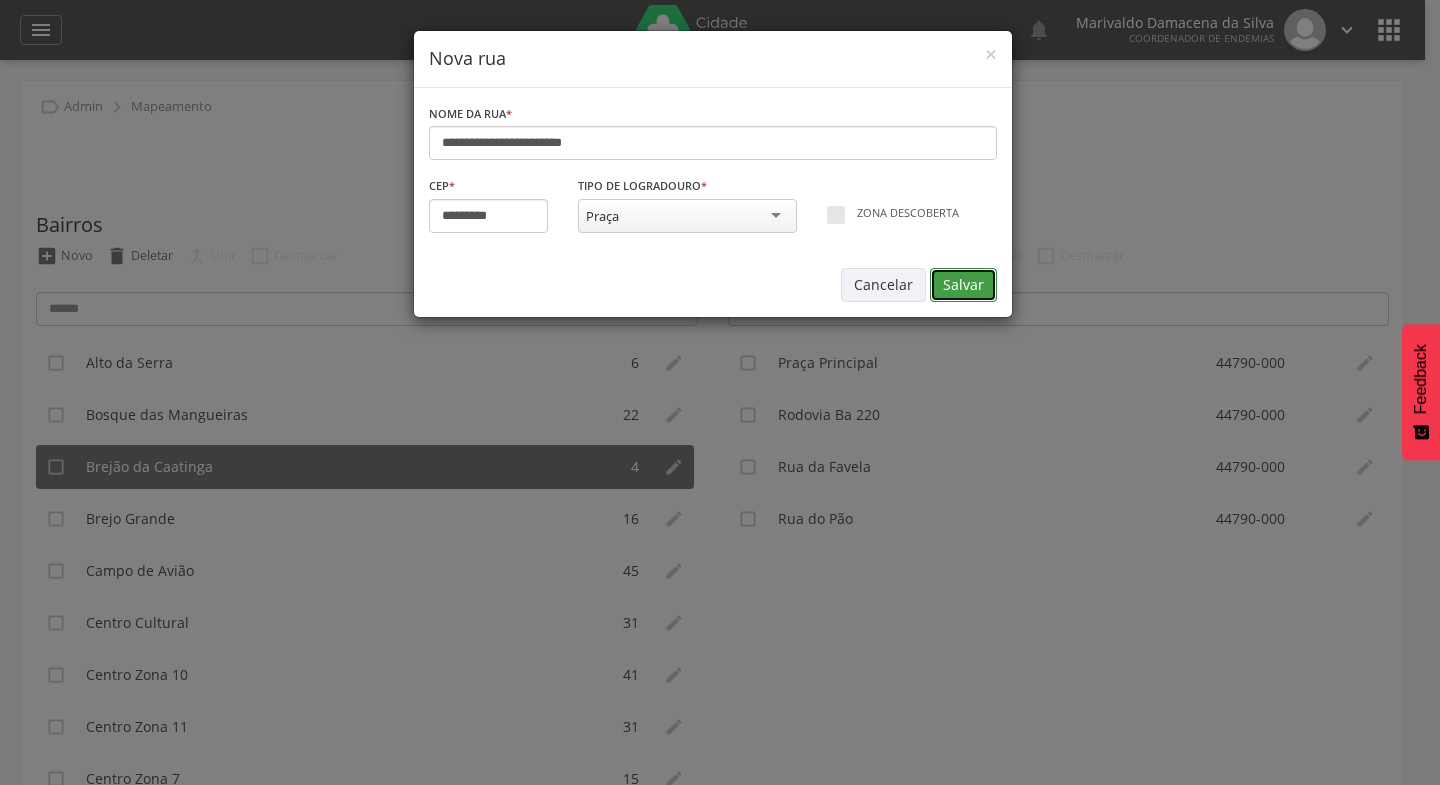 click on "Salvar" at bounding box center [963, 285] 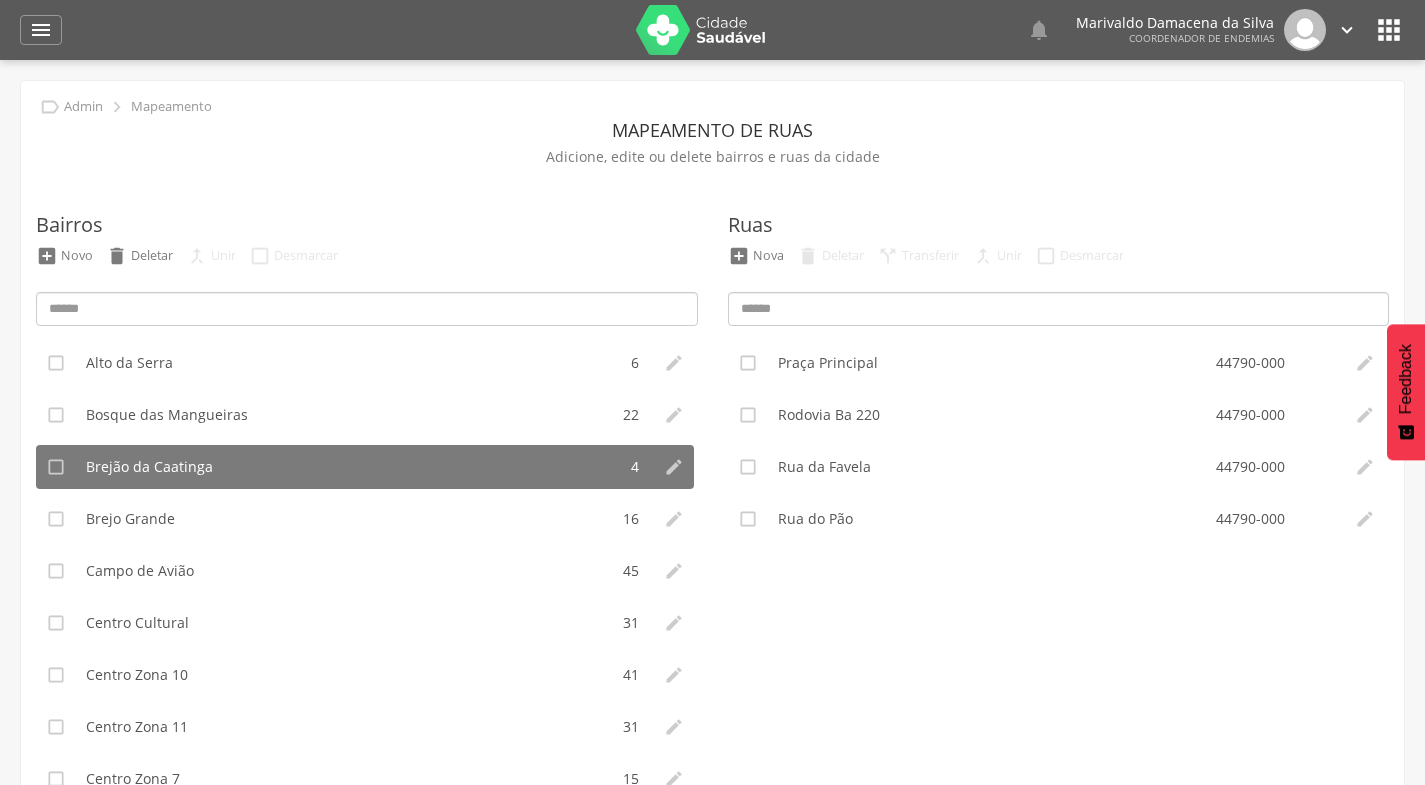 type on "*********" 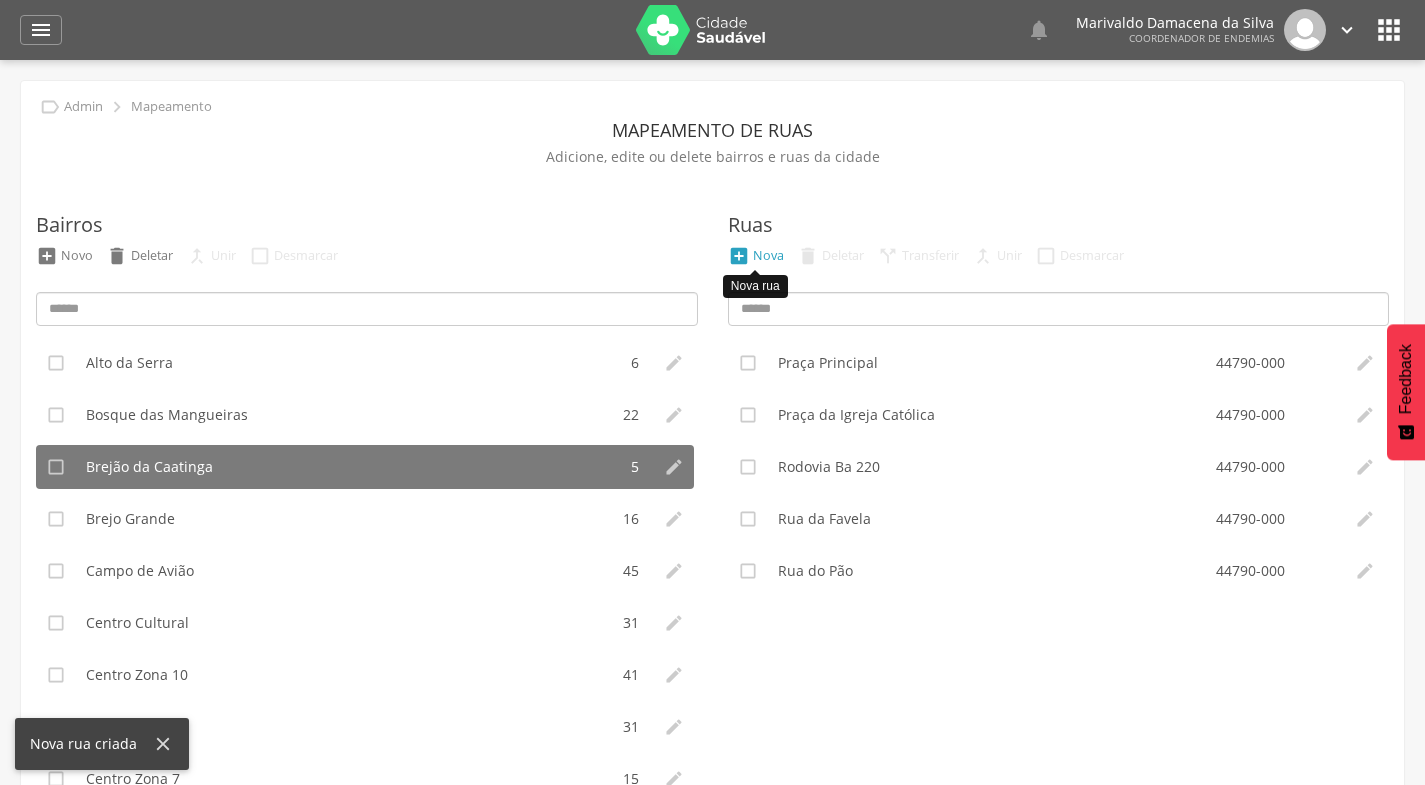 click on "Nova" at bounding box center (768, 255) 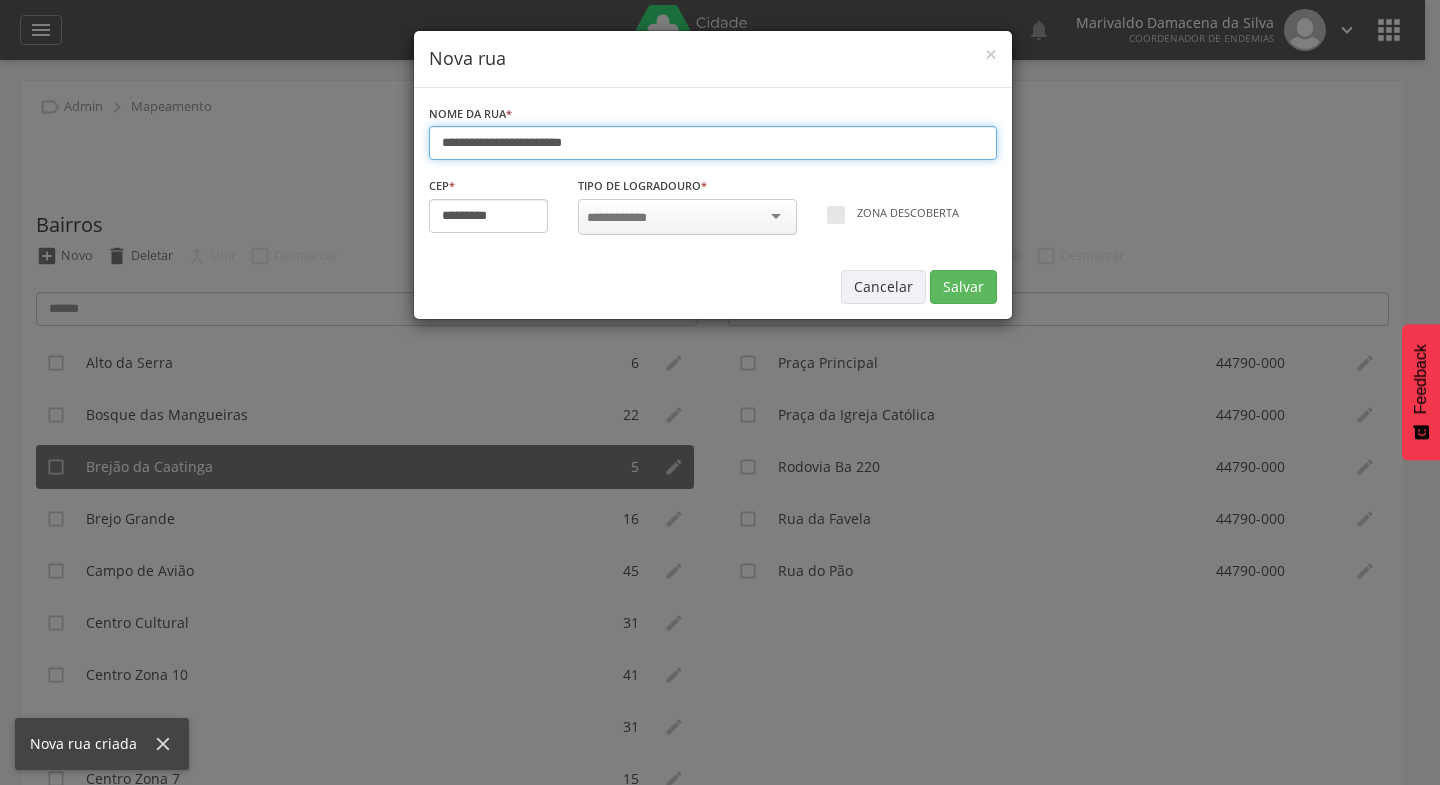 click on "**********" at bounding box center (713, 143) 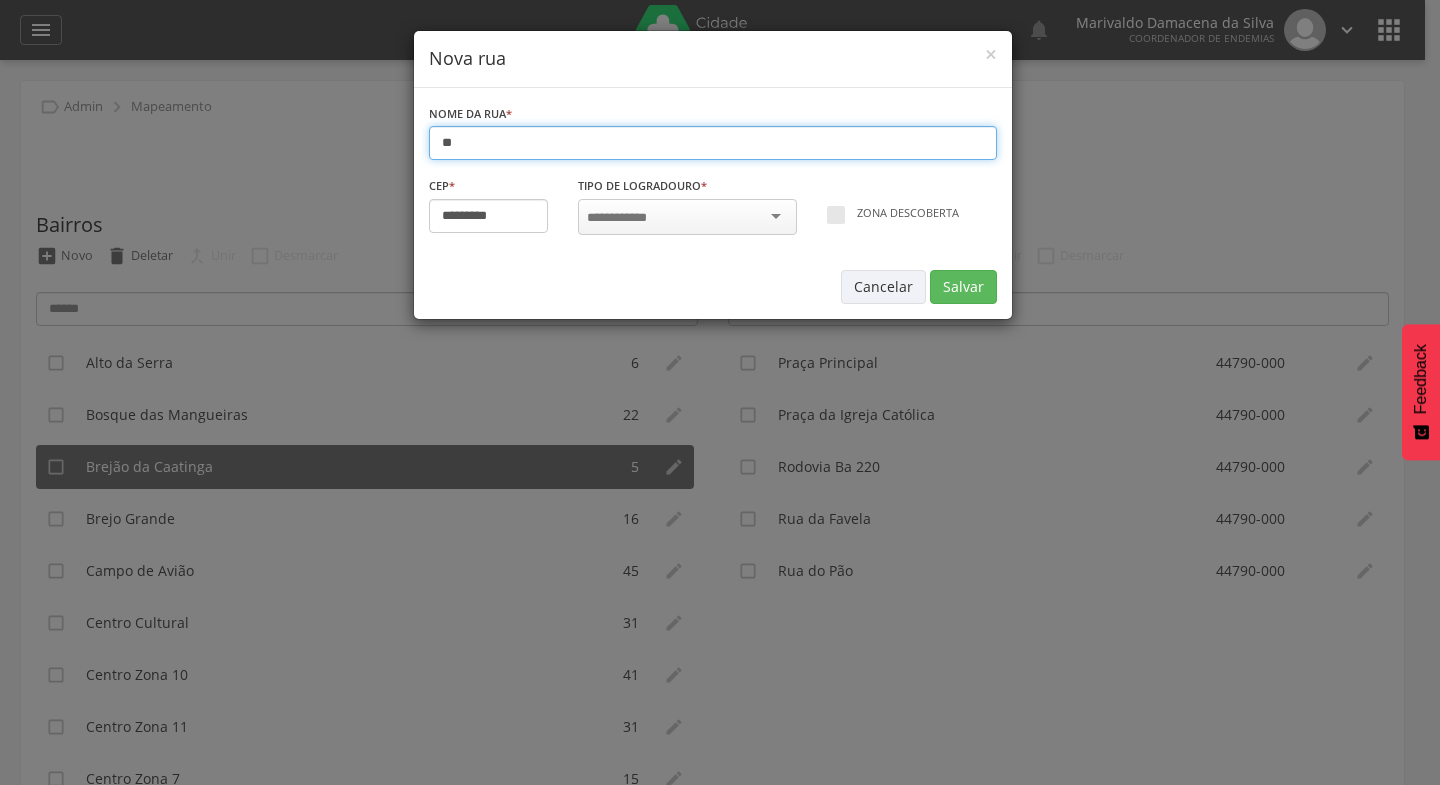 type on "*" 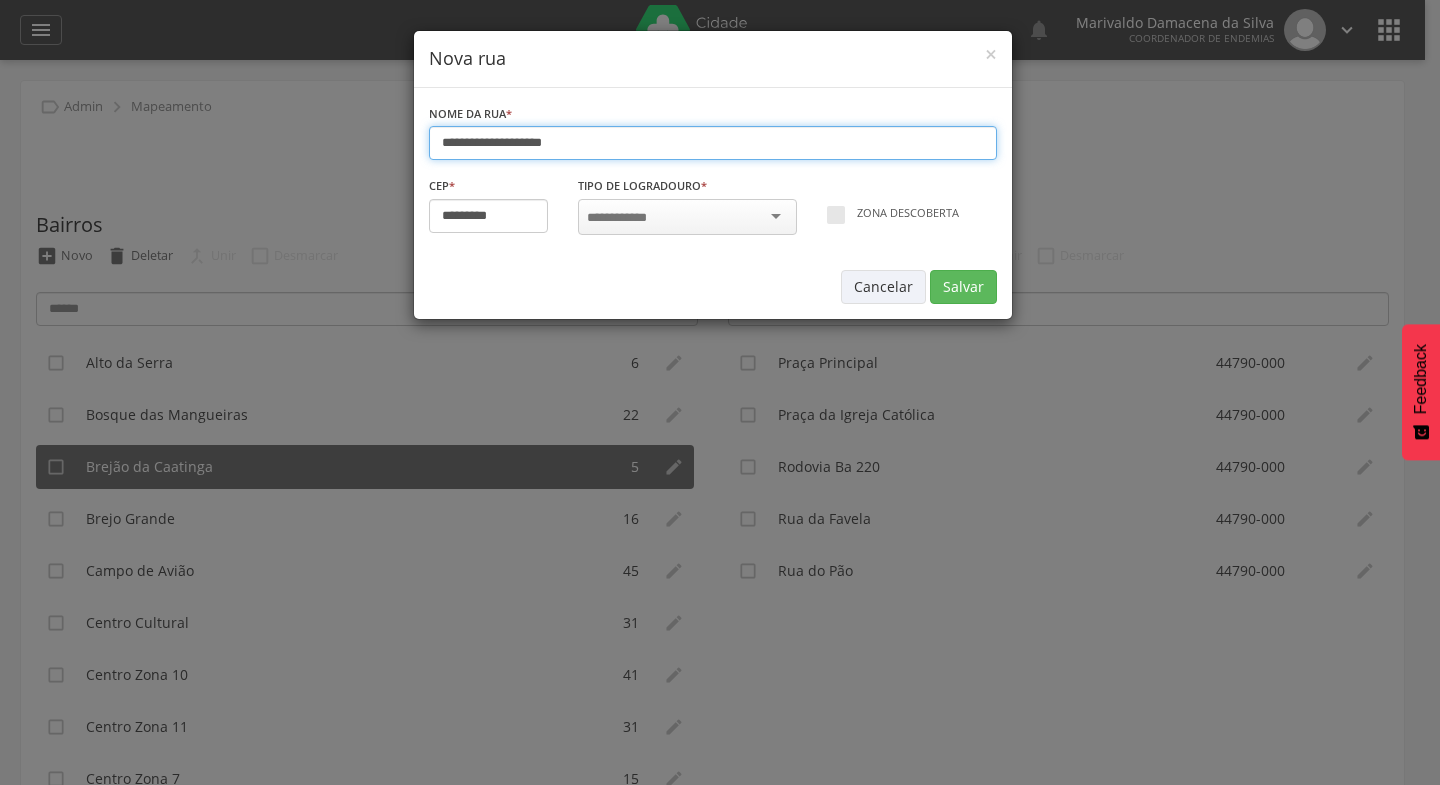 type on "**********" 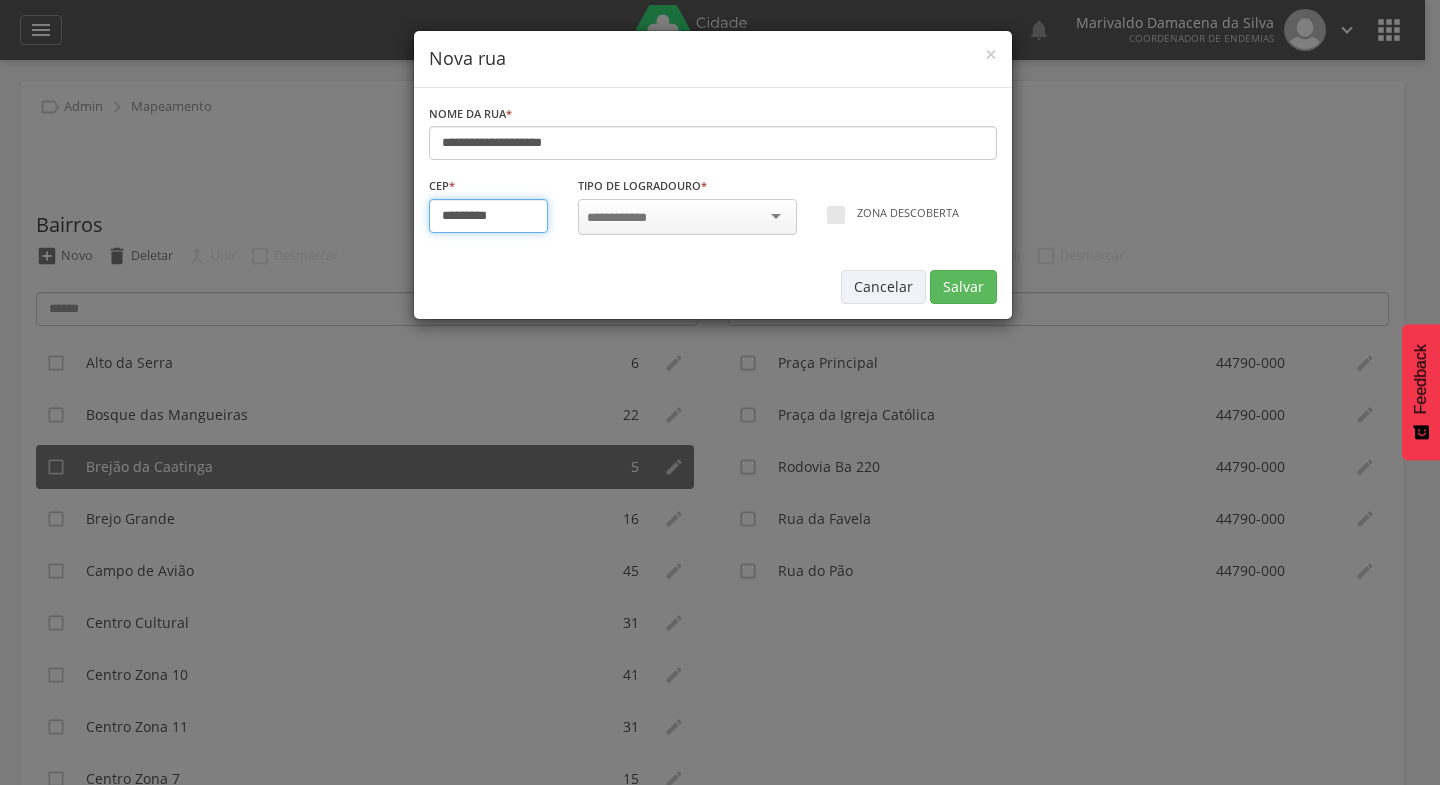 drag, startPoint x: 467, startPoint y: 213, endPoint x: 446, endPoint y: 214, distance: 21.023796 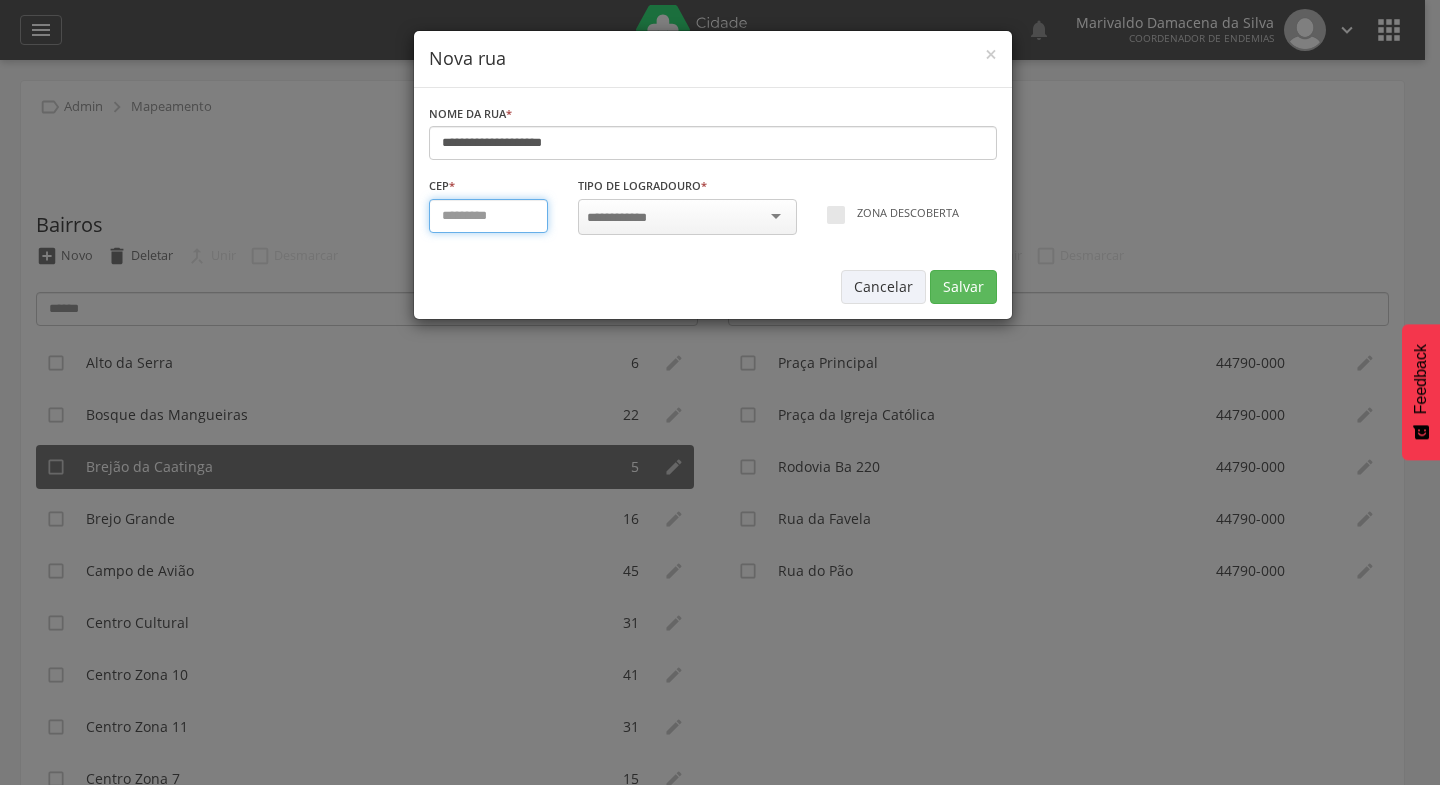 type on "*********" 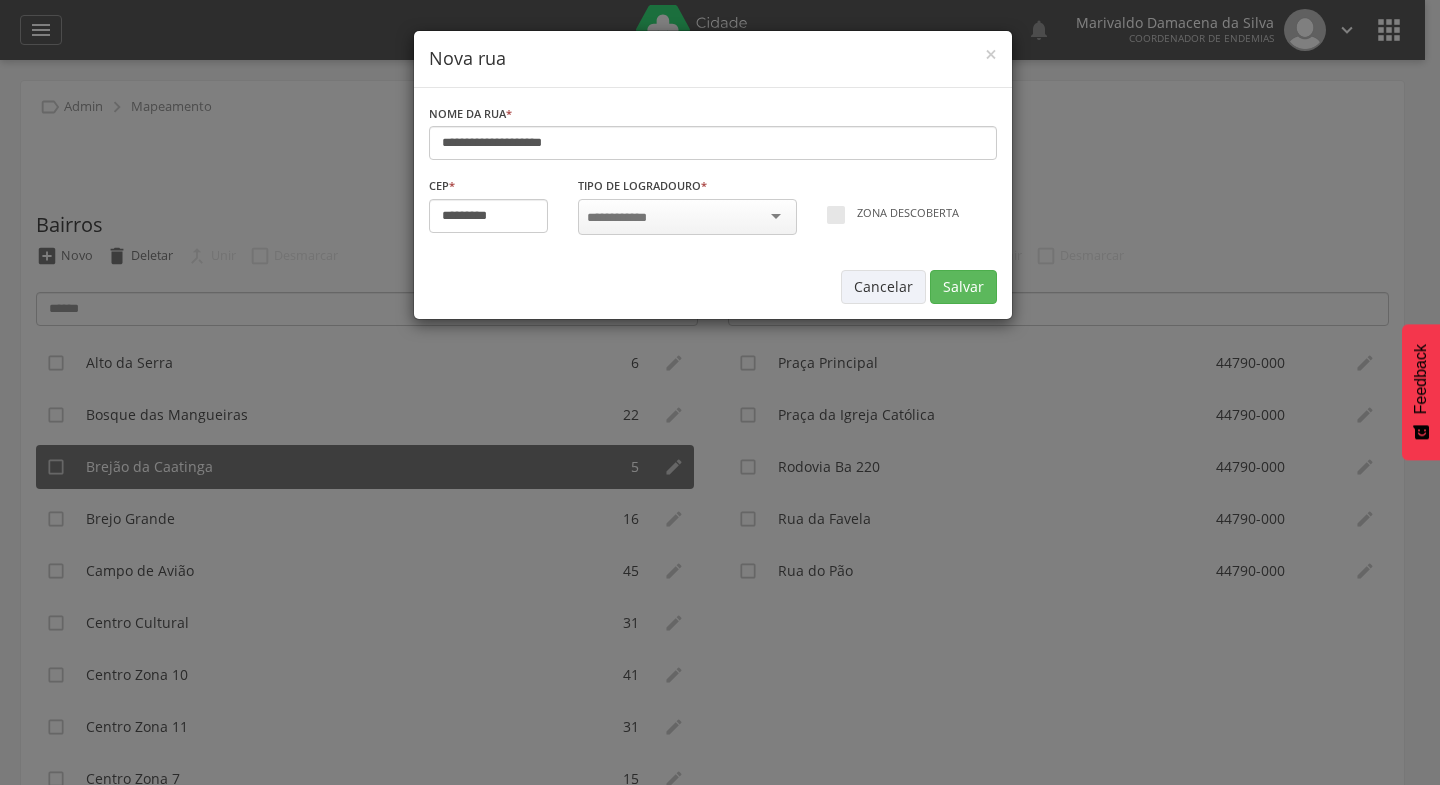 click at bounding box center [687, 217] 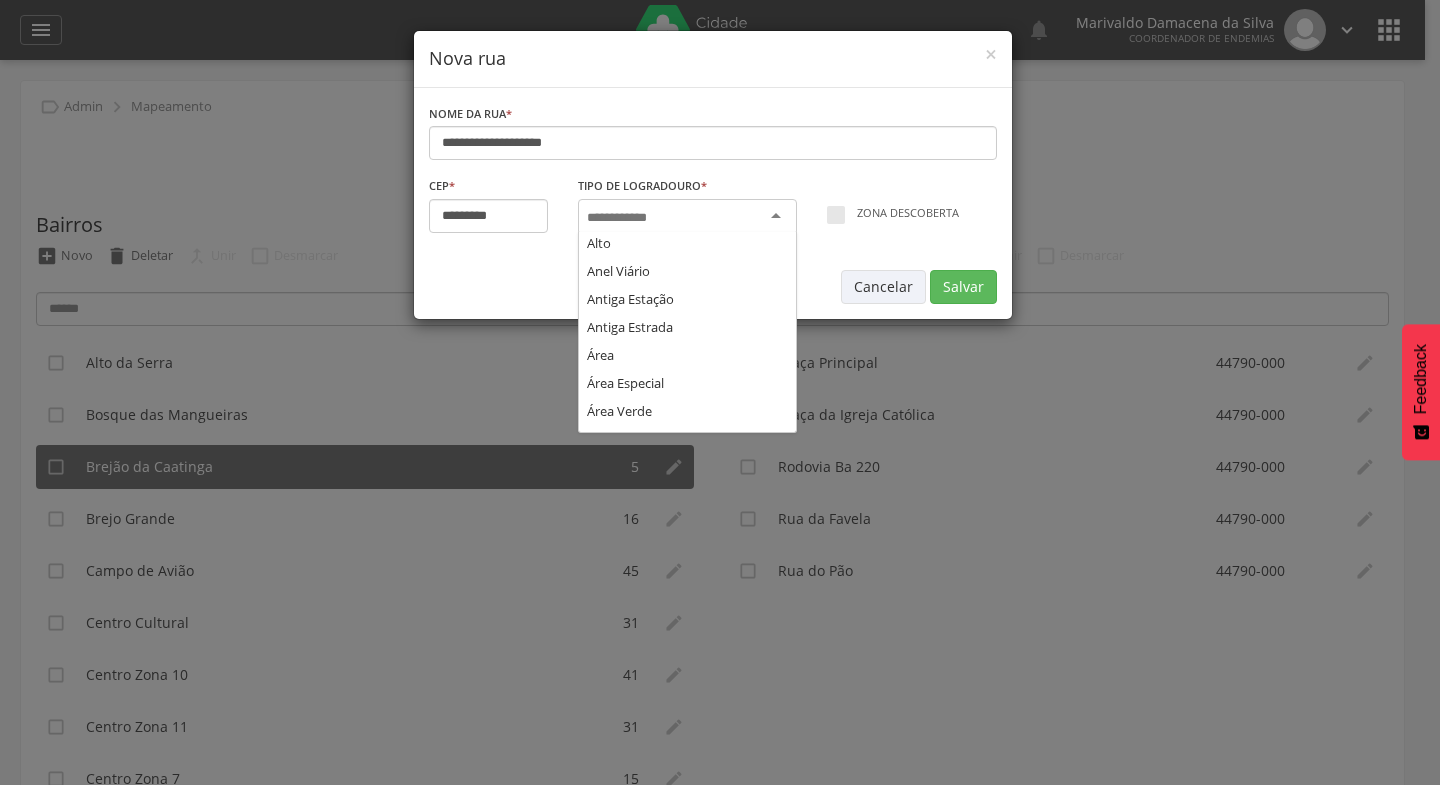 scroll, scrollTop: 0, scrollLeft: 0, axis: both 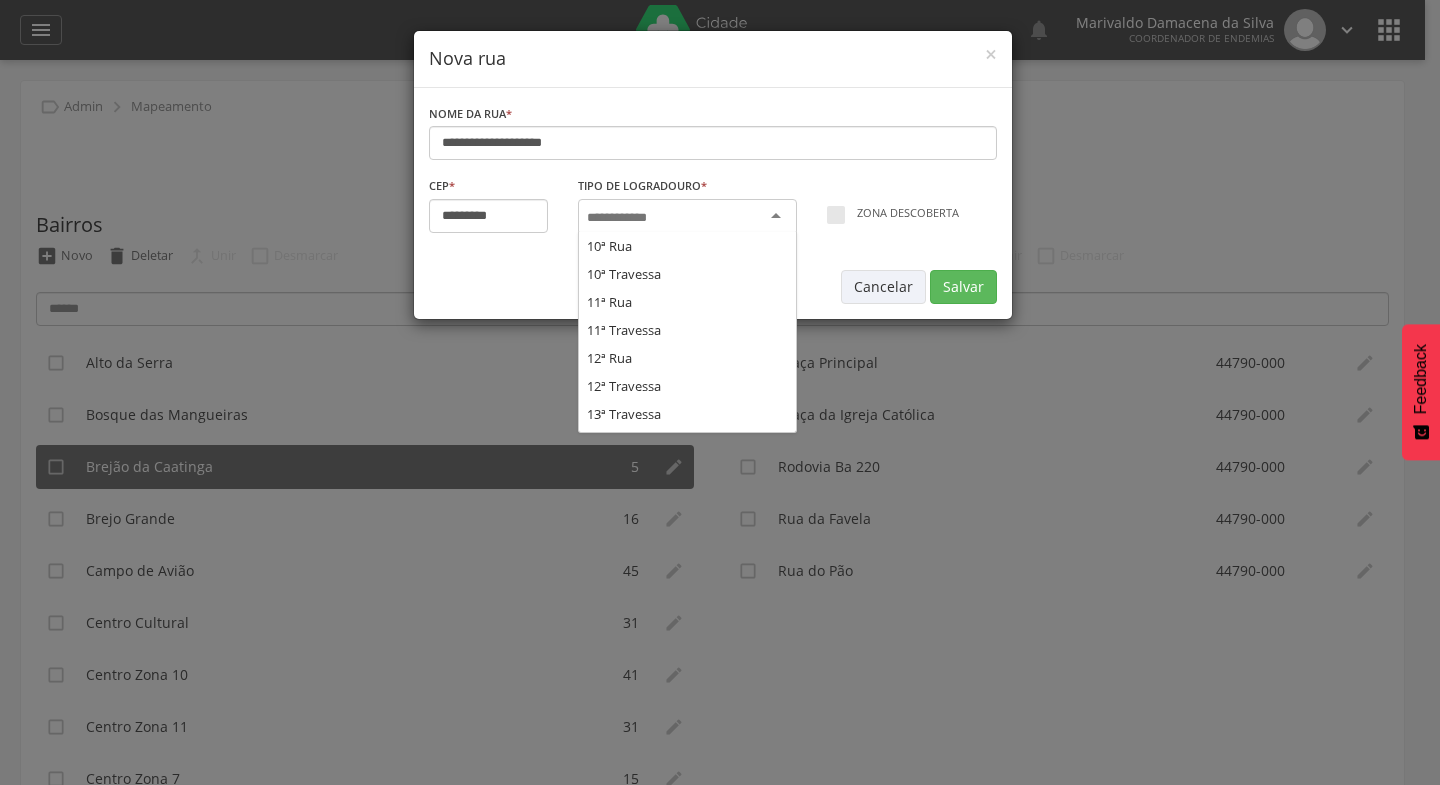 click at bounding box center [687, 217] 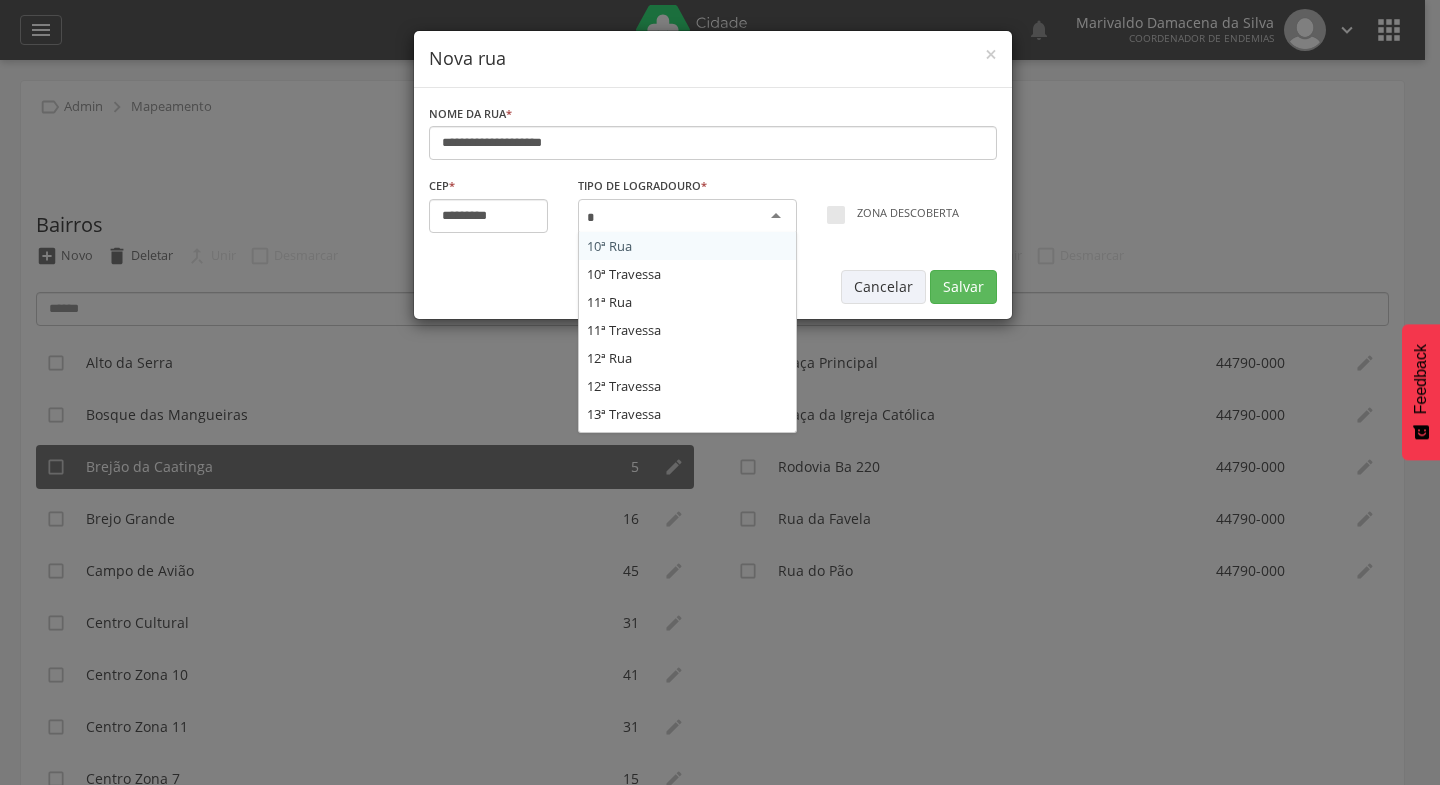 type on "**" 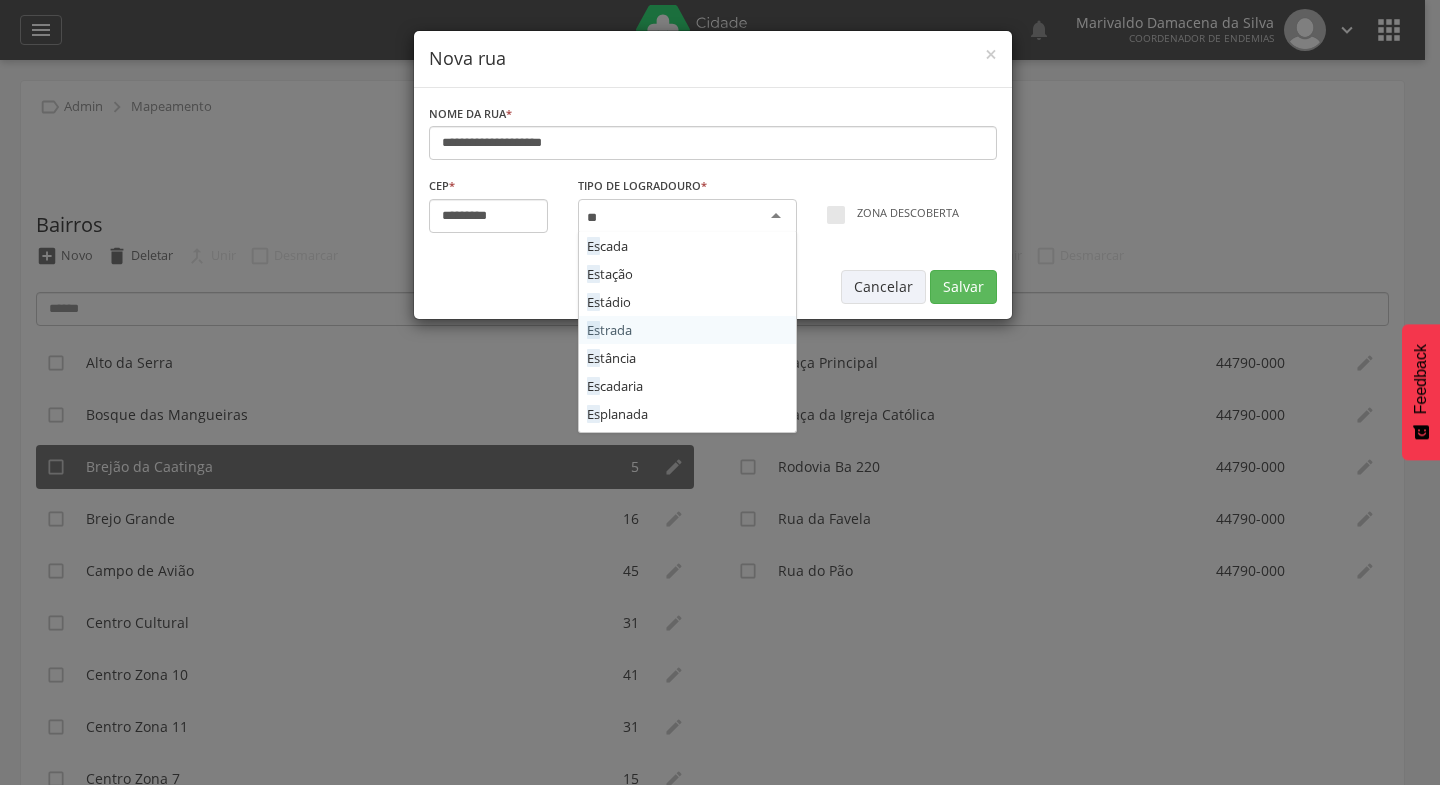 type 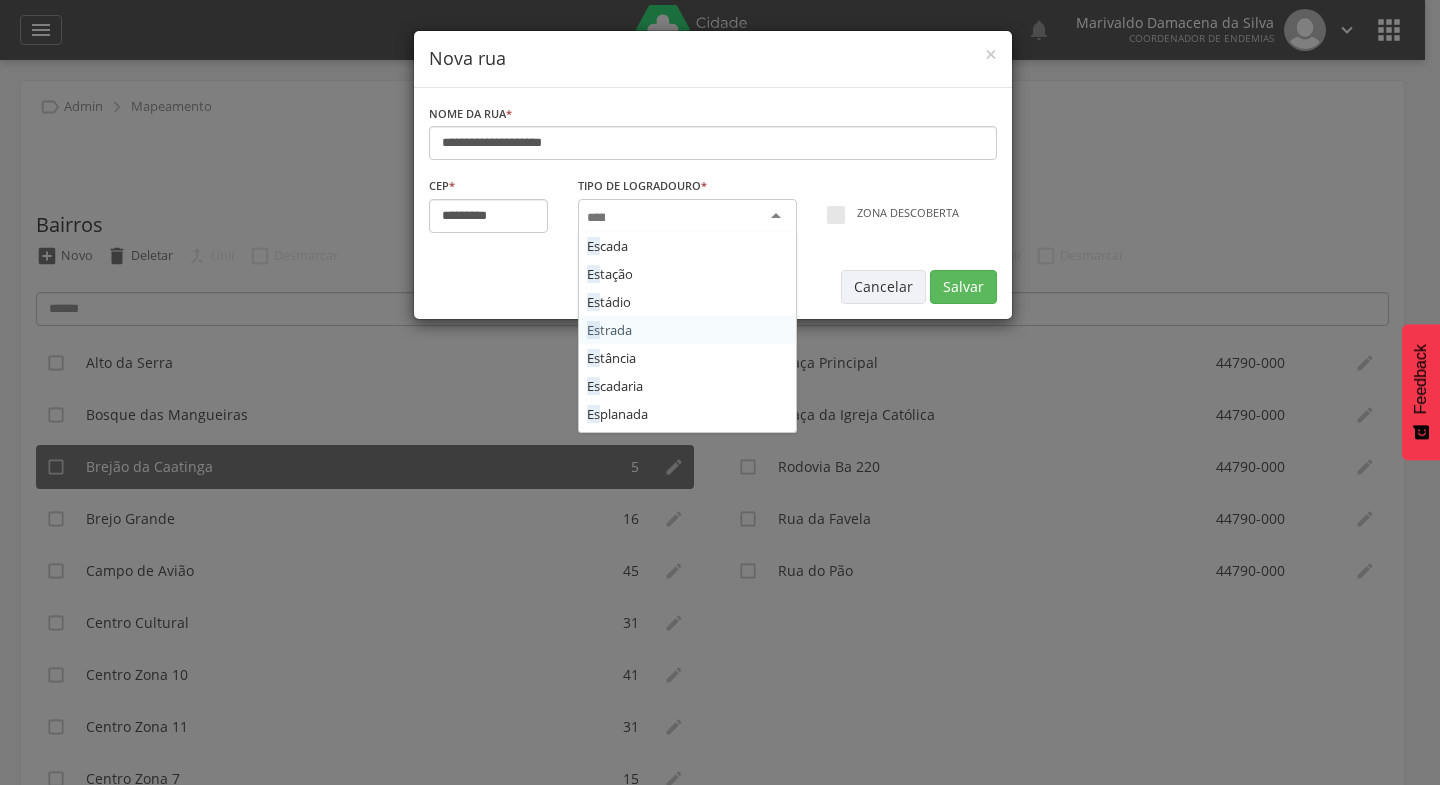 scroll, scrollTop: 0, scrollLeft: 0, axis: both 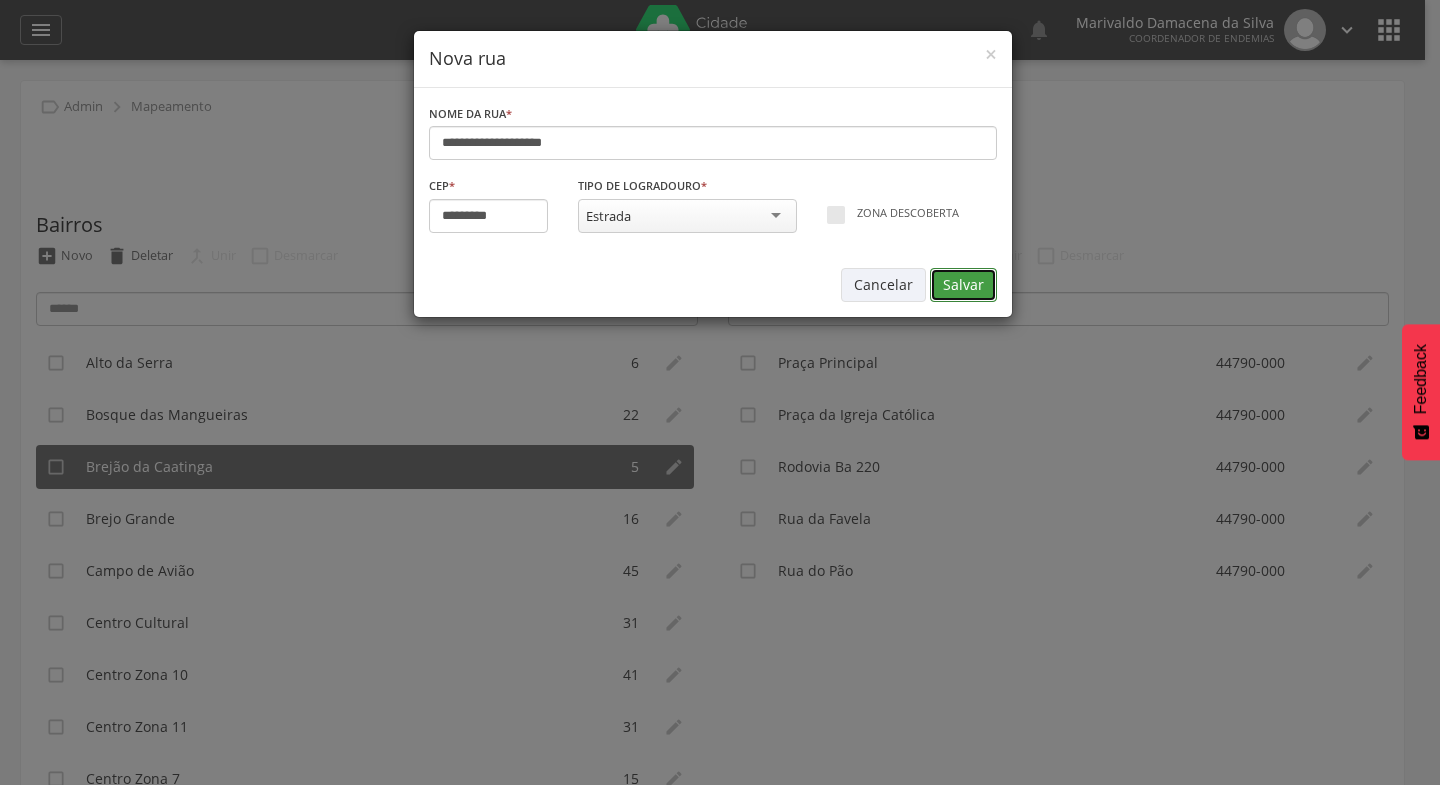 click on "Salvar" at bounding box center (963, 285) 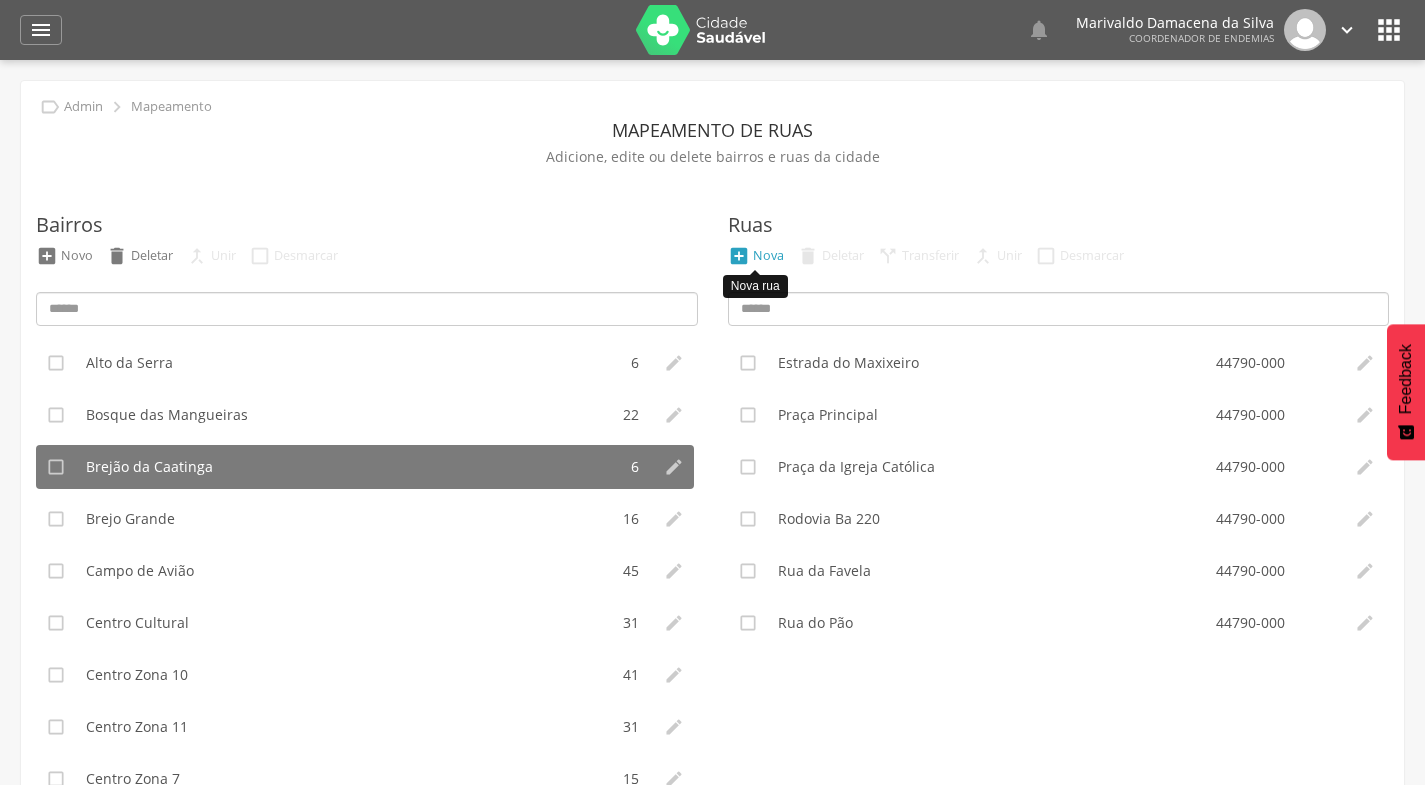 click on "
Nova" at bounding box center [756, 256] 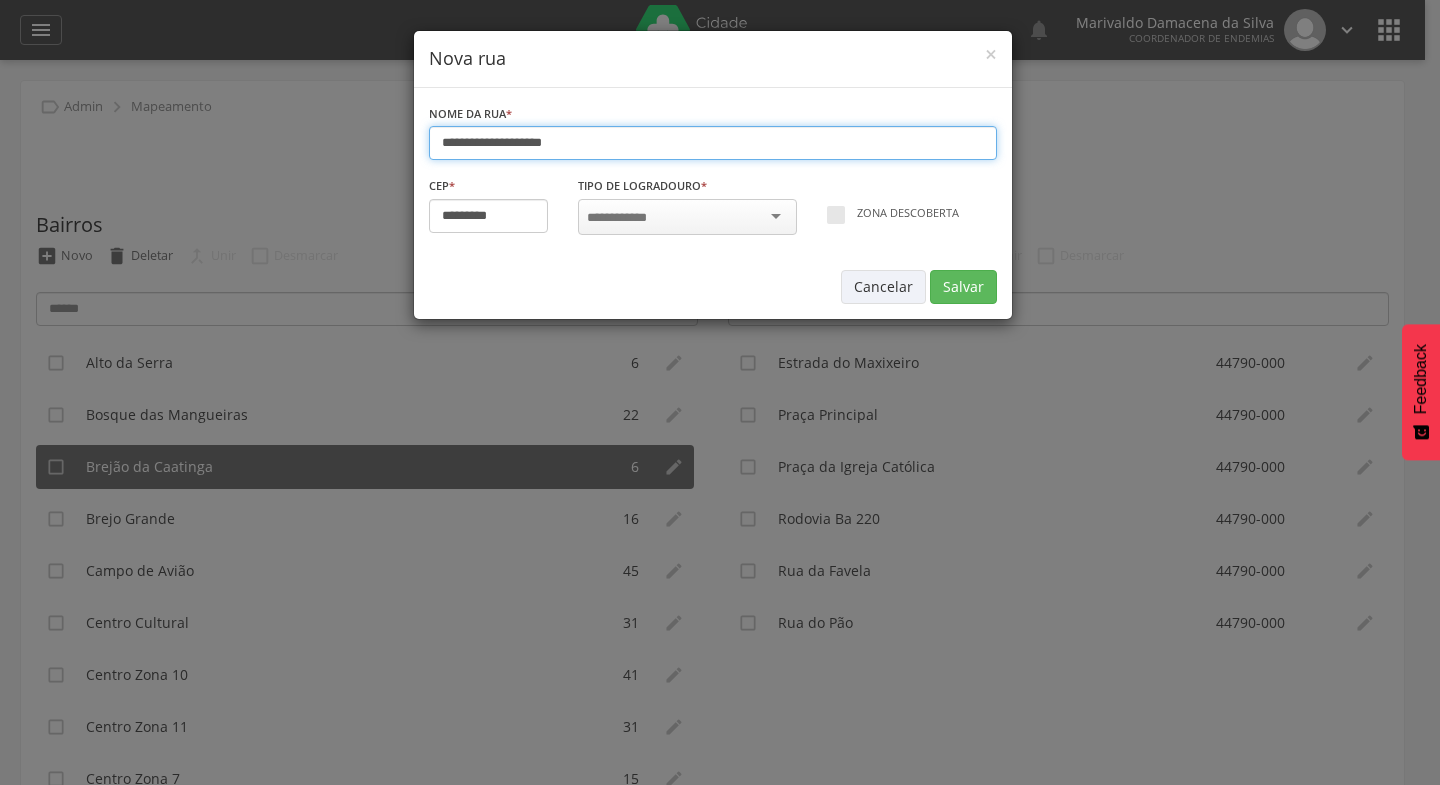 click on "**********" at bounding box center [713, 143] 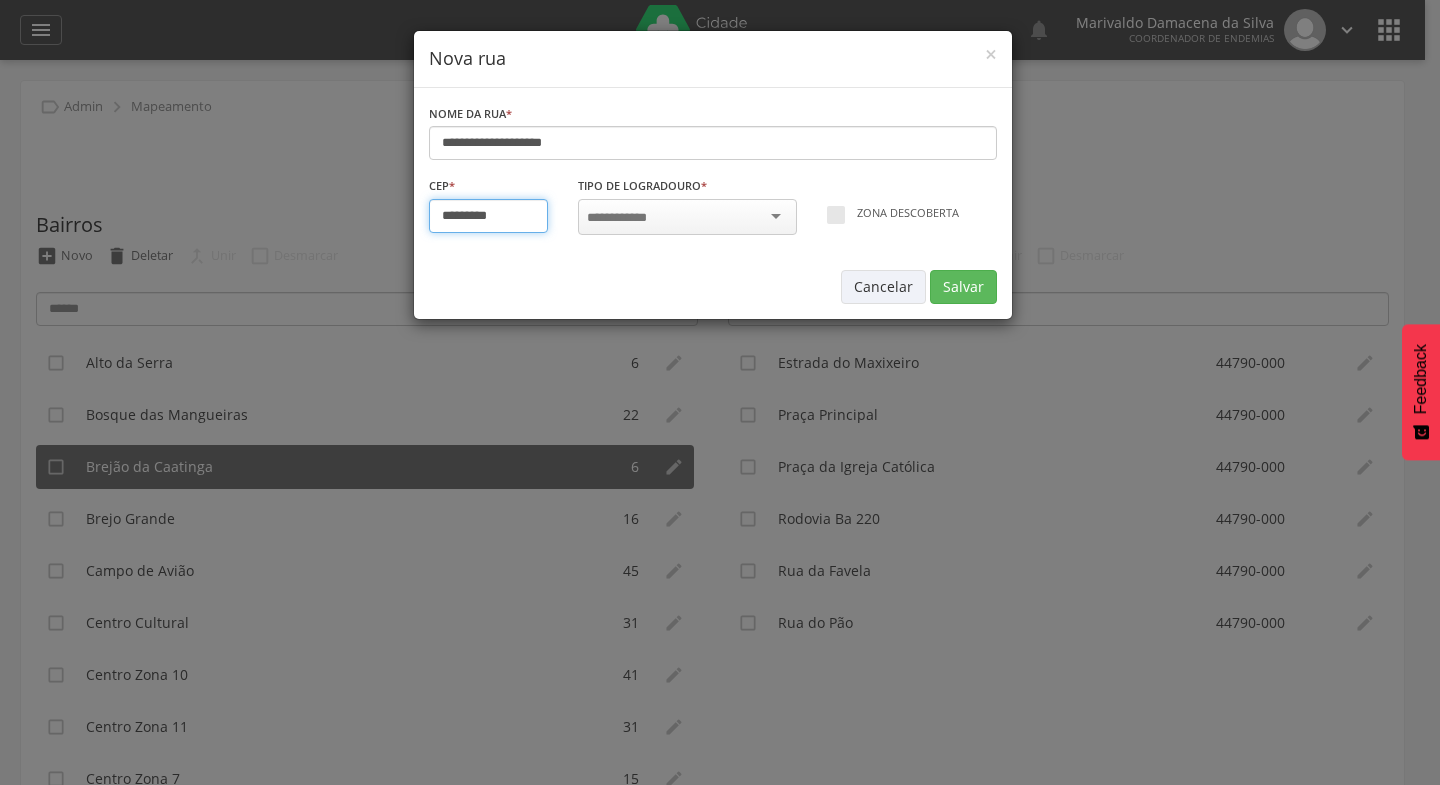 click on "*********" at bounding box center [489, 216] 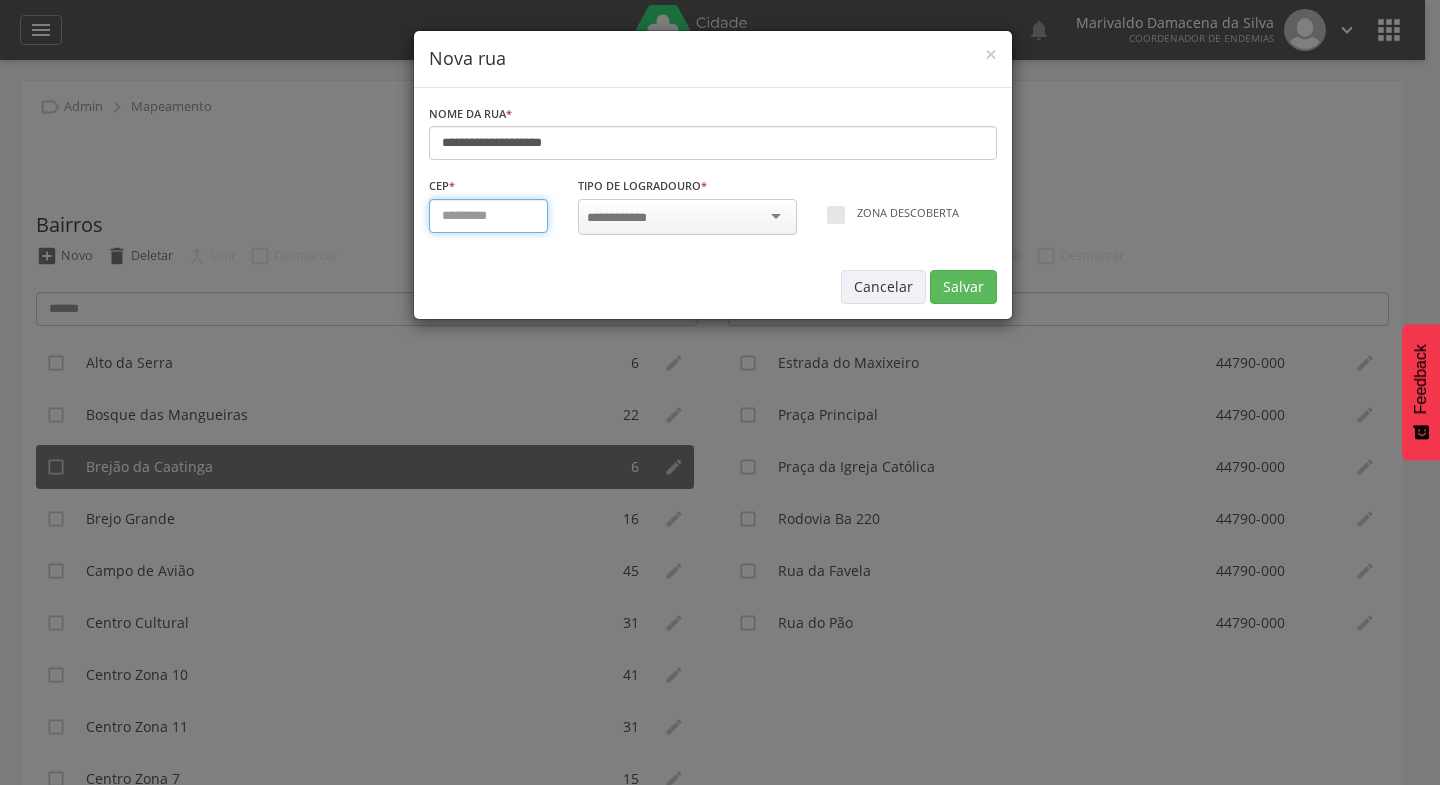 type on "*********" 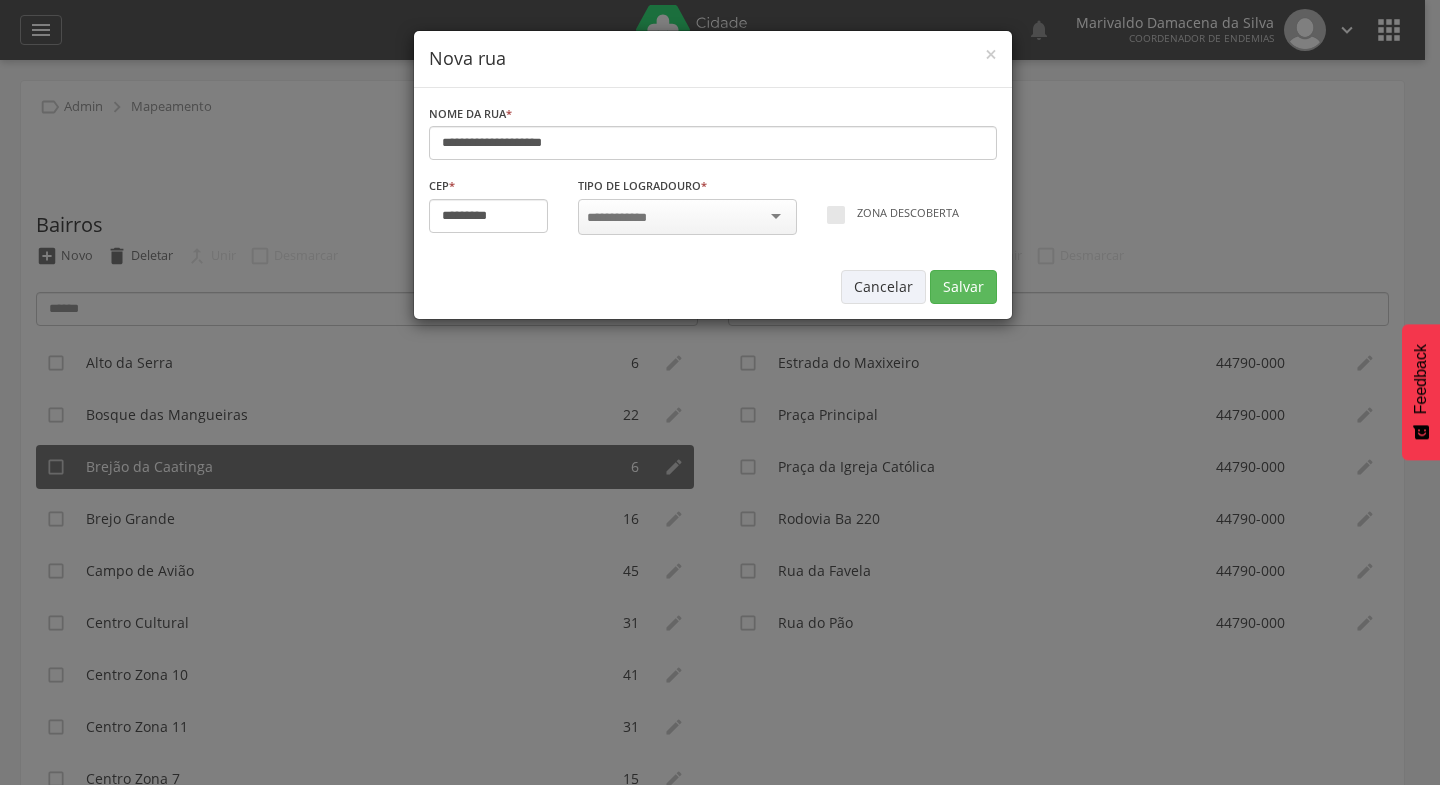 click at bounding box center (687, 217) 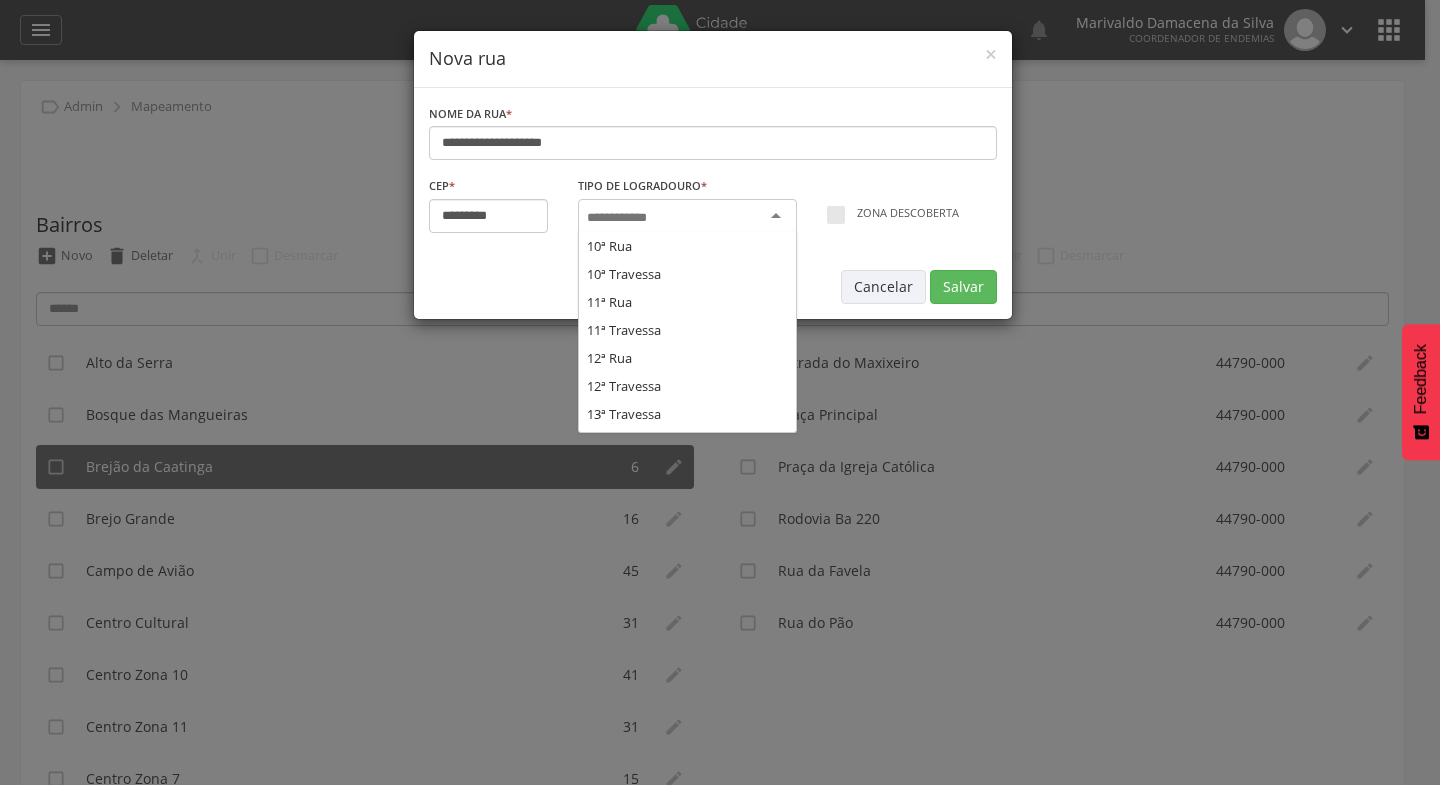 scroll, scrollTop: 0, scrollLeft: 0, axis: both 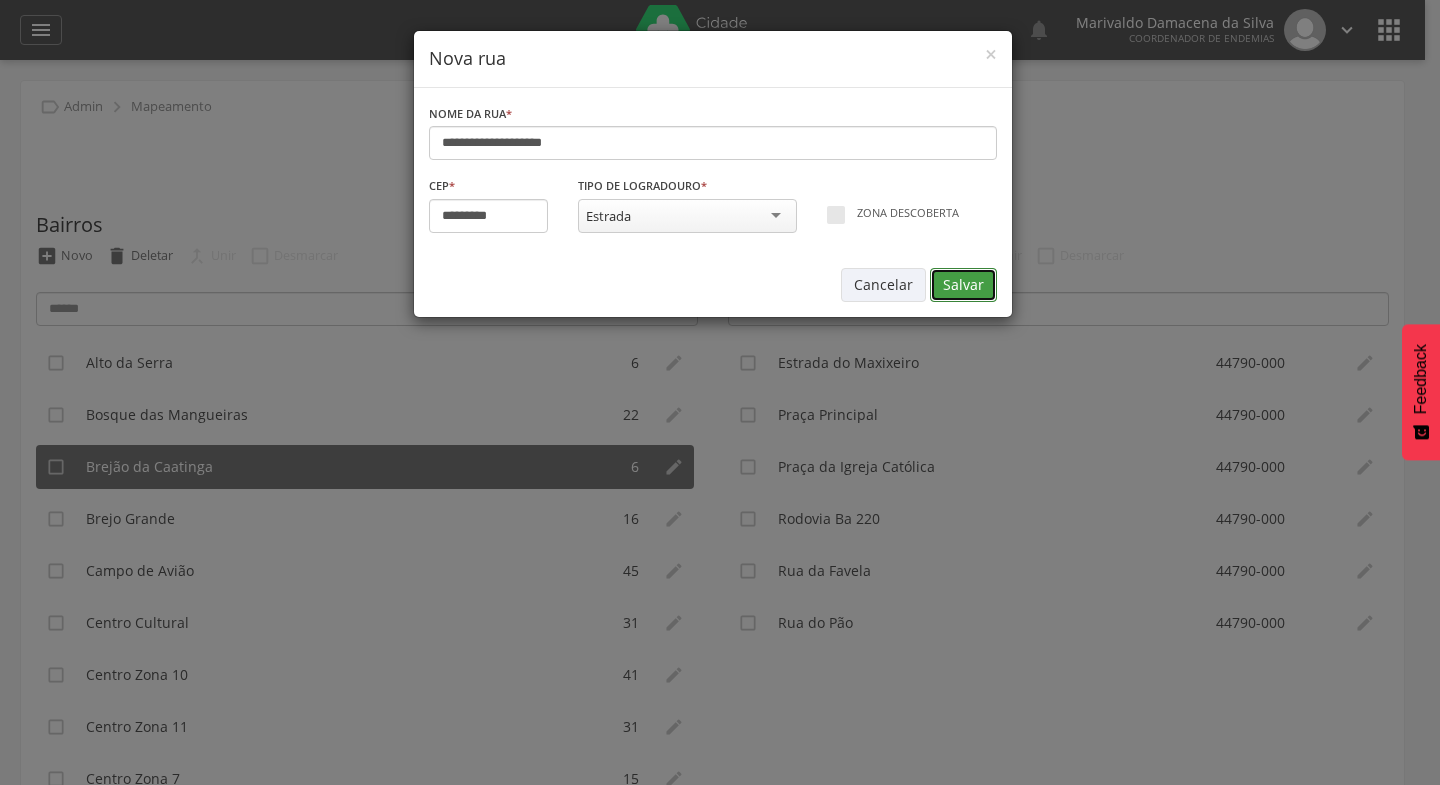 click on "Salvar" at bounding box center [963, 285] 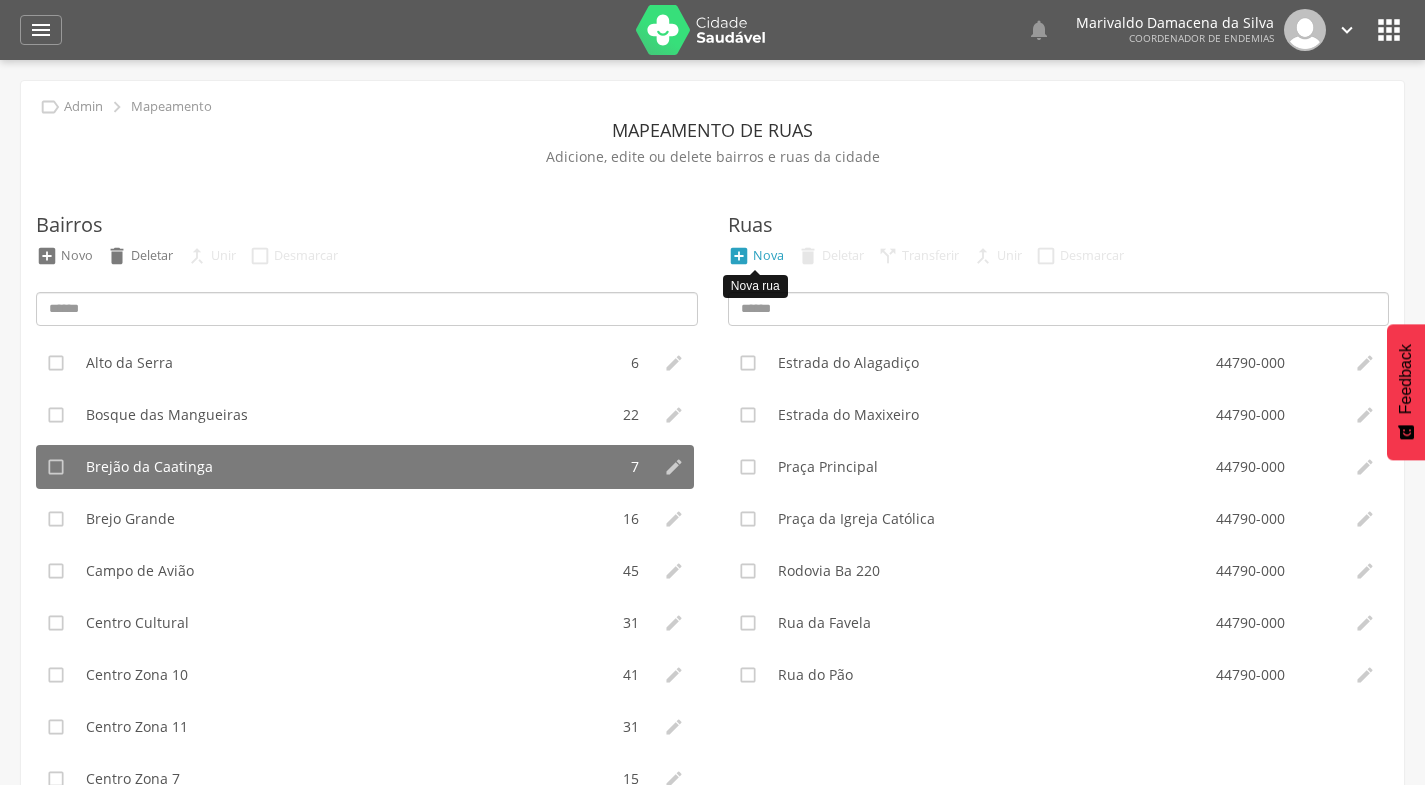 click on "Nova" at bounding box center [768, 255] 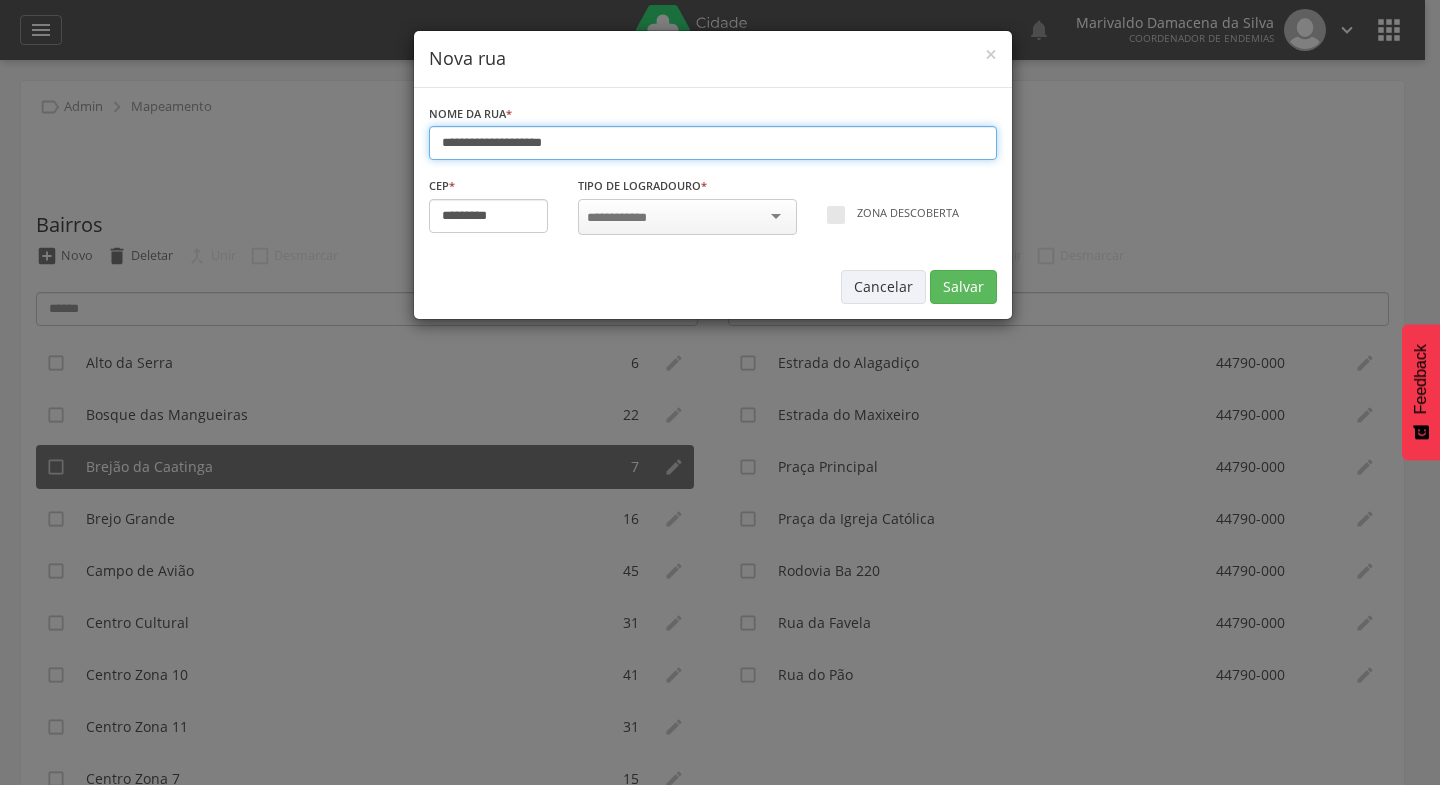 click on "**********" at bounding box center [713, 143] 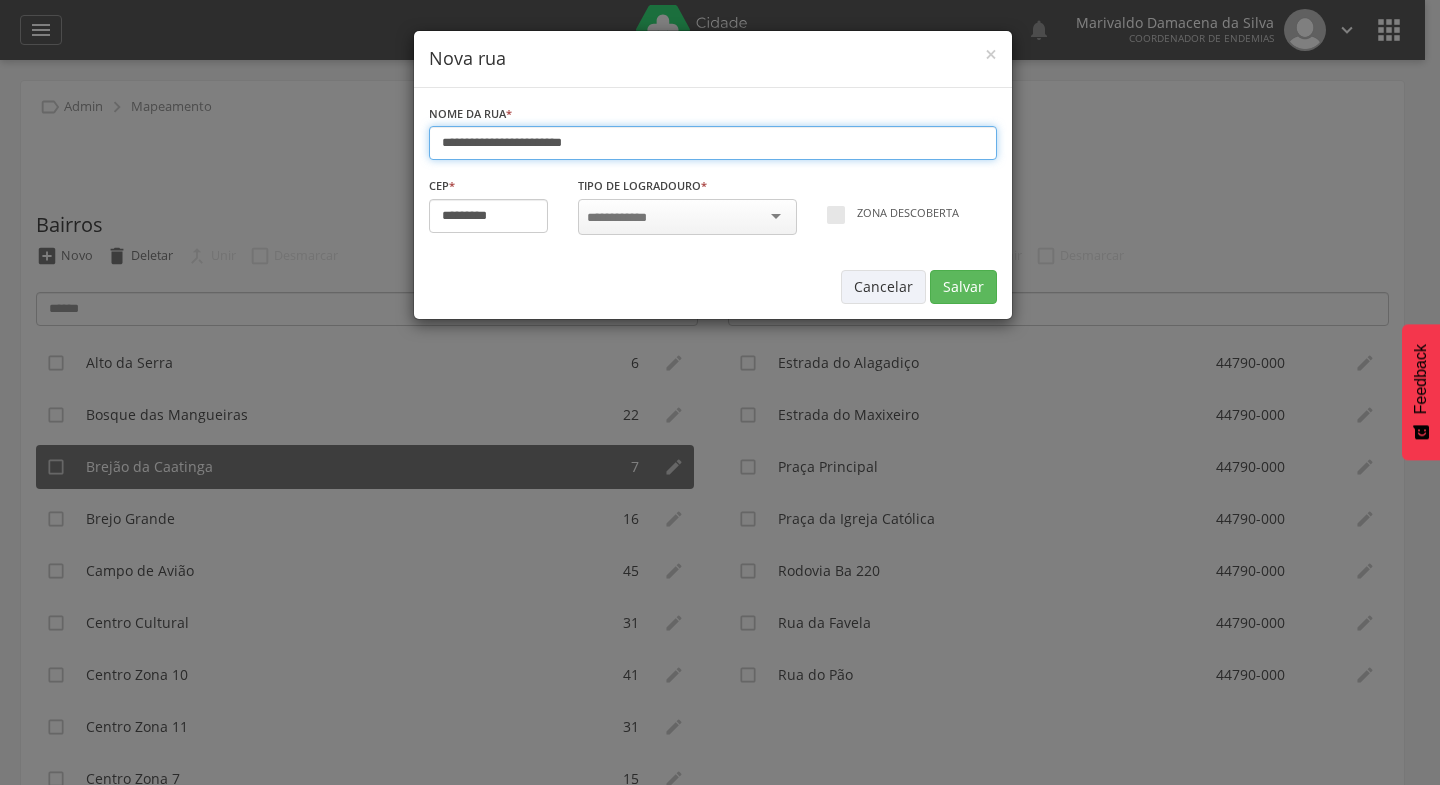 type on "**********" 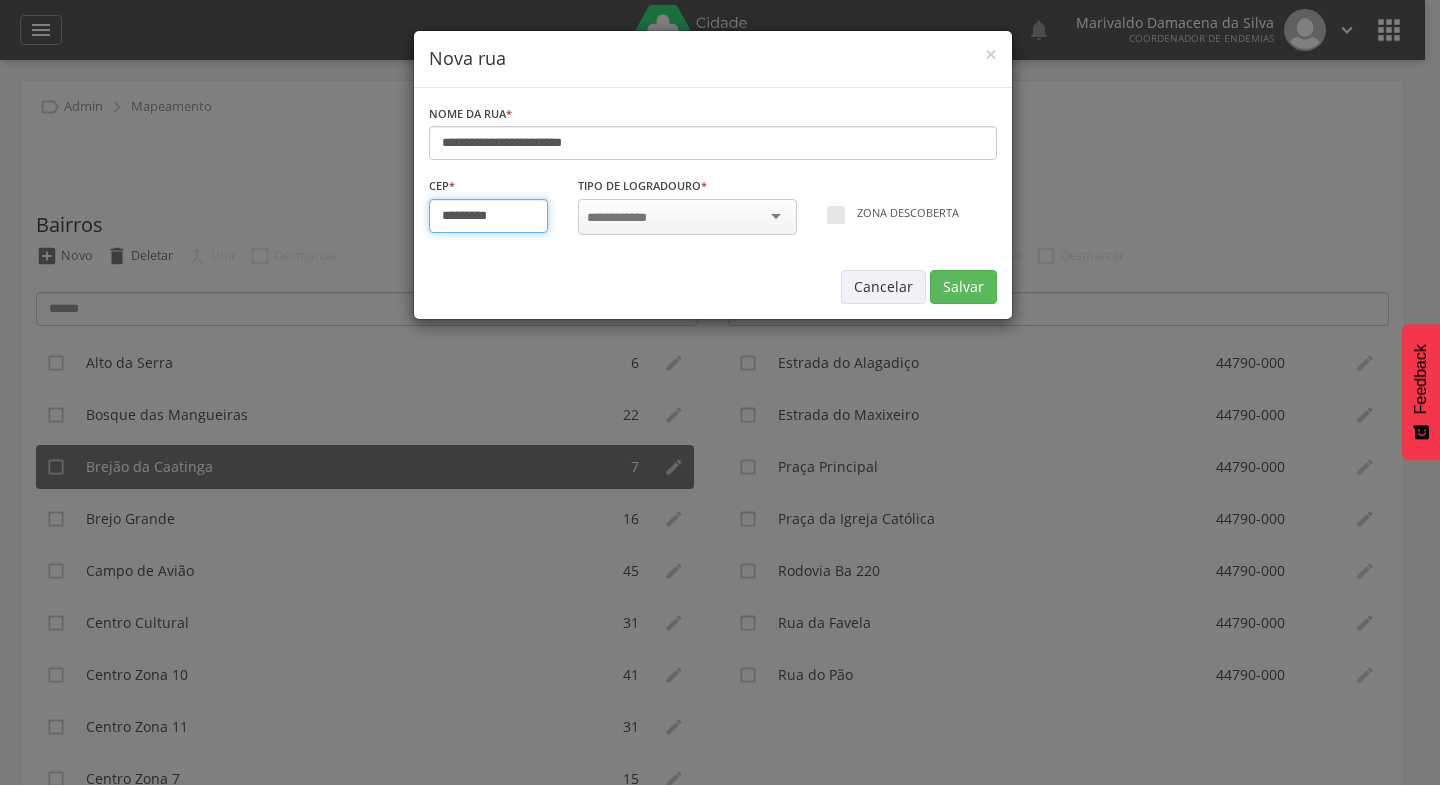 click on "*********" at bounding box center [489, 216] 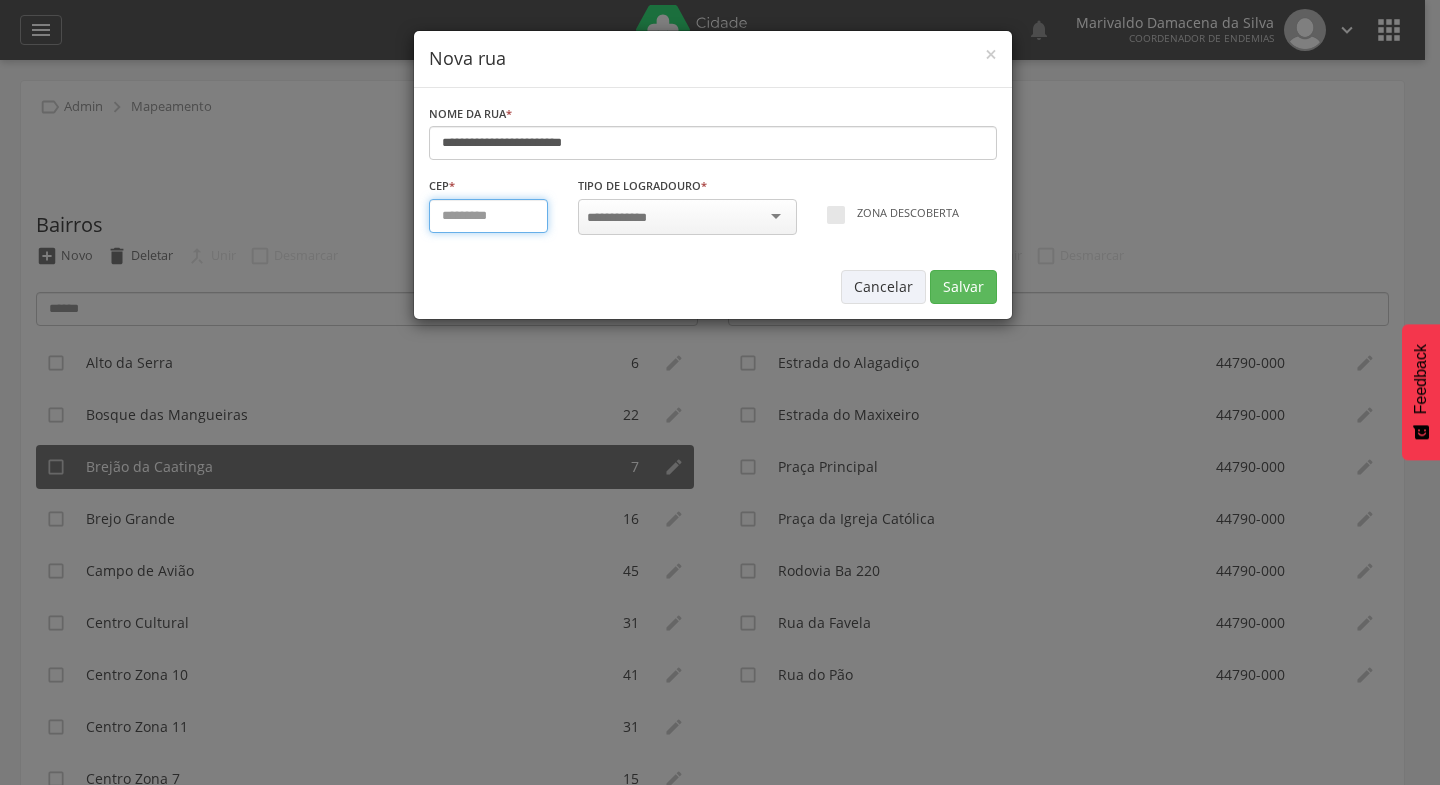 type on "*********" 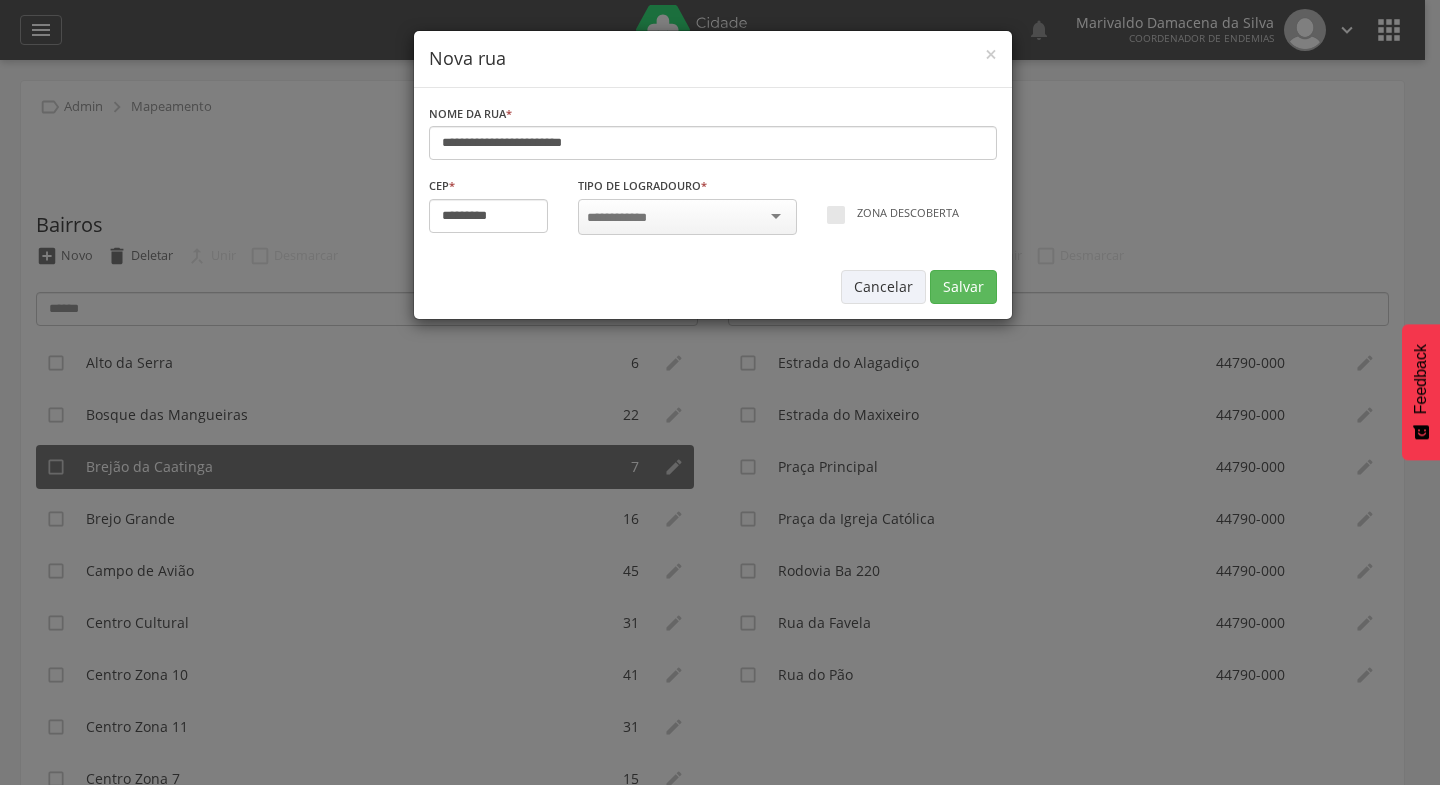 click at bounding box center (687, 217) 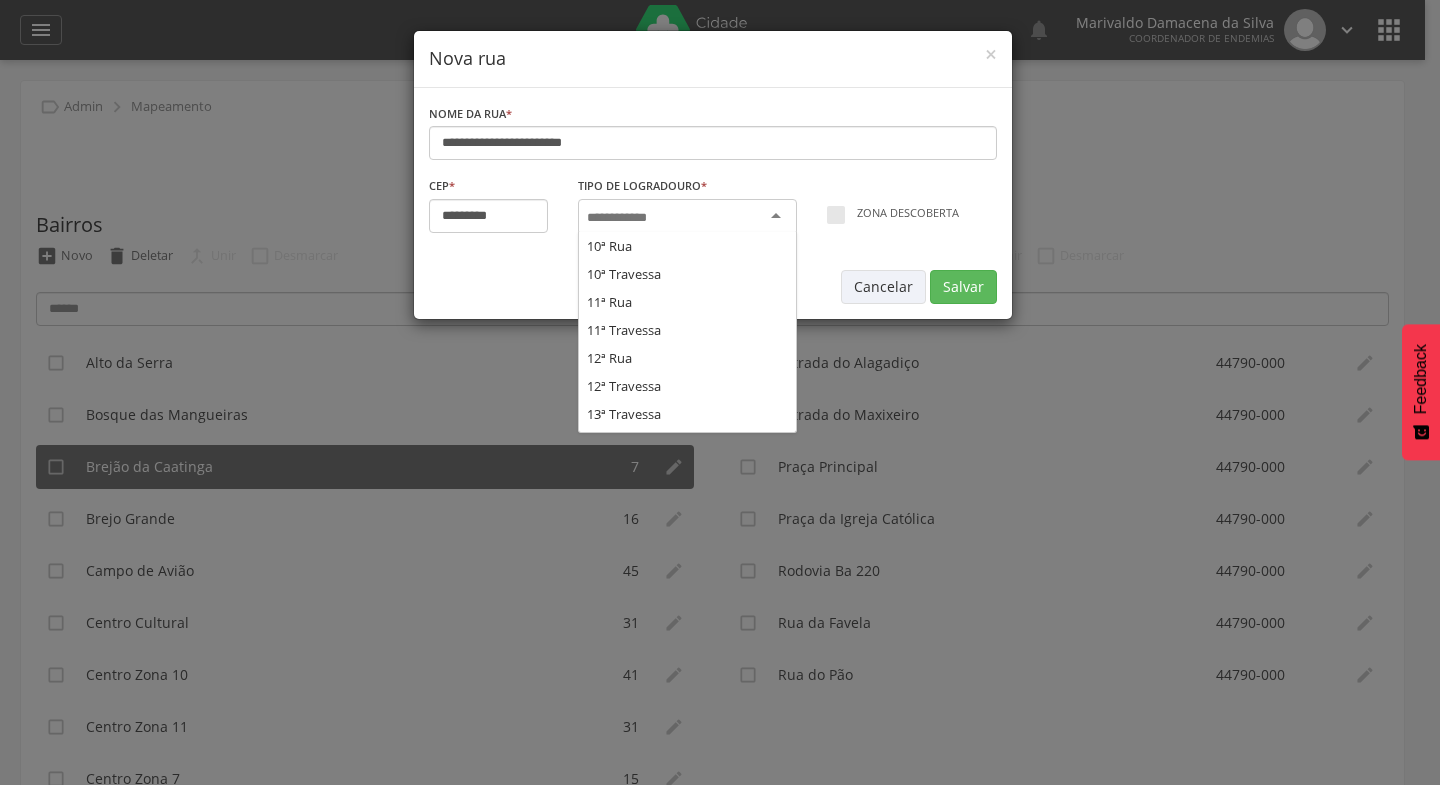 scroll, scrollTop: 0, scrollLeft: 0, axis: both 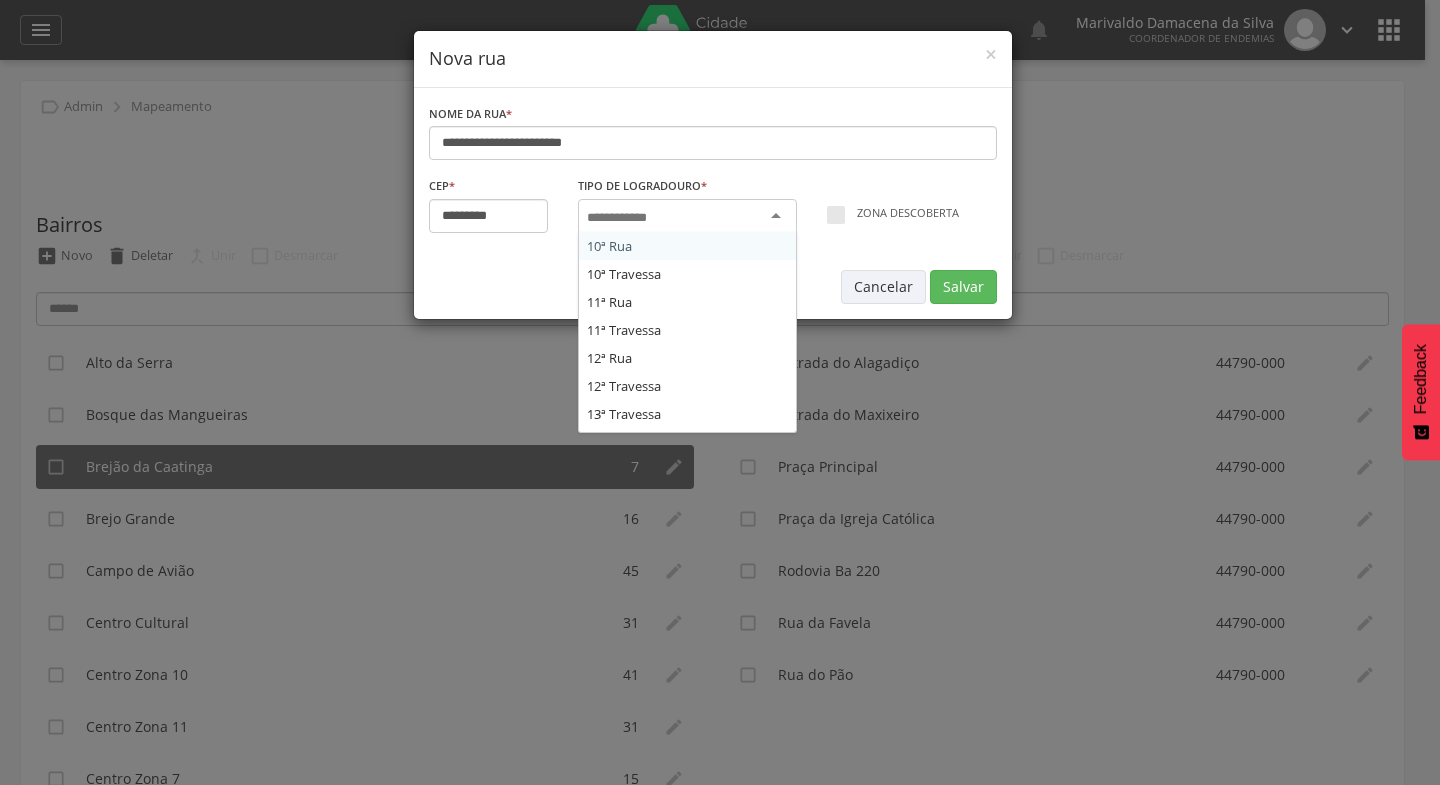 click at bounding box center [623, 218] 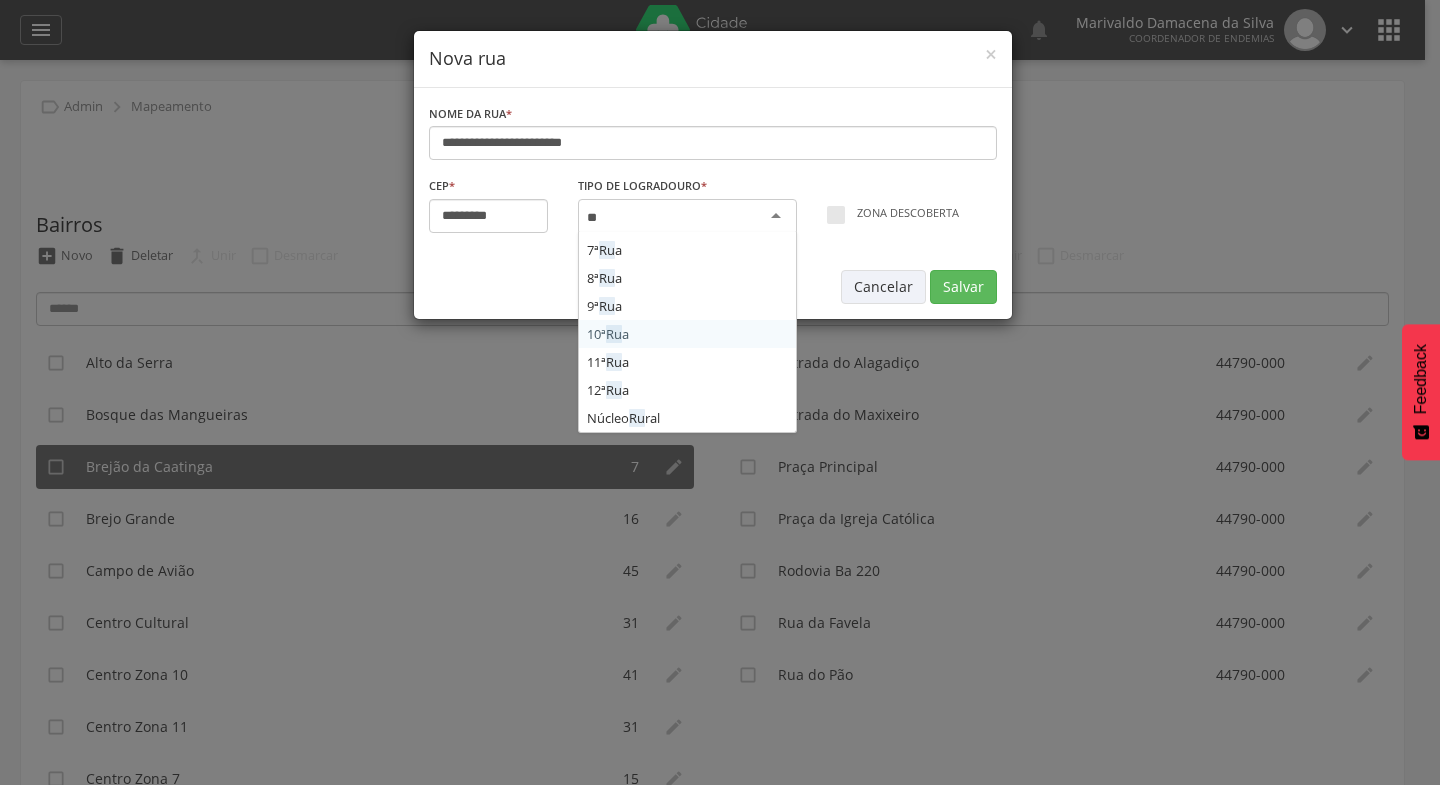 type on "***" 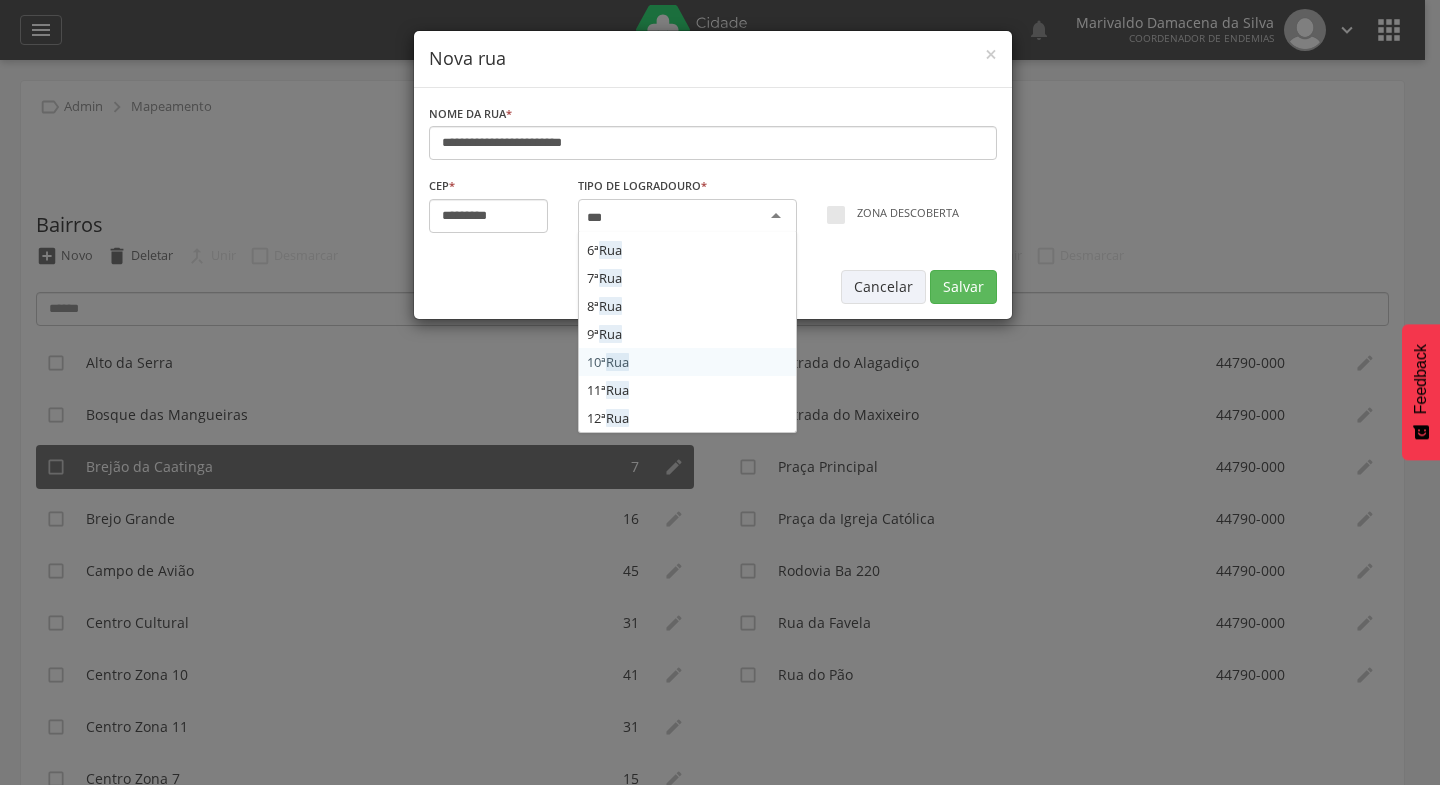 scroll, scrollTop: 360, scrollLeft: 0, axis: vertical 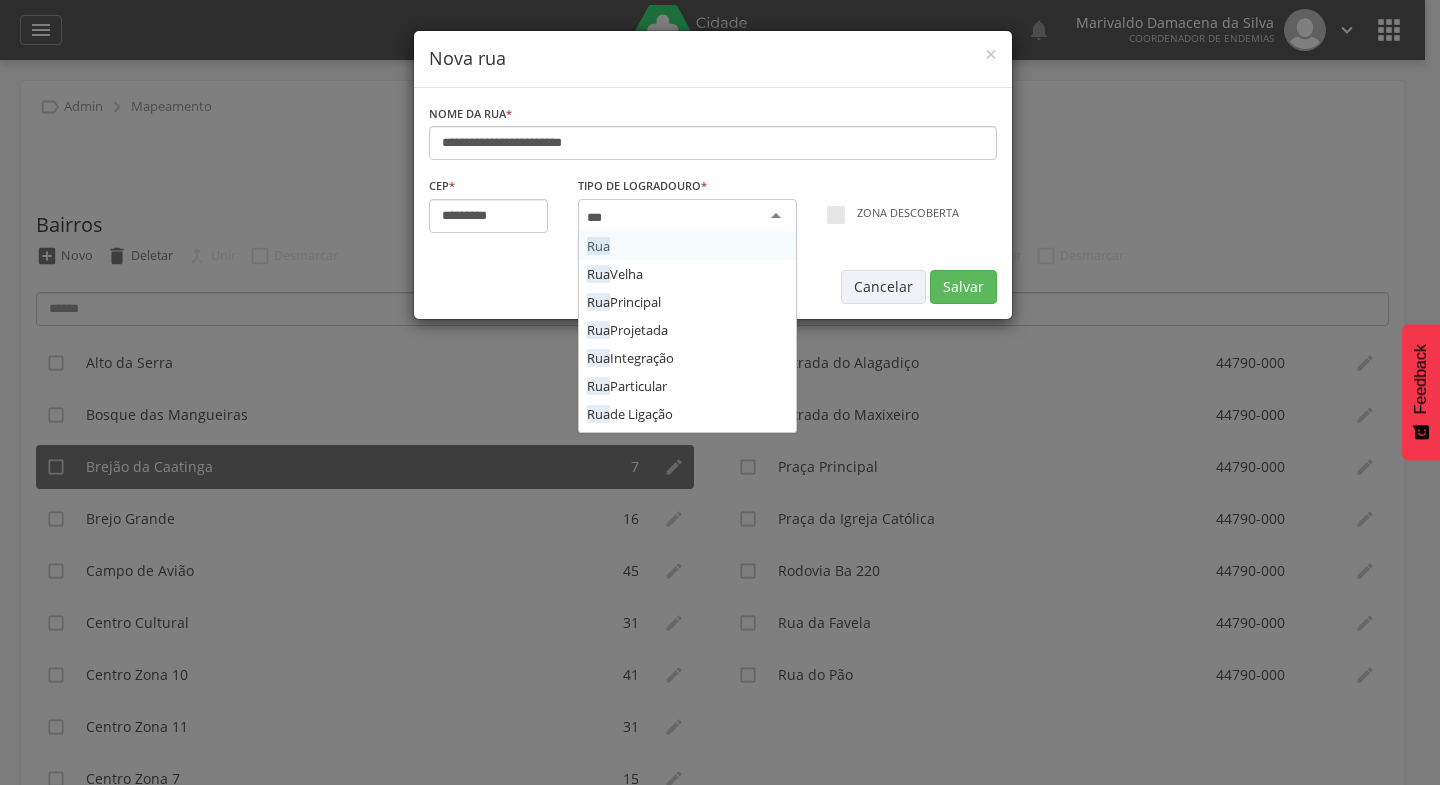 type 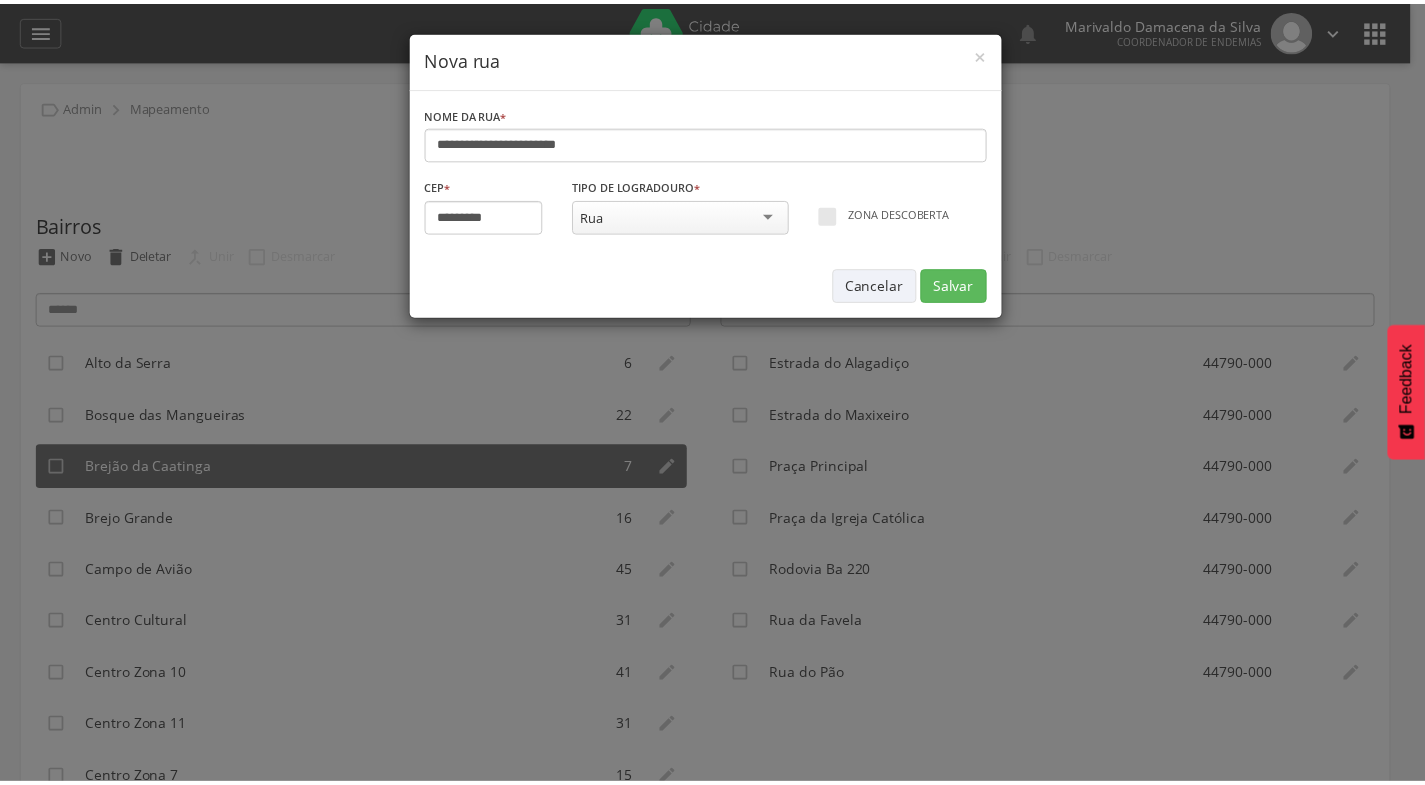 scroll, scrollTop: 0, scrollLeft: 0, axis: both 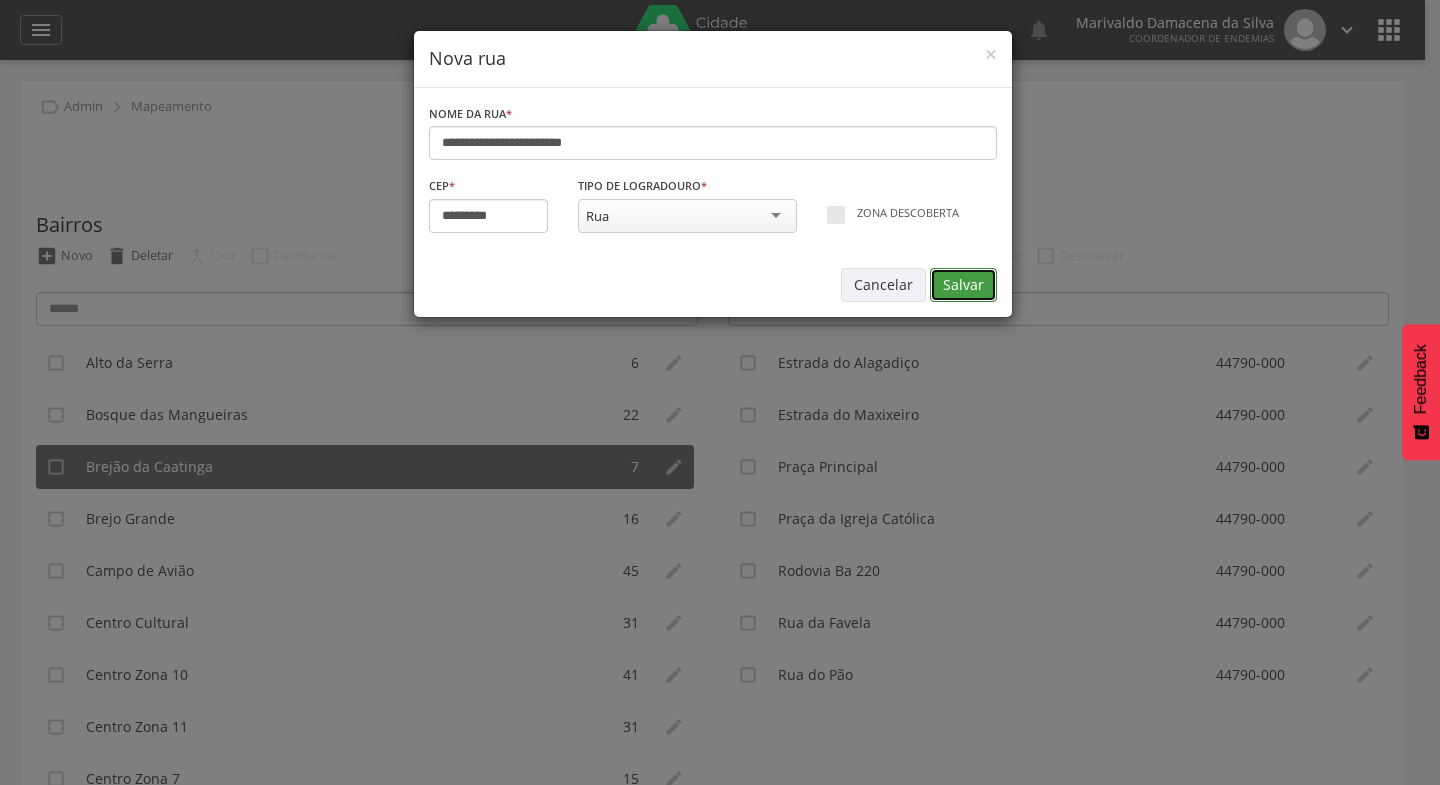 click on "Salvar" at bounding box center [963, 285] 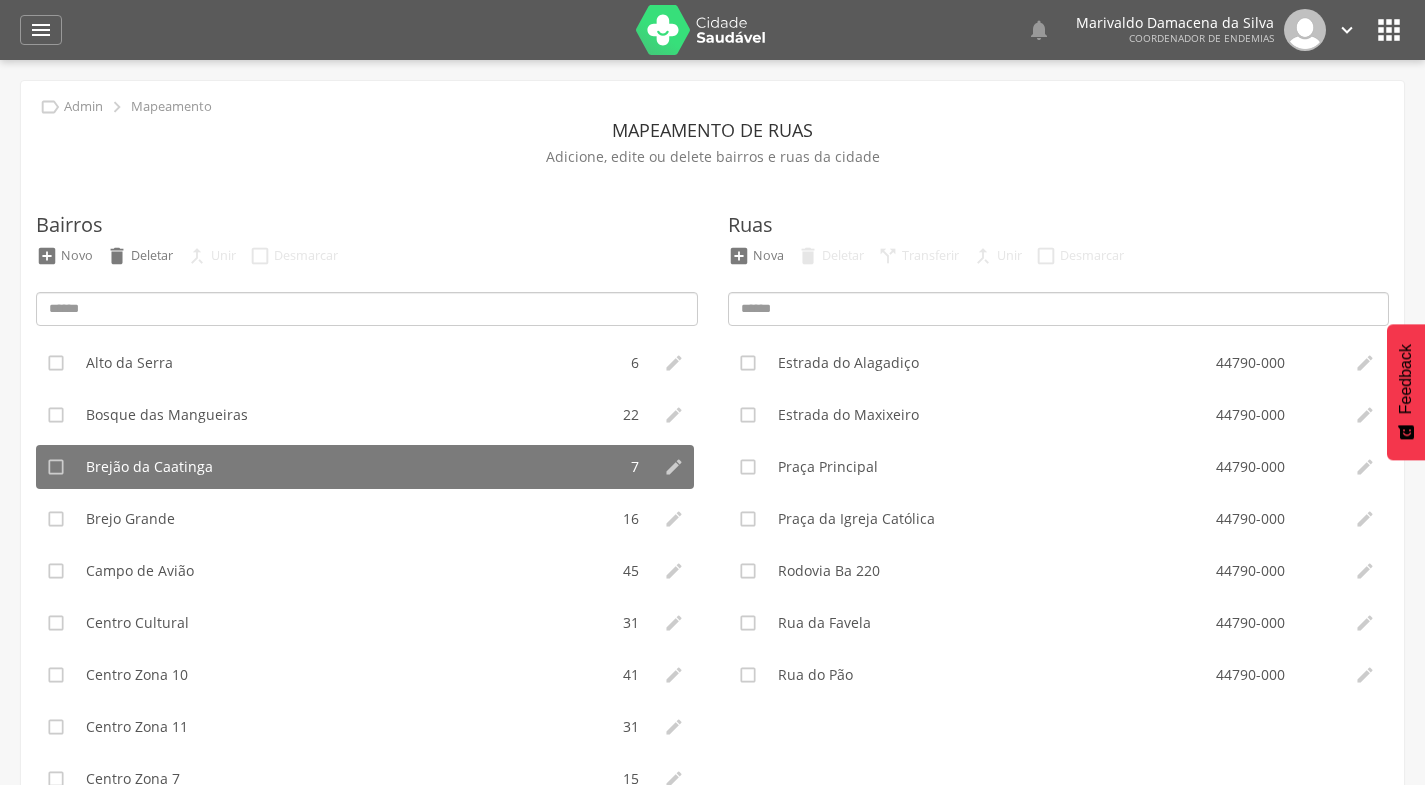type on "*********" 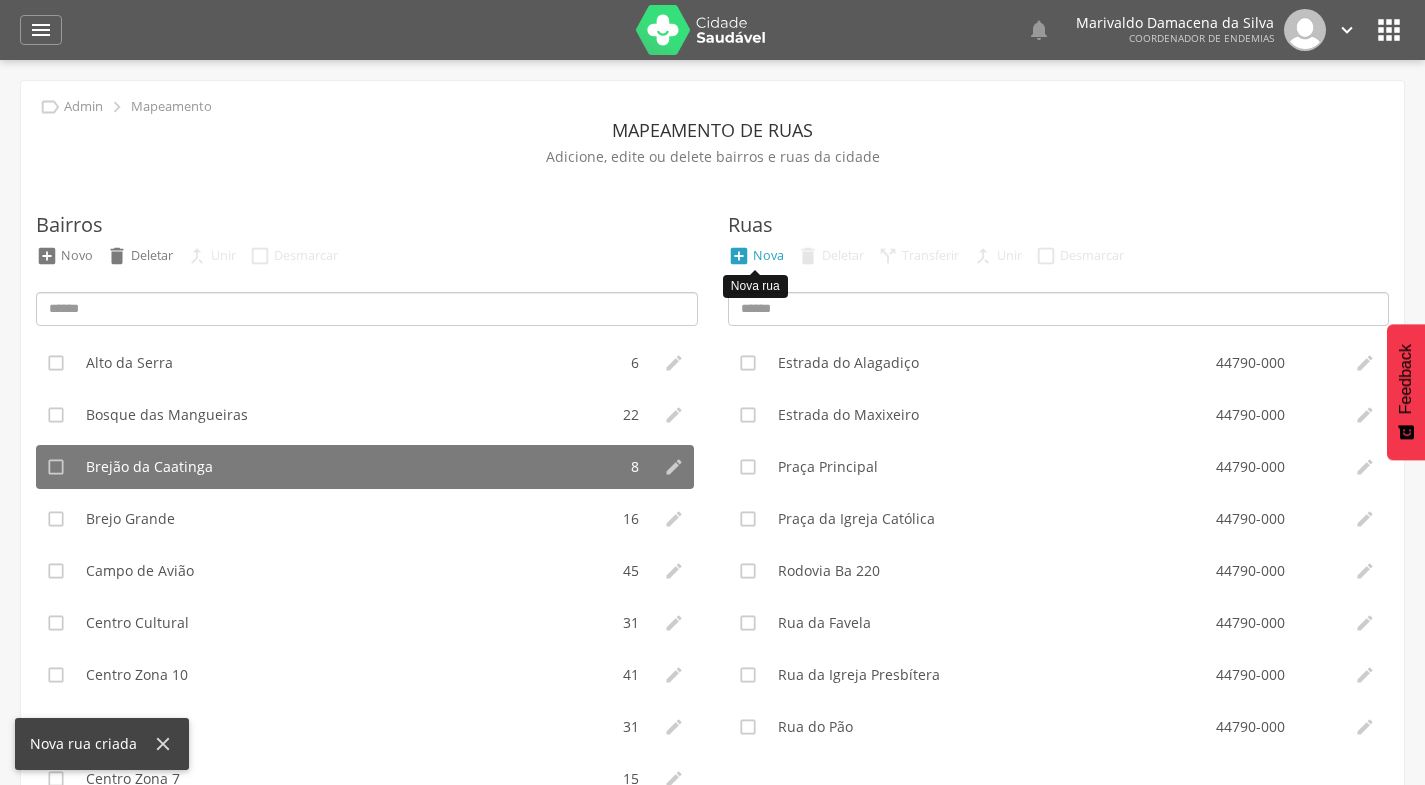 click on "Nova" at bounding box center [768, 255] 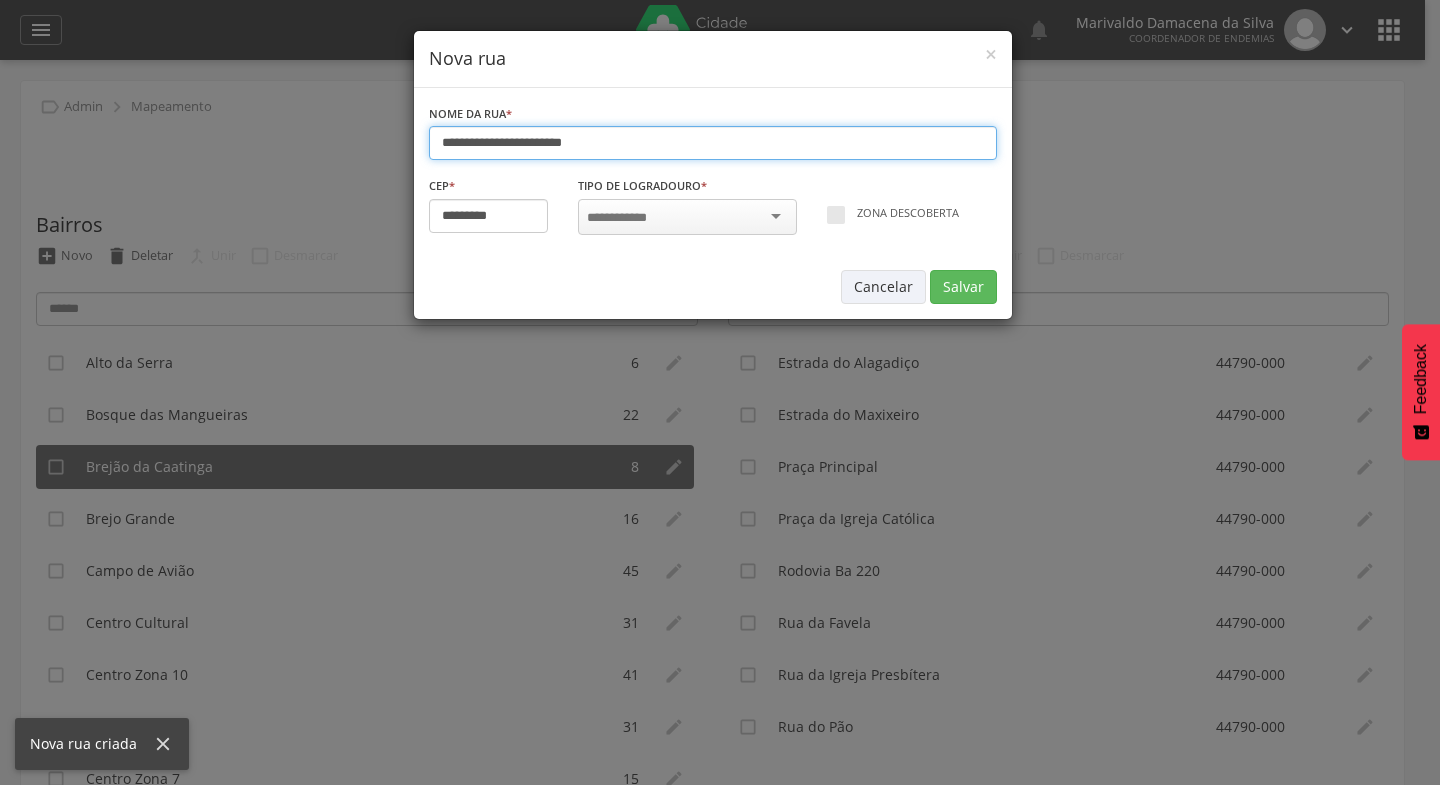 click on "**********" at bounding box center (713, 143) 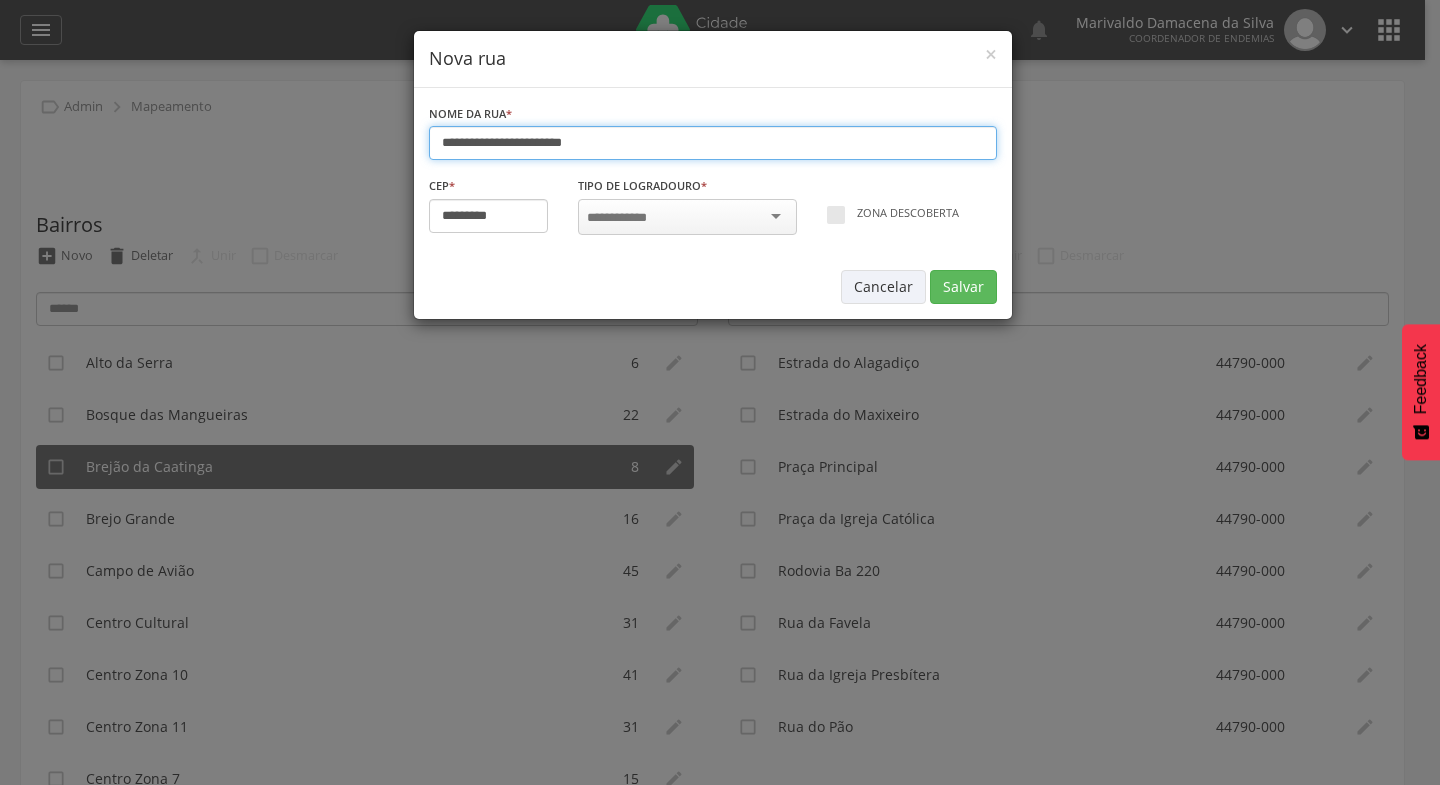 click on "**********" at bounding box center [713, 143] 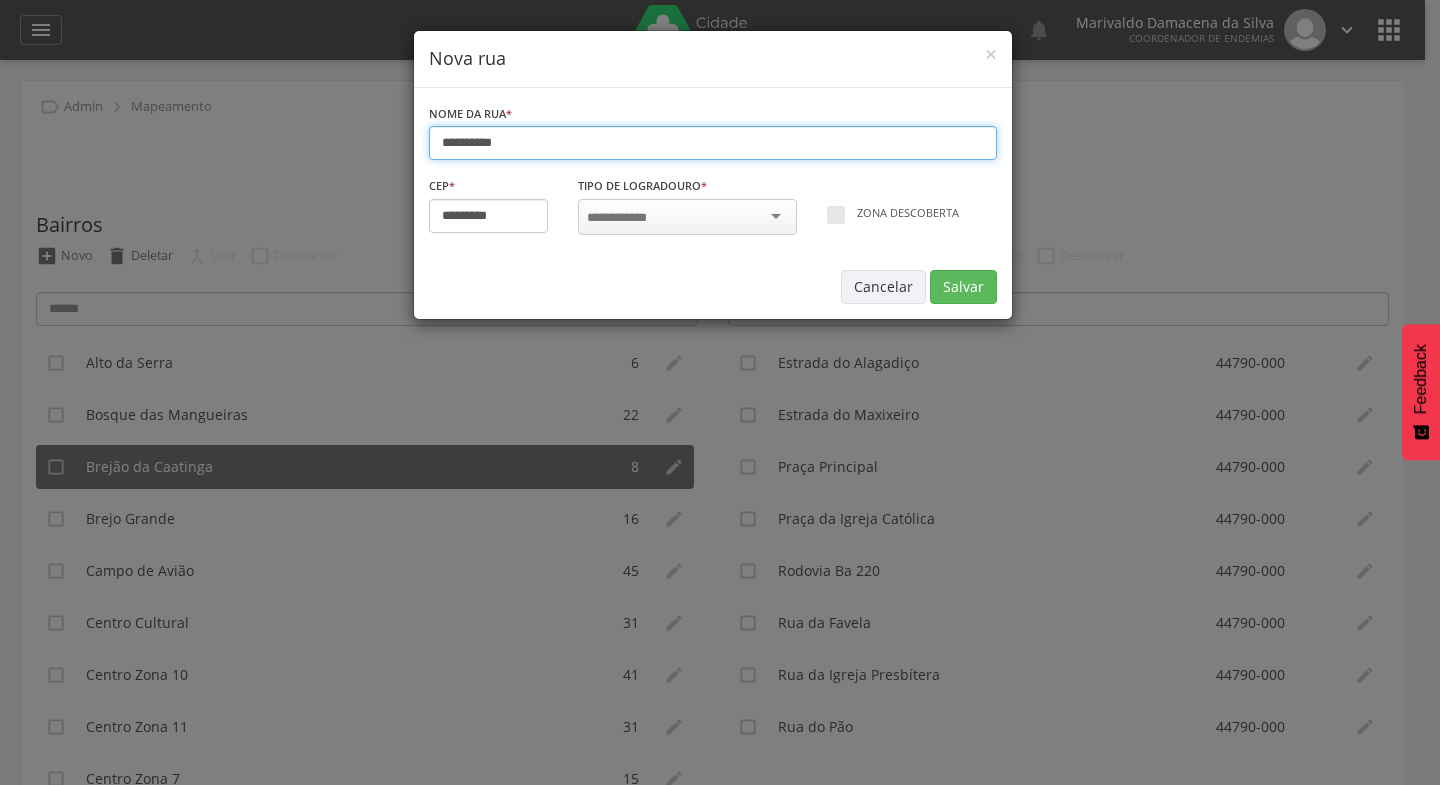 type on "**********" 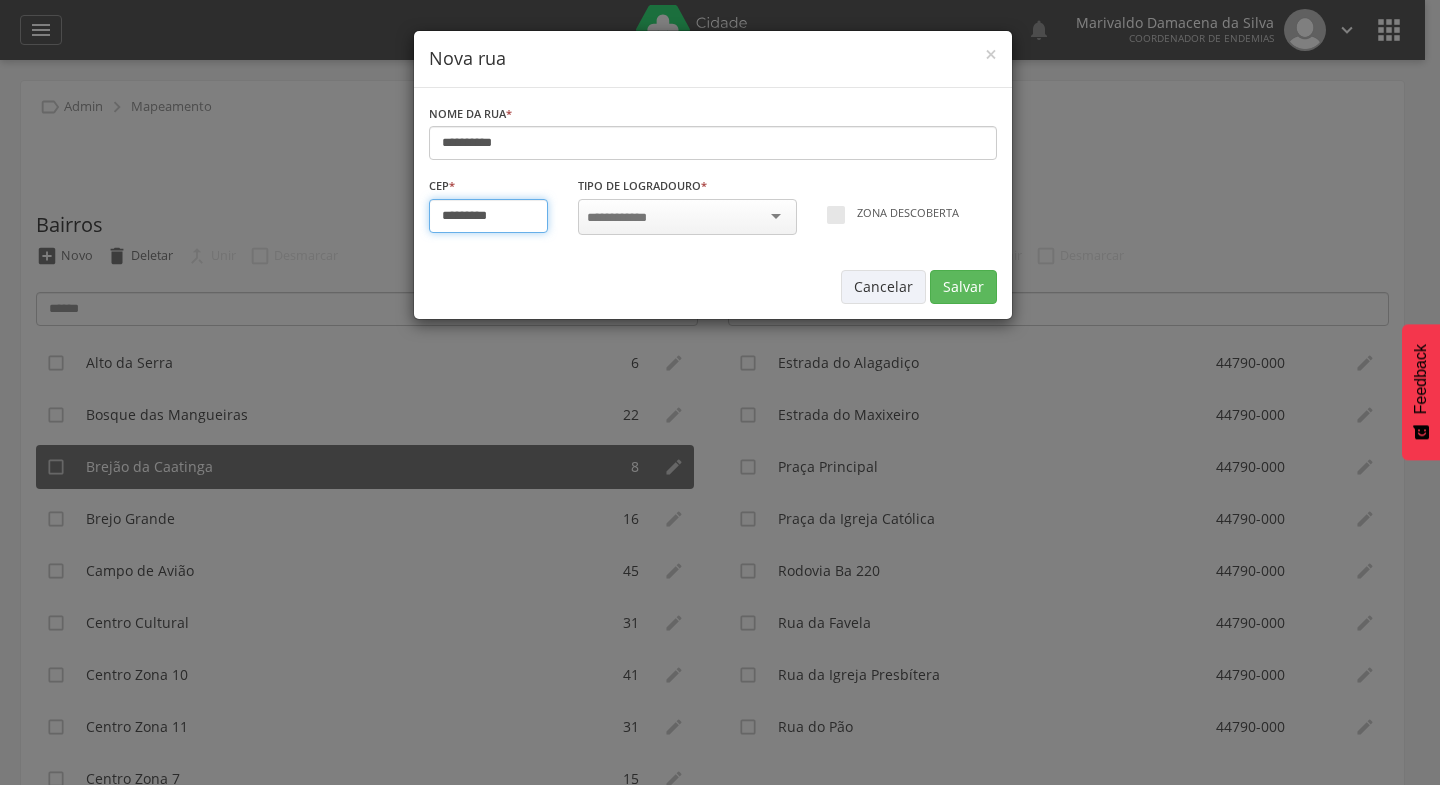 click on "*********" at bounding box center [489, 216] 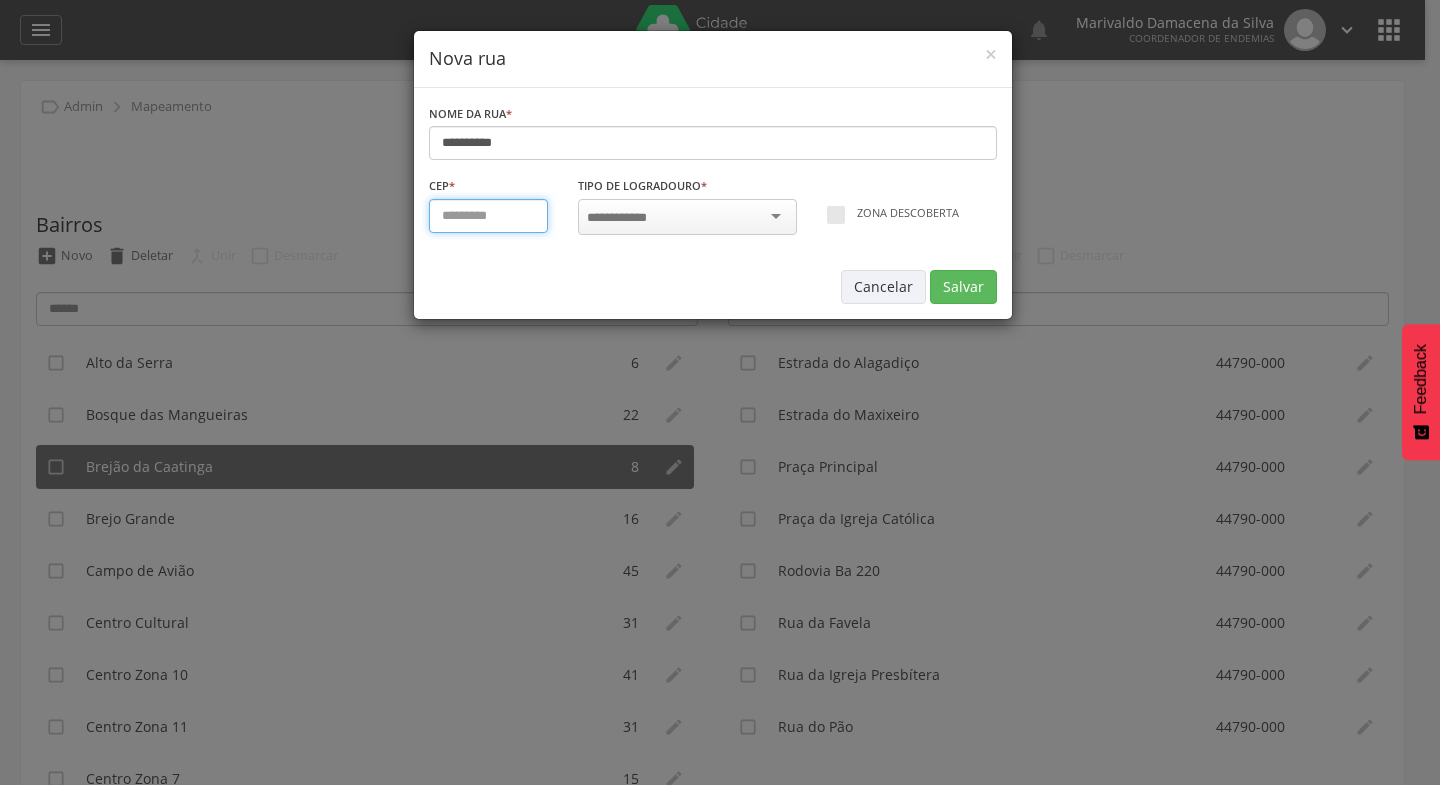 type on "*********" 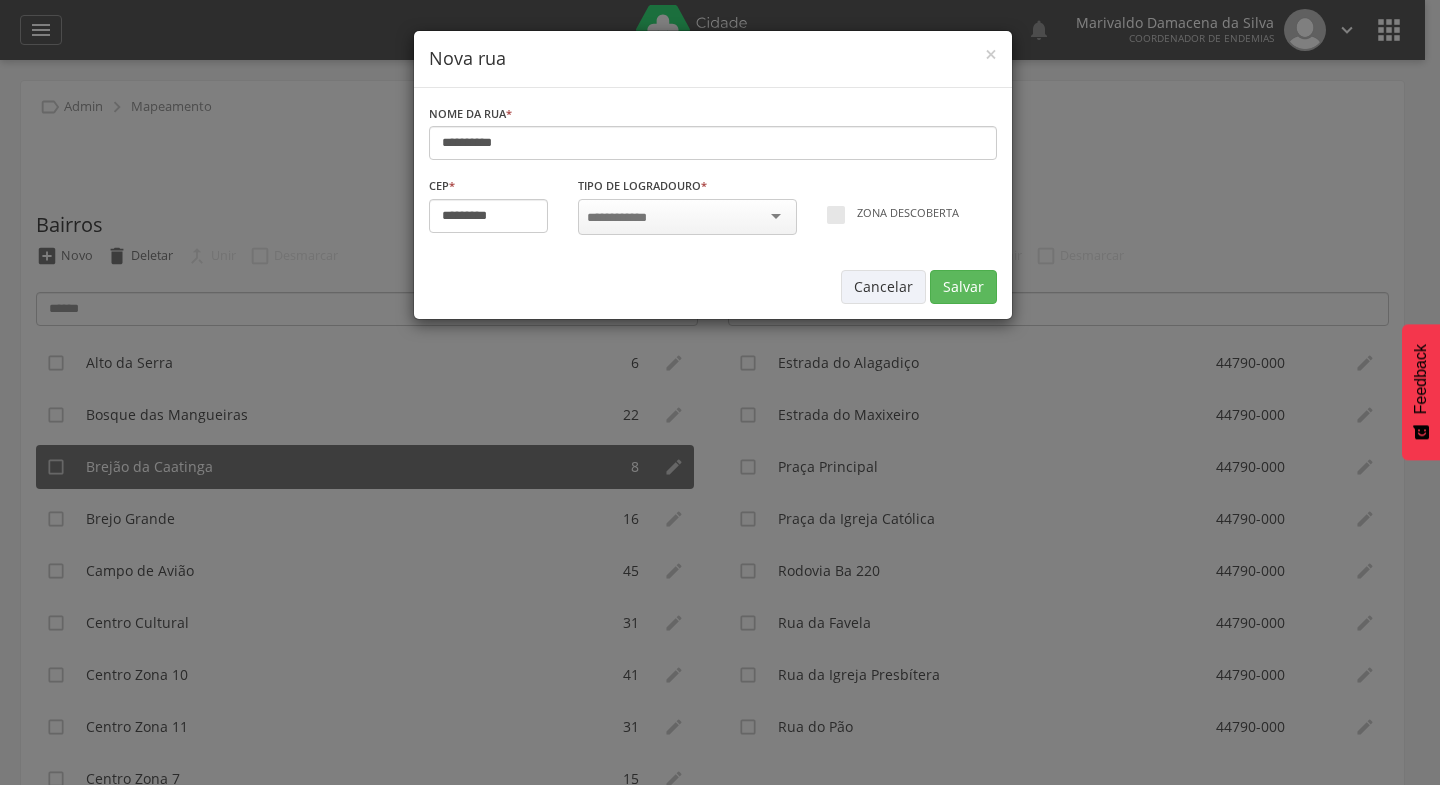 click at bounding box center (687, 217) 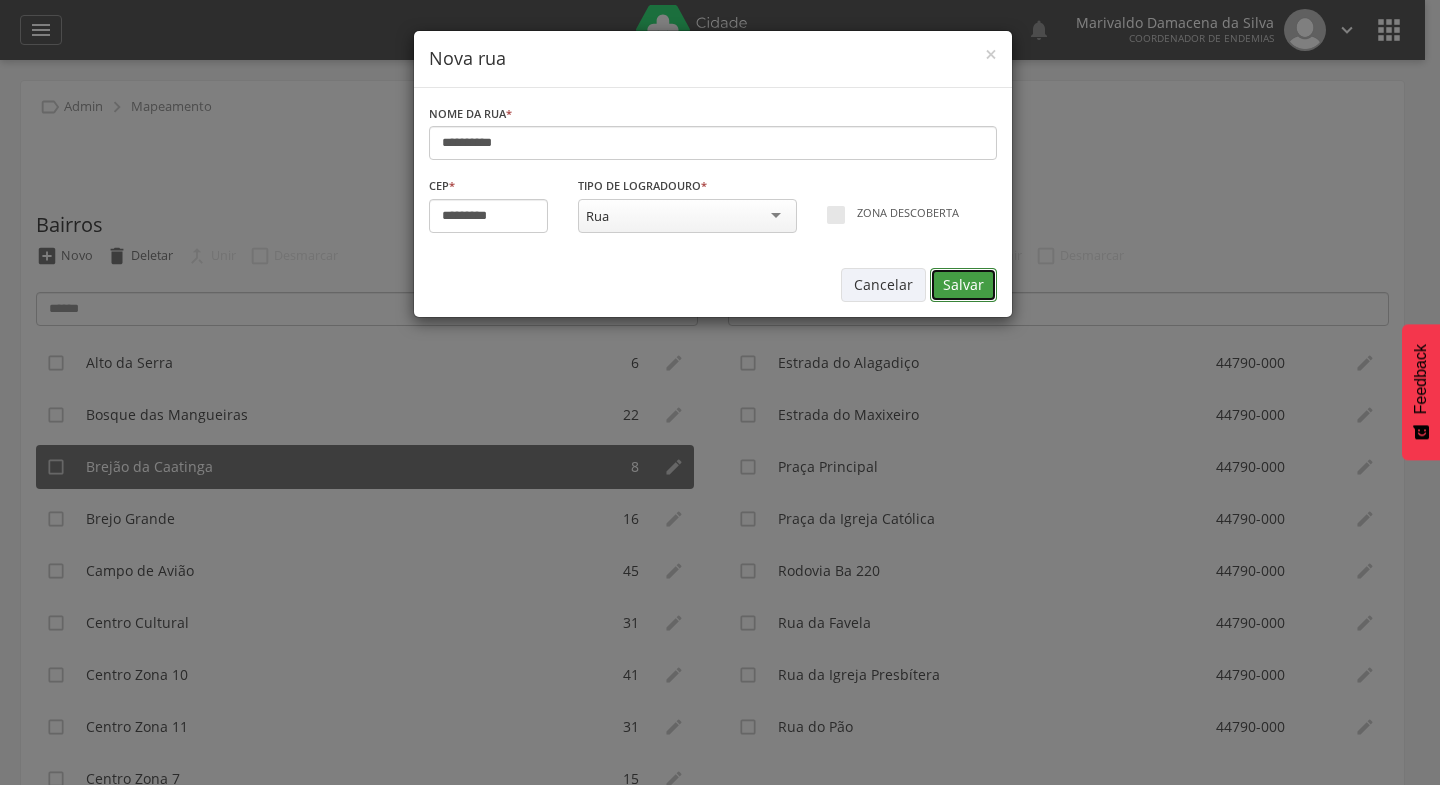 click on "Salvar" at bounding box center [963, 285] 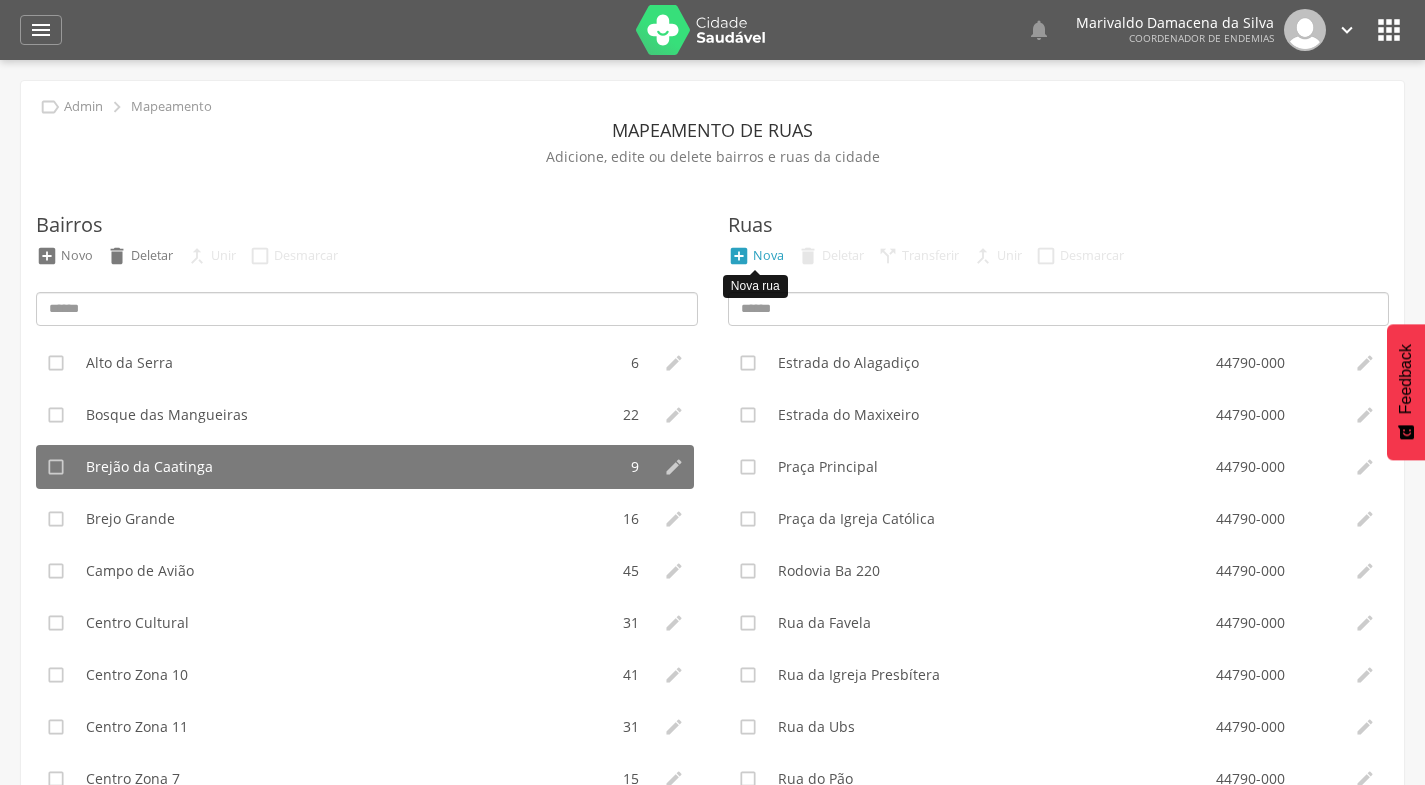 click on "Nova" at bounding box center (768, 255) 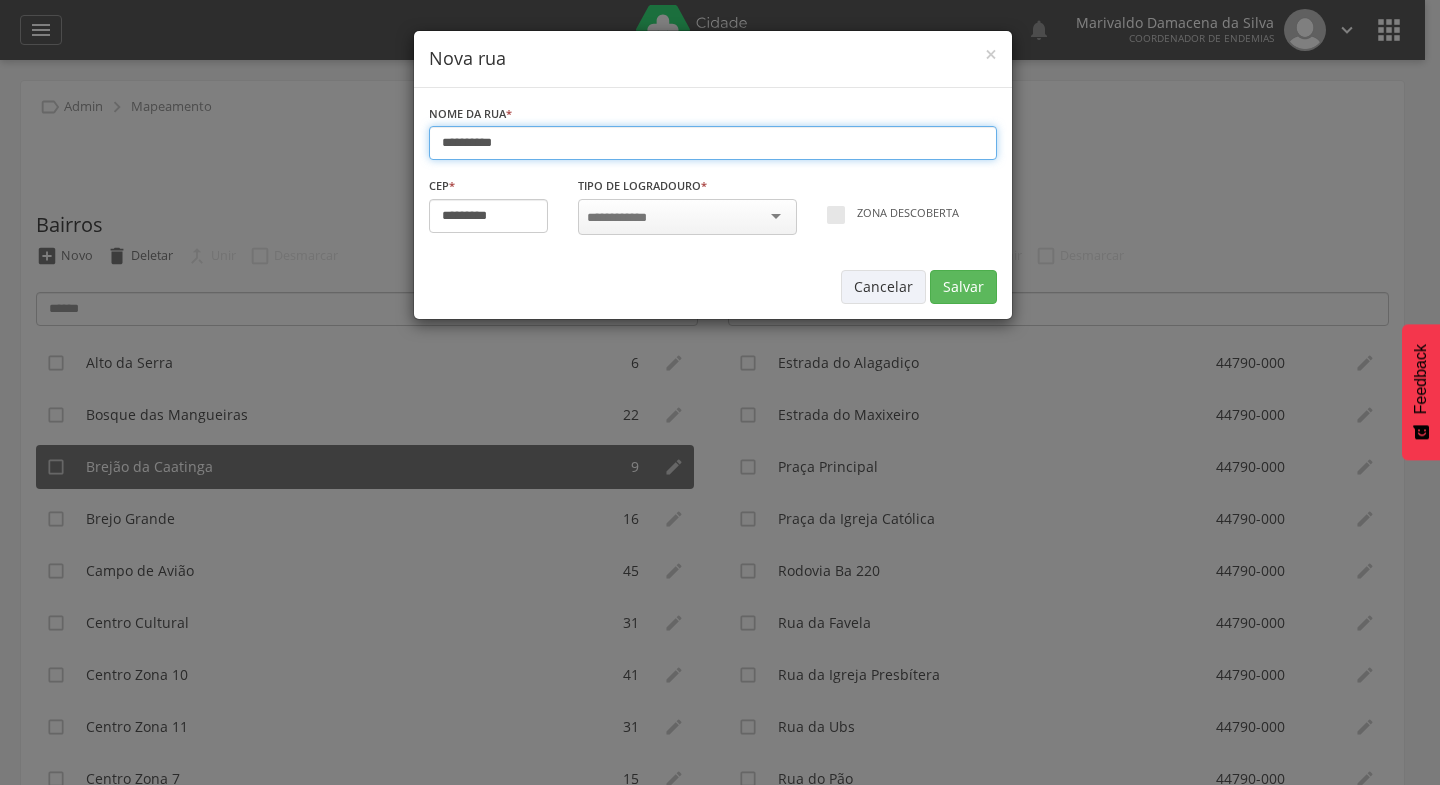 click on "**********" at bounding box center (713, 143) 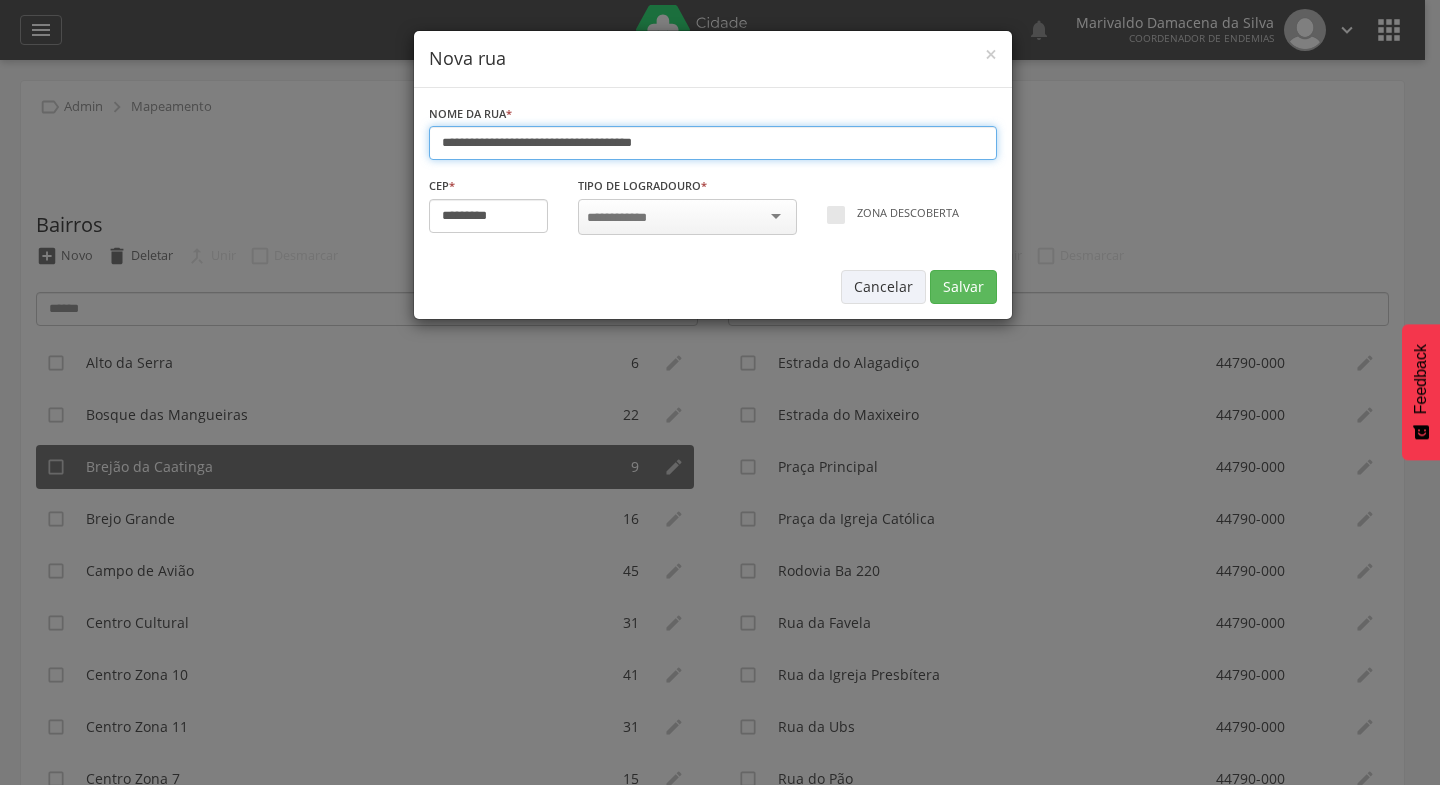 type on "**********" 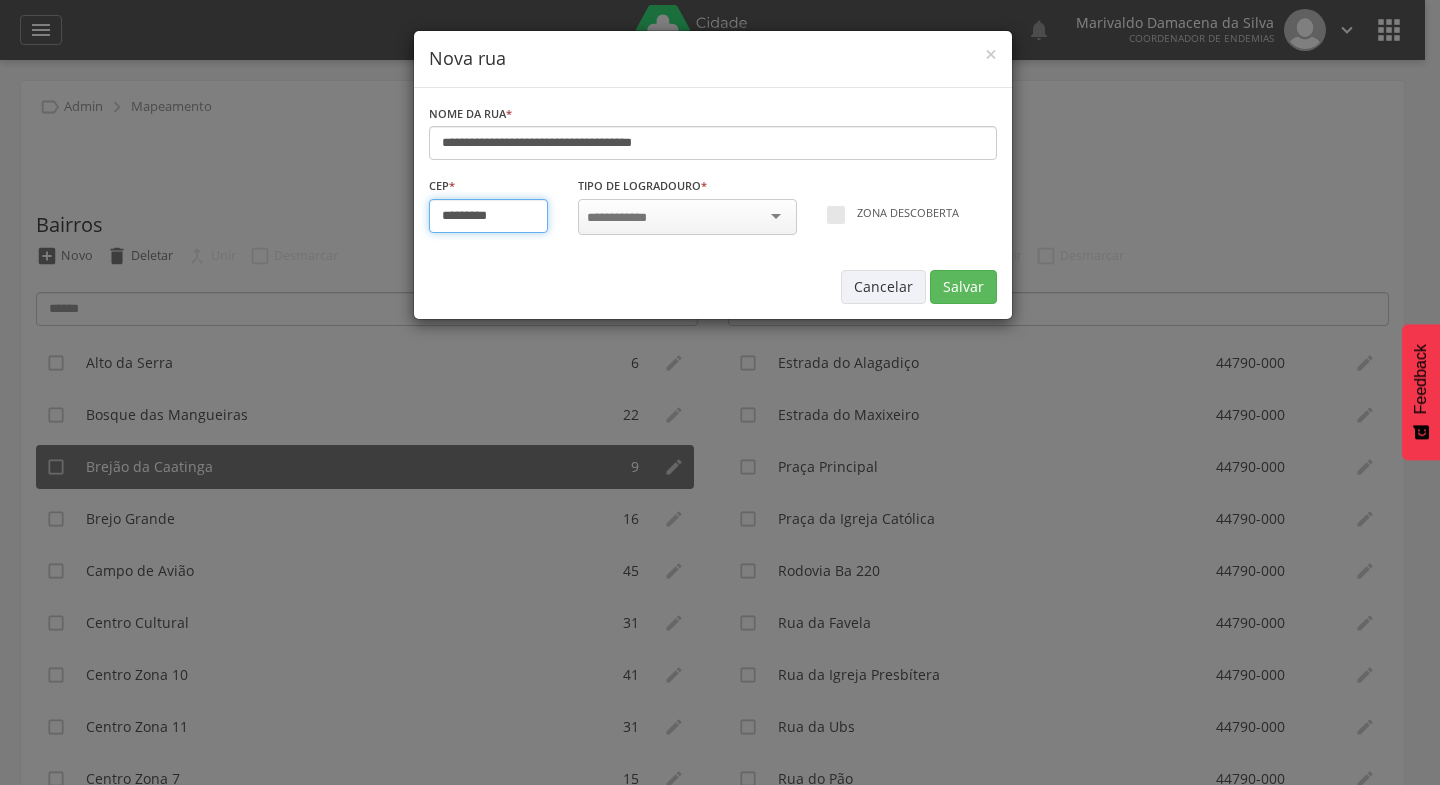 click on "*********" at bounding box center (489, 216) 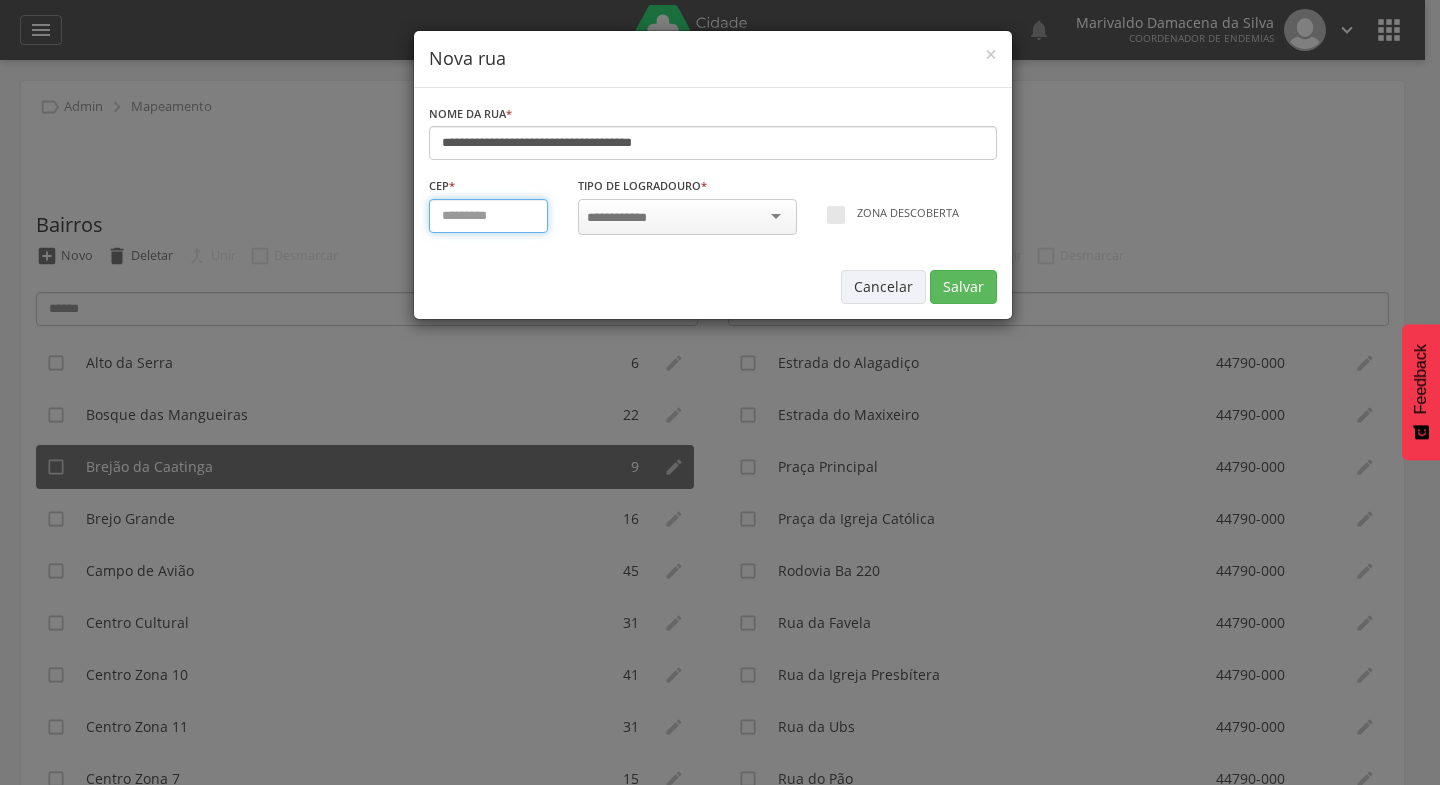 type on "*********" 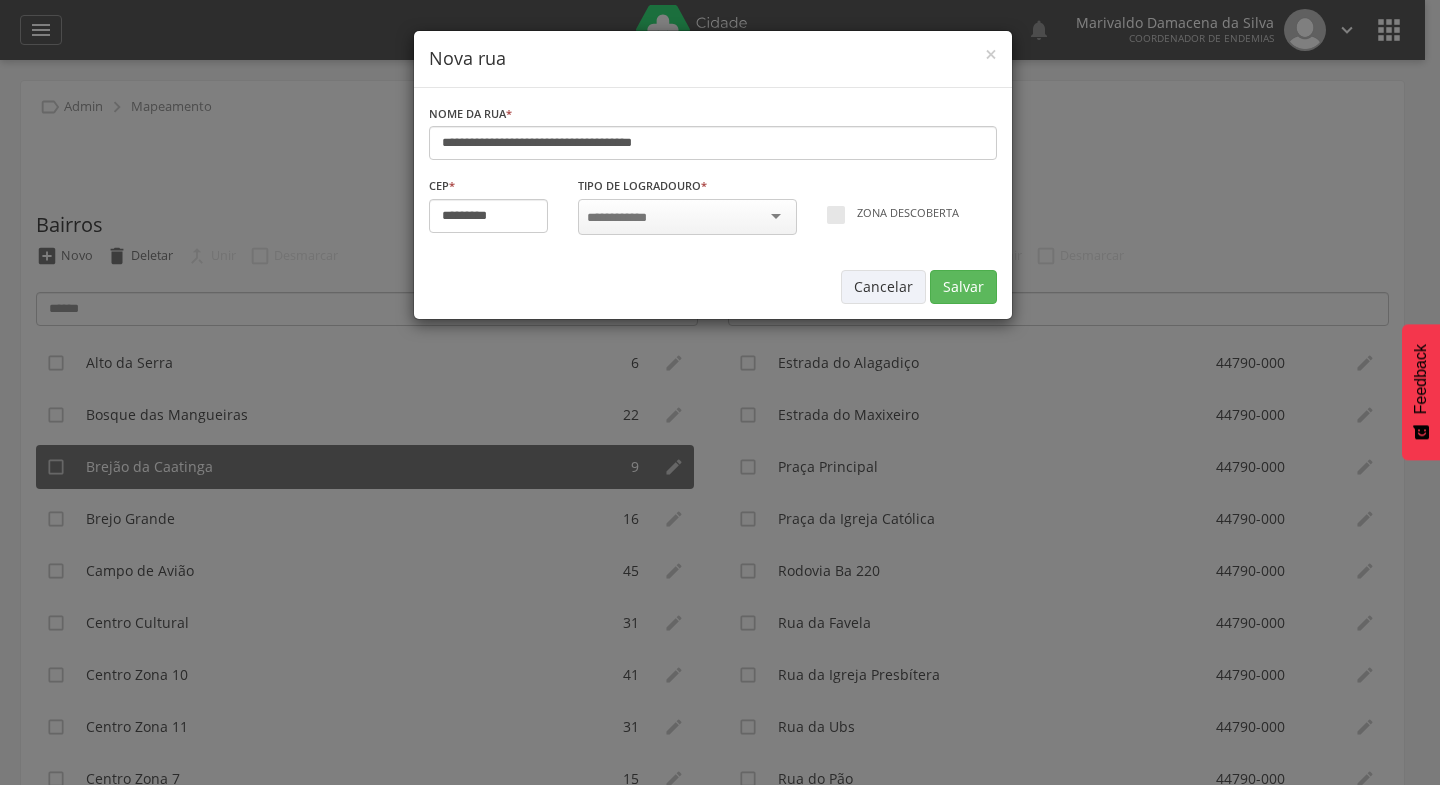 click at bounding box center [687, 217] 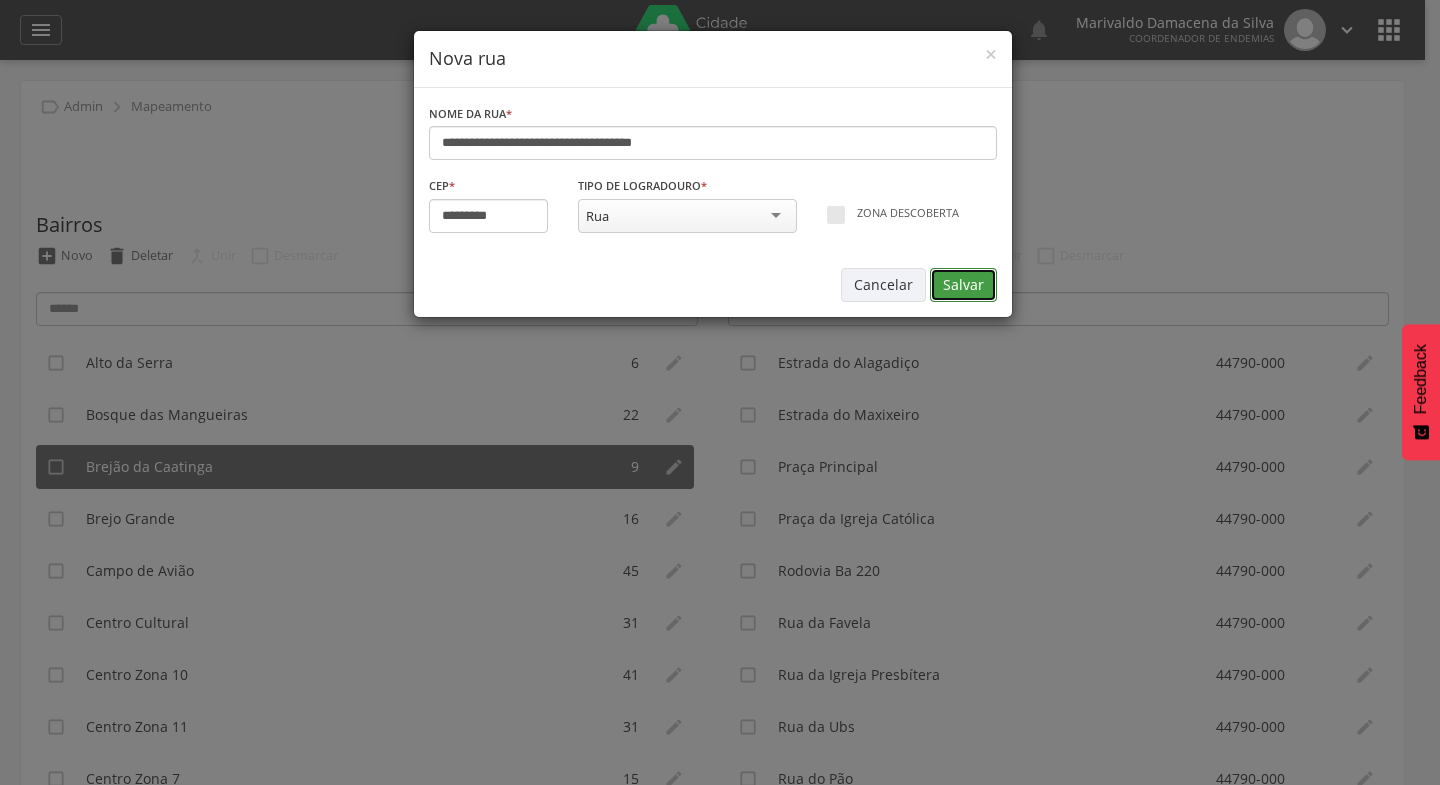 click on "Salvar" at bounding box center (963, 285) 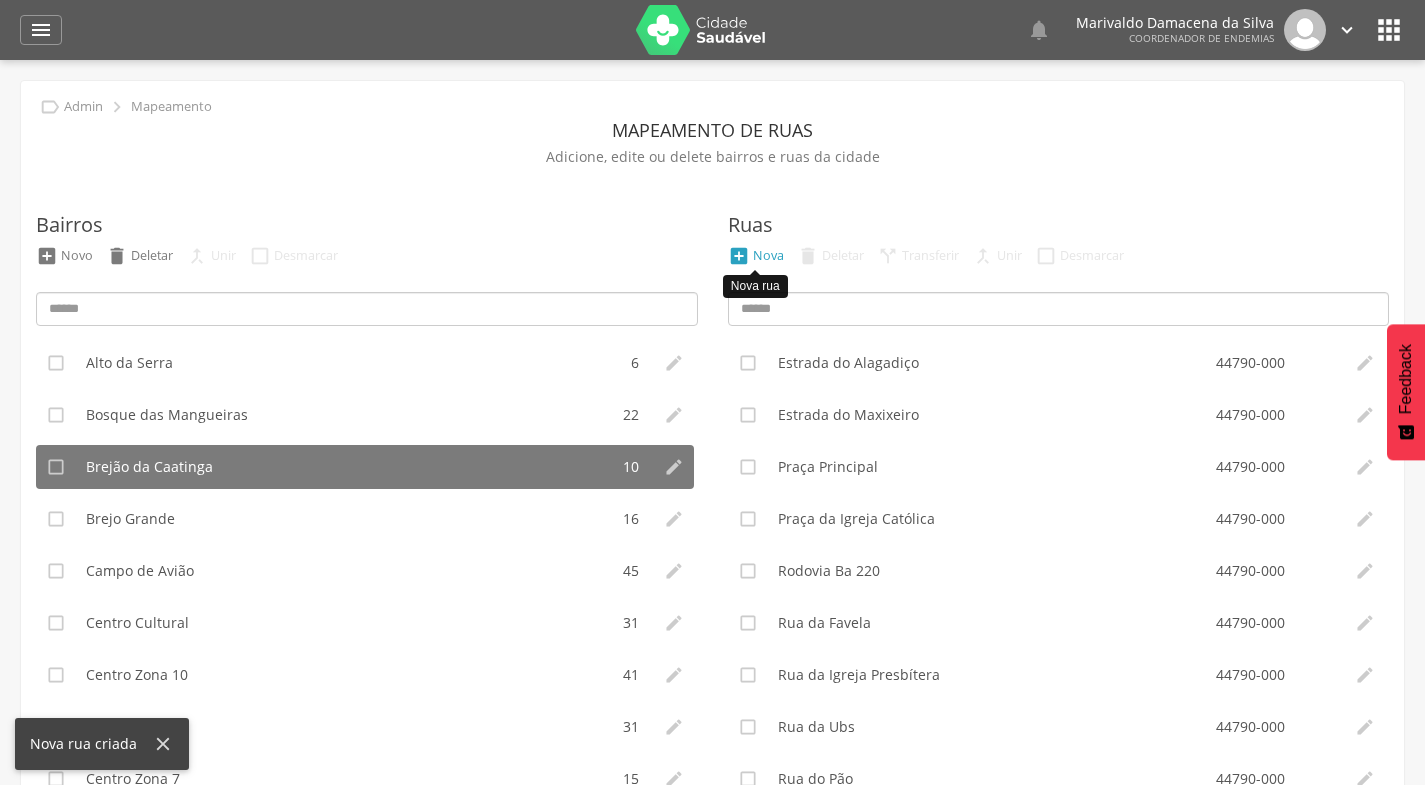 click on "Nova" at bounding box center (768, 255) 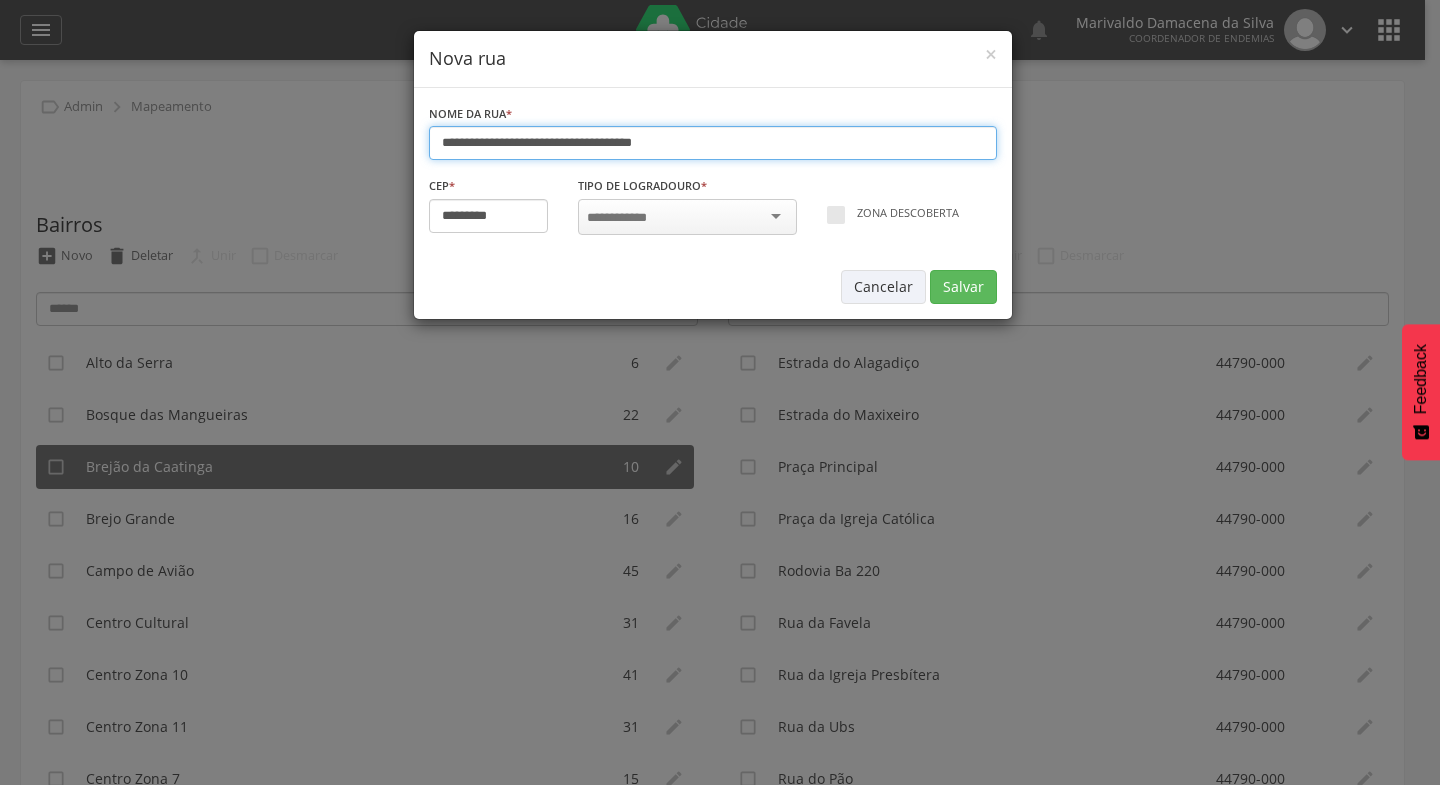 click on "**********" at bounding box center (713, 143) 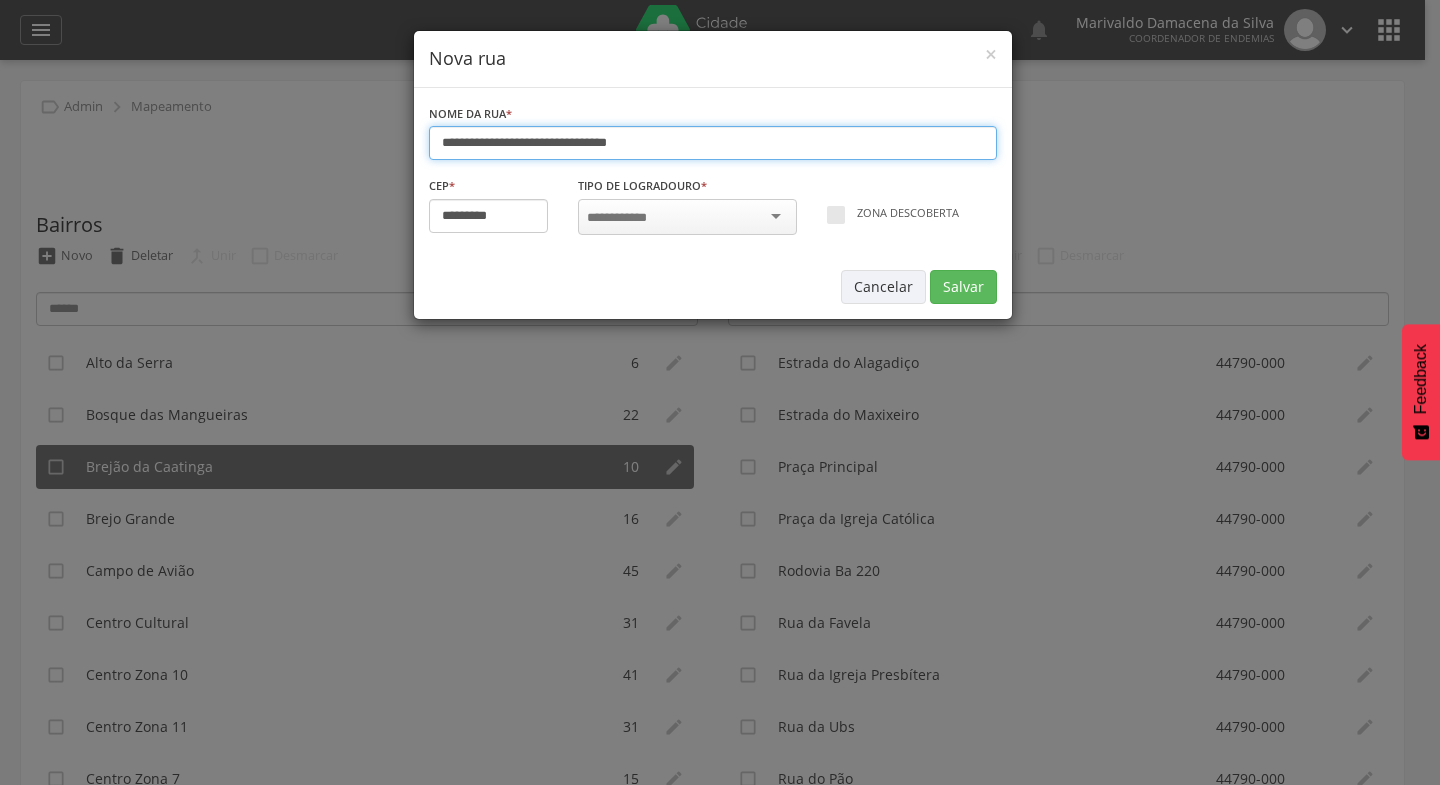 type on "**********" 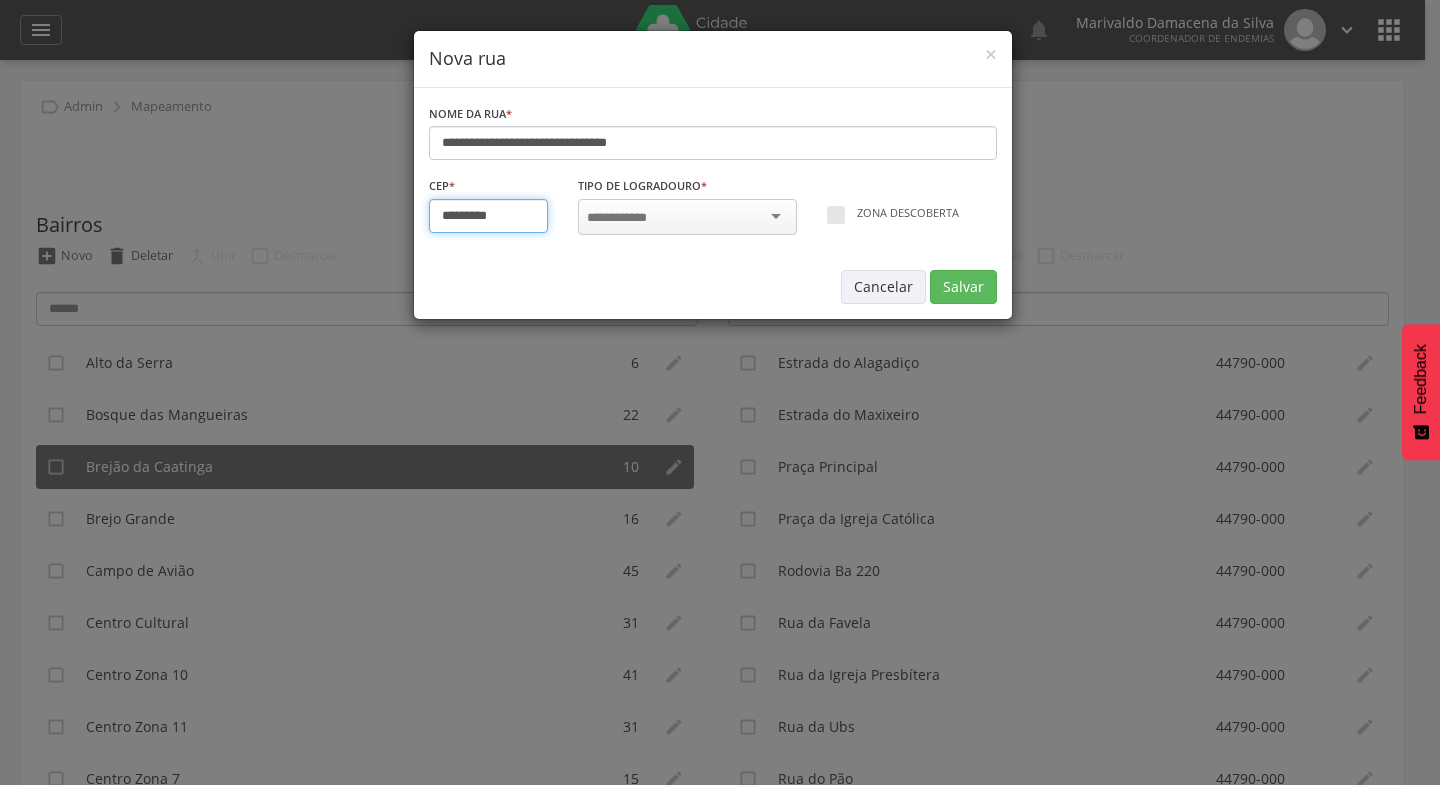 click on "*********" at bounding box center (489, 216) 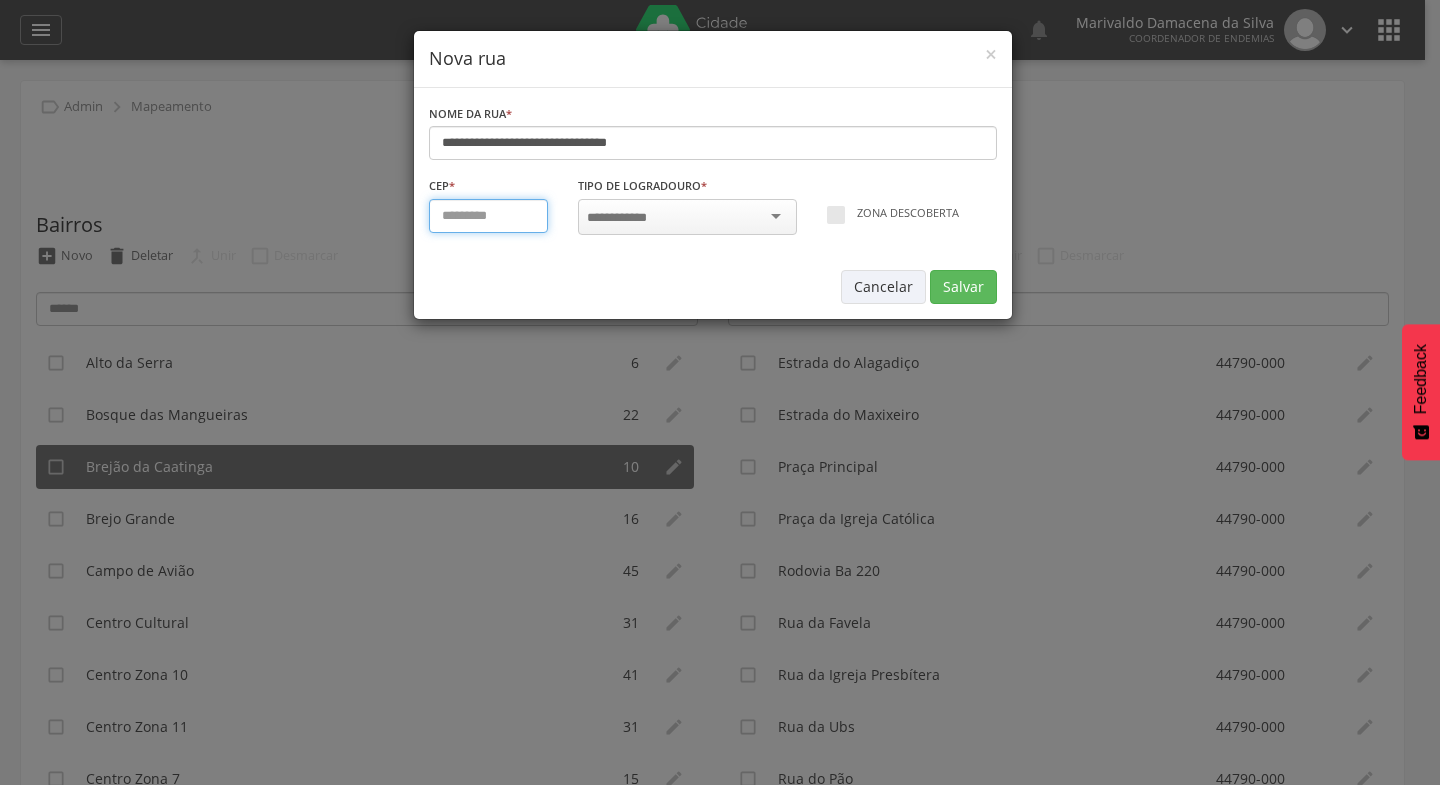 type on "*********" 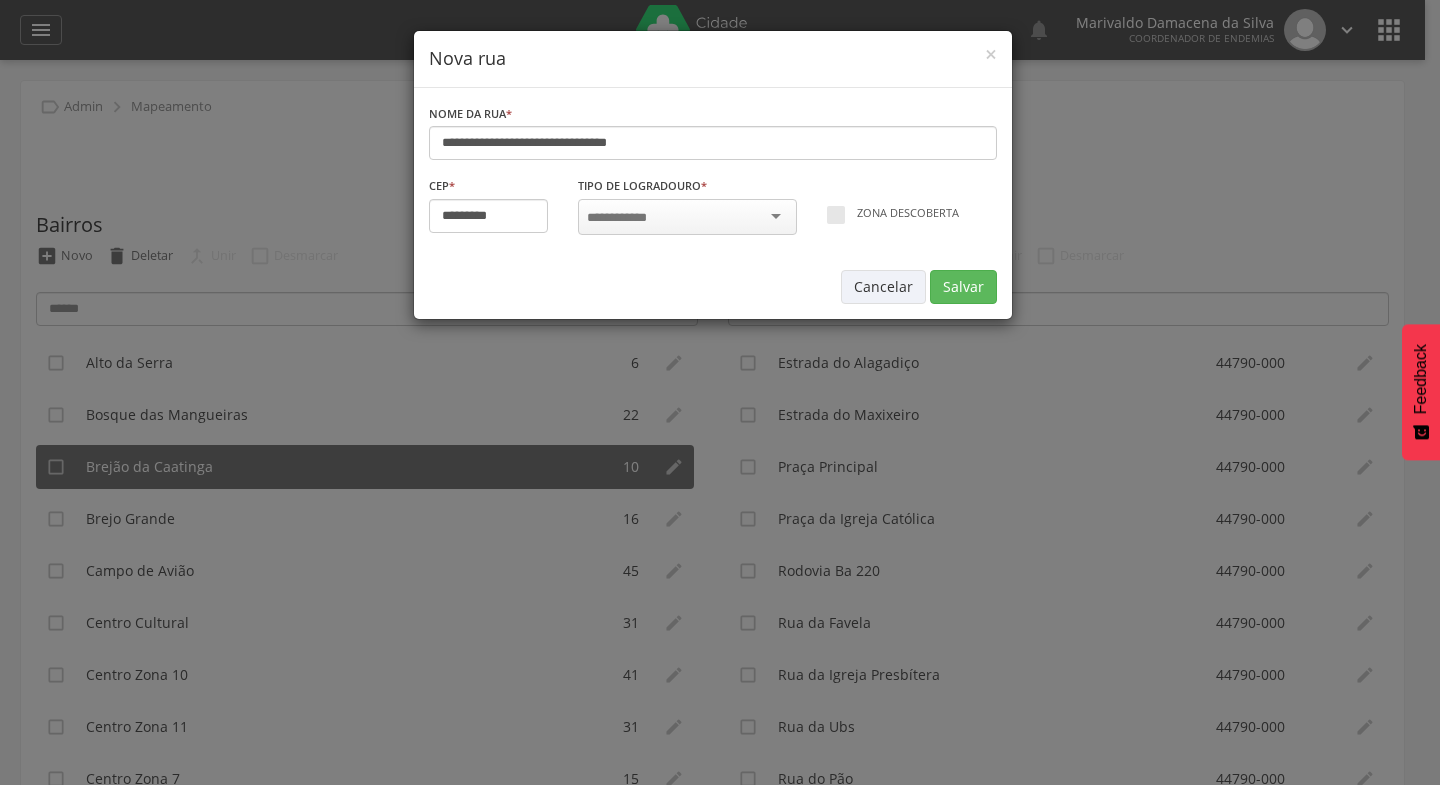 click at bounding box center (687, 217) 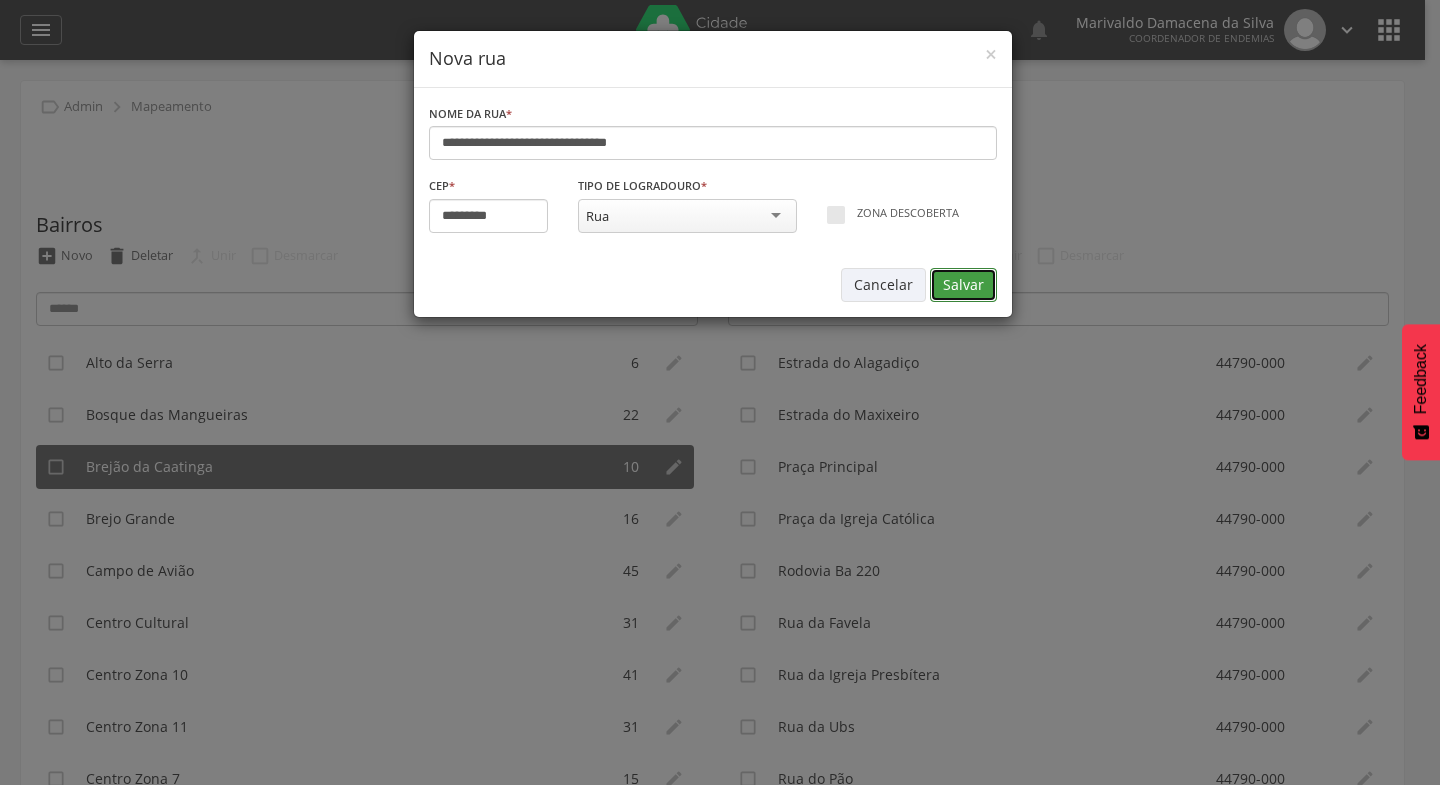 click on "Salvar" at bounding box center (963, 285) 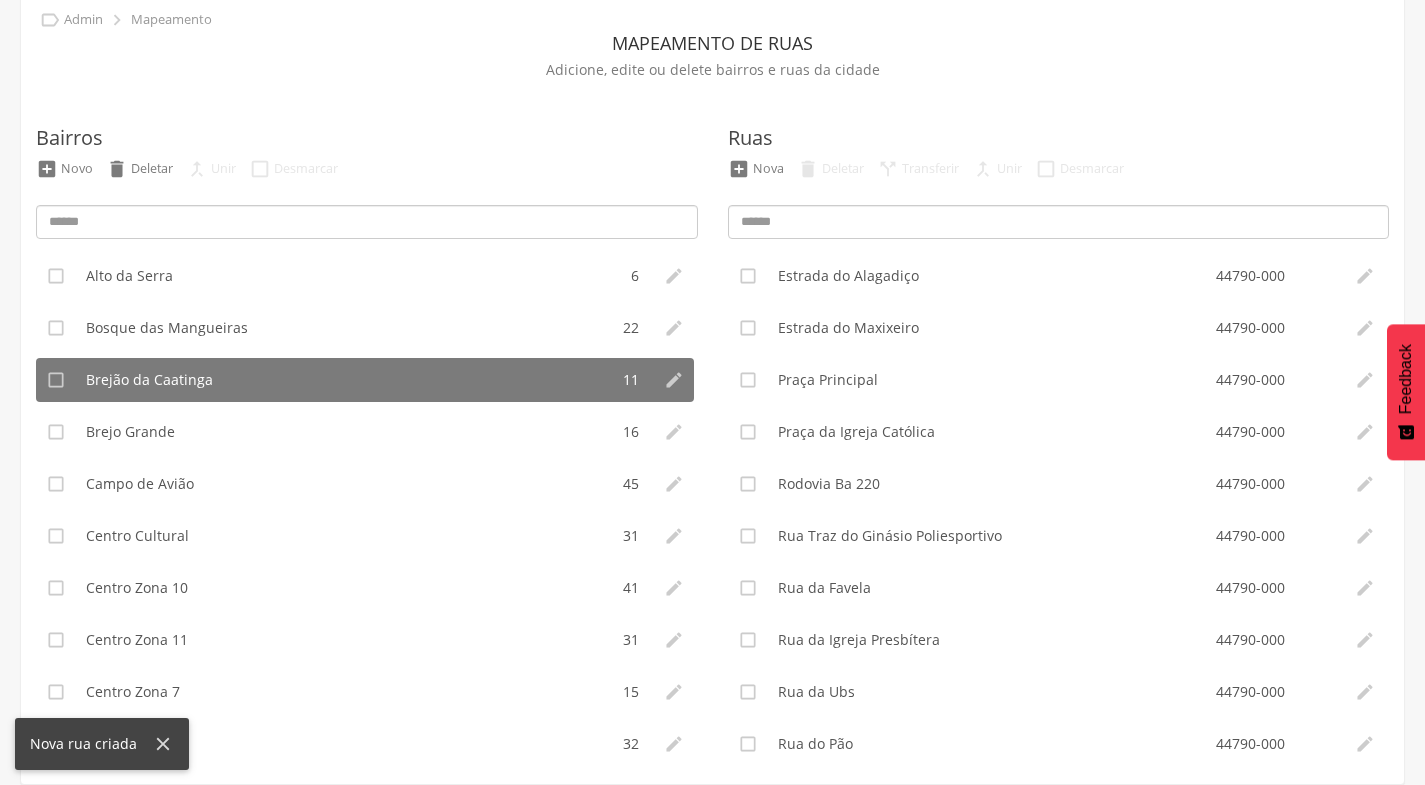 scroll, scrollTop: 0, scrollLeft: 0, axis: both 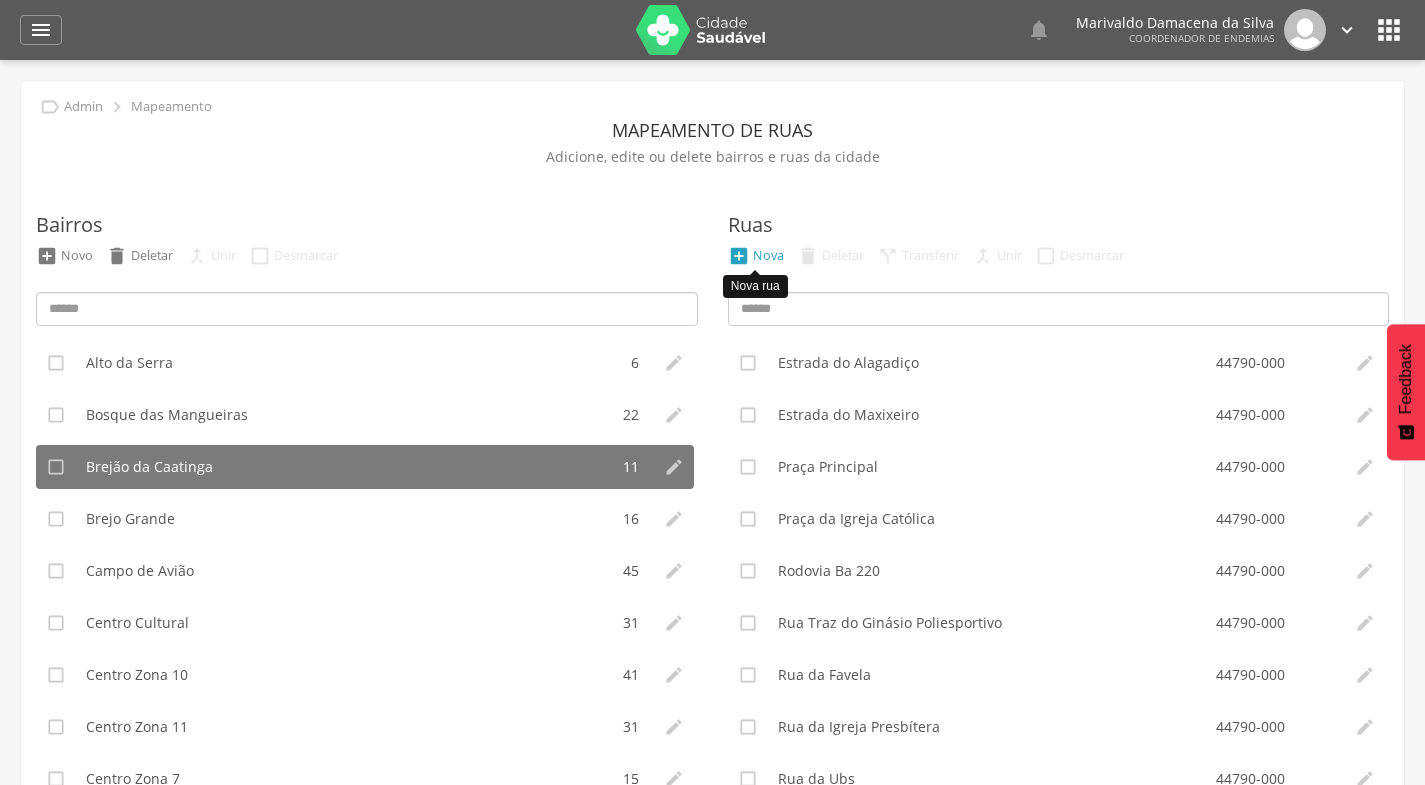 click on "Nova" at bounding box center (768, 255) 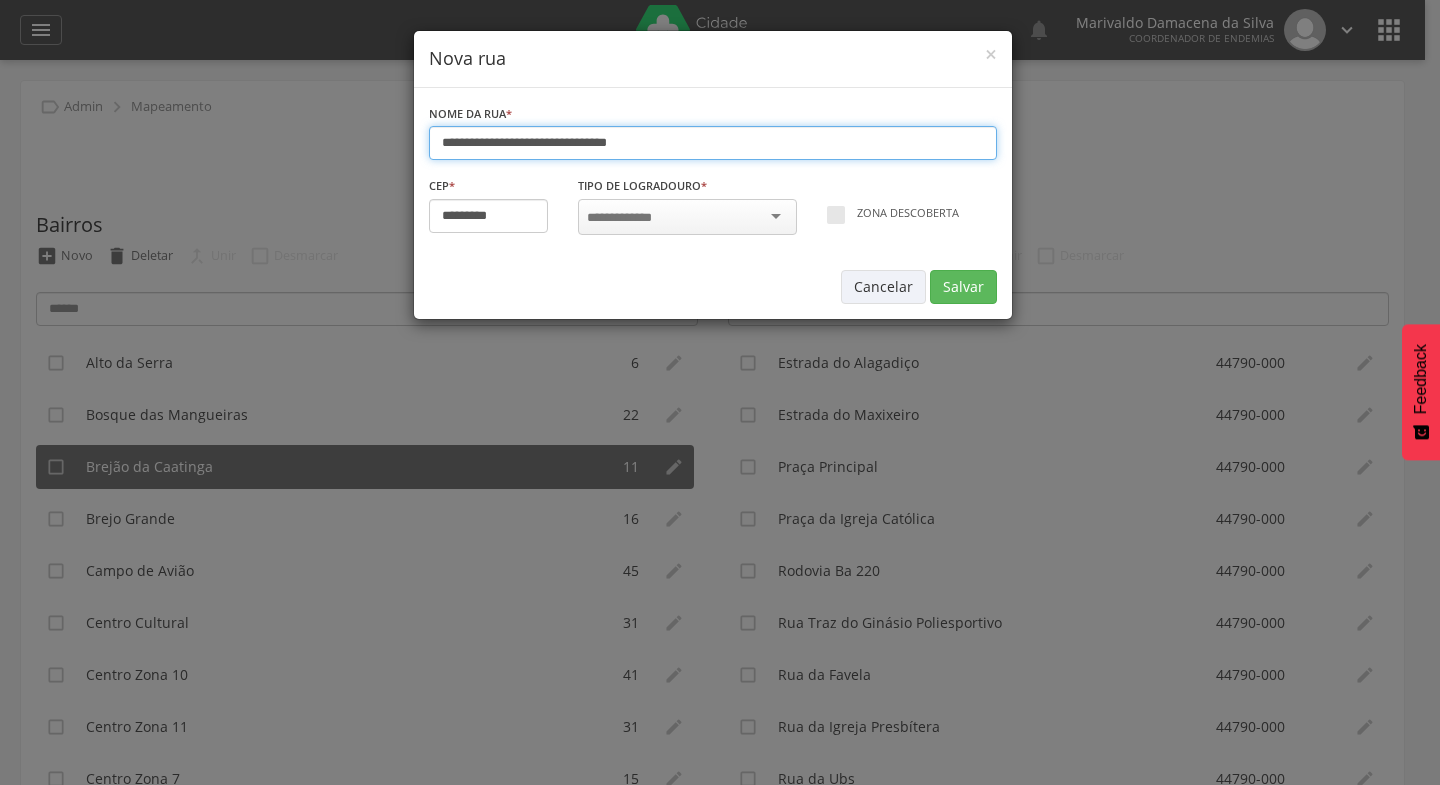 click on "**********" at bounding box center [713, 143] 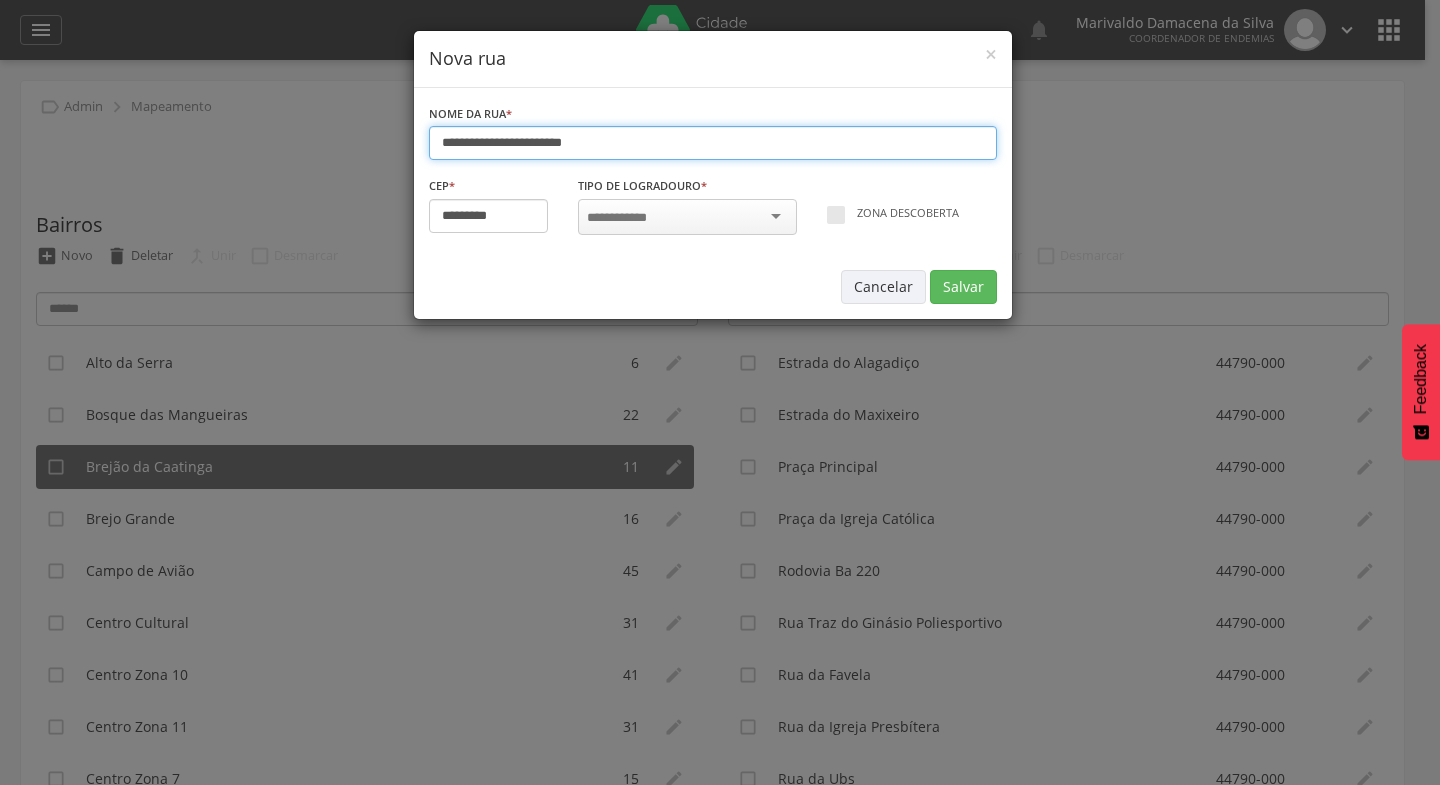 type on "**********" 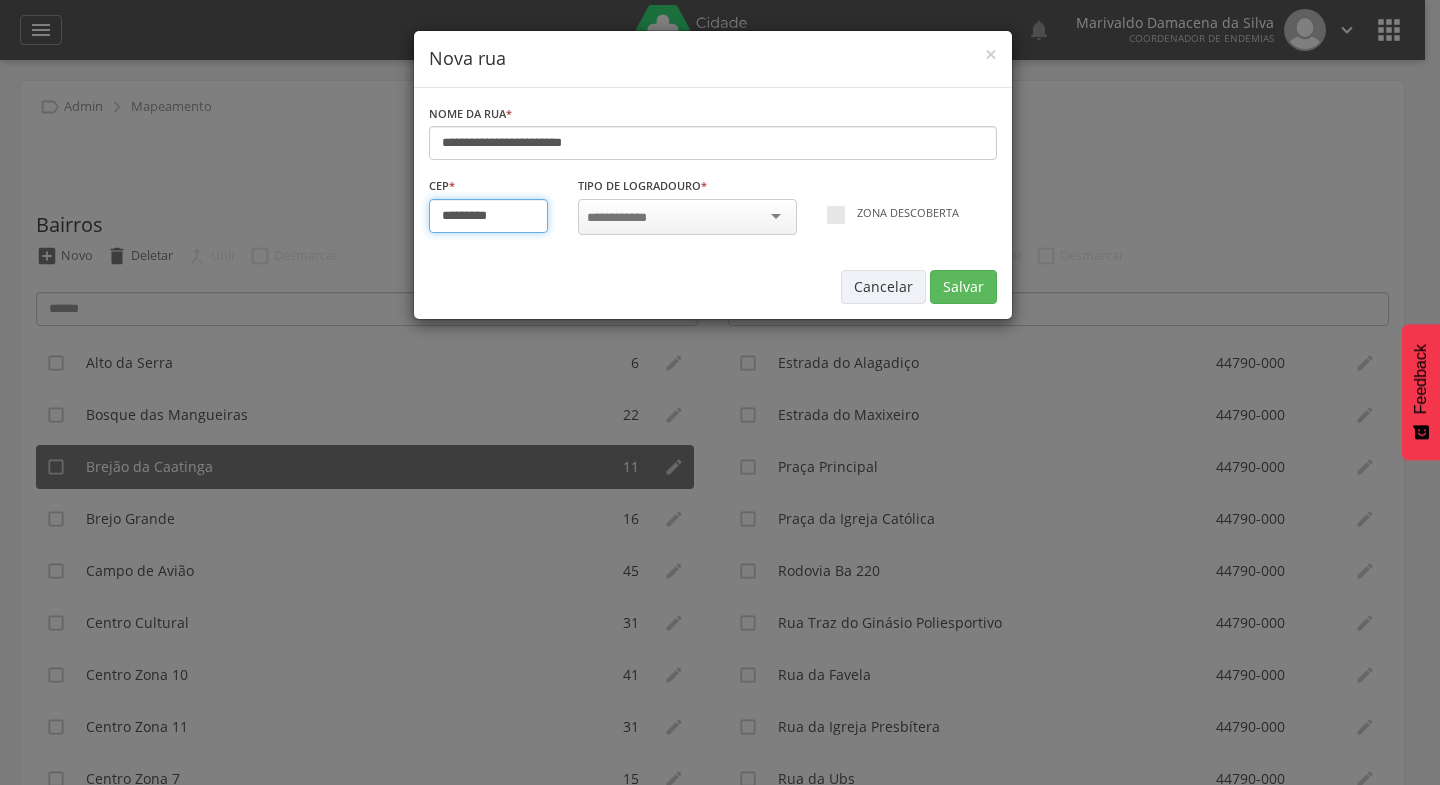 click on "*********" at bounding box center [489, 216] 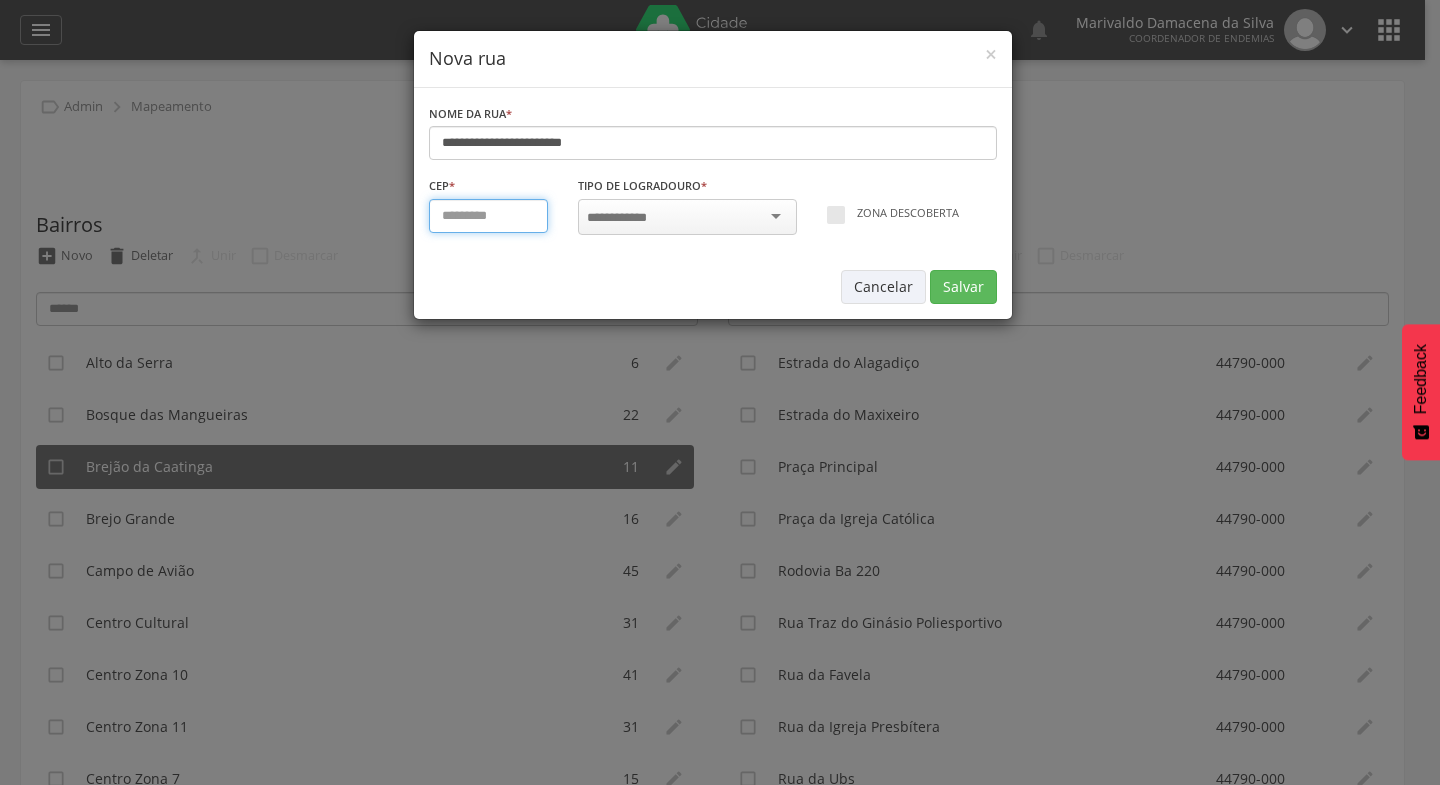 type on "*********" 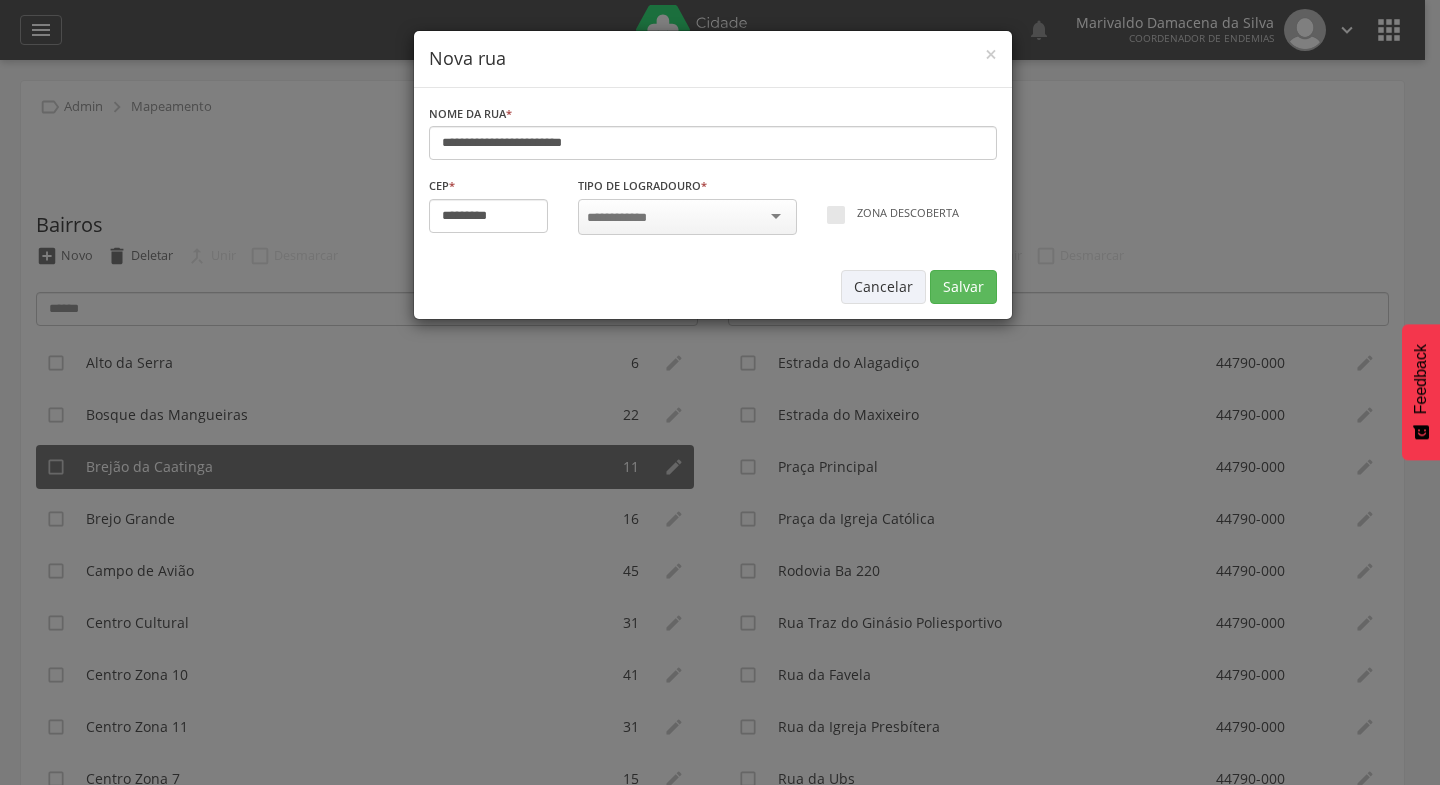 click at bounding box center (687, 217) 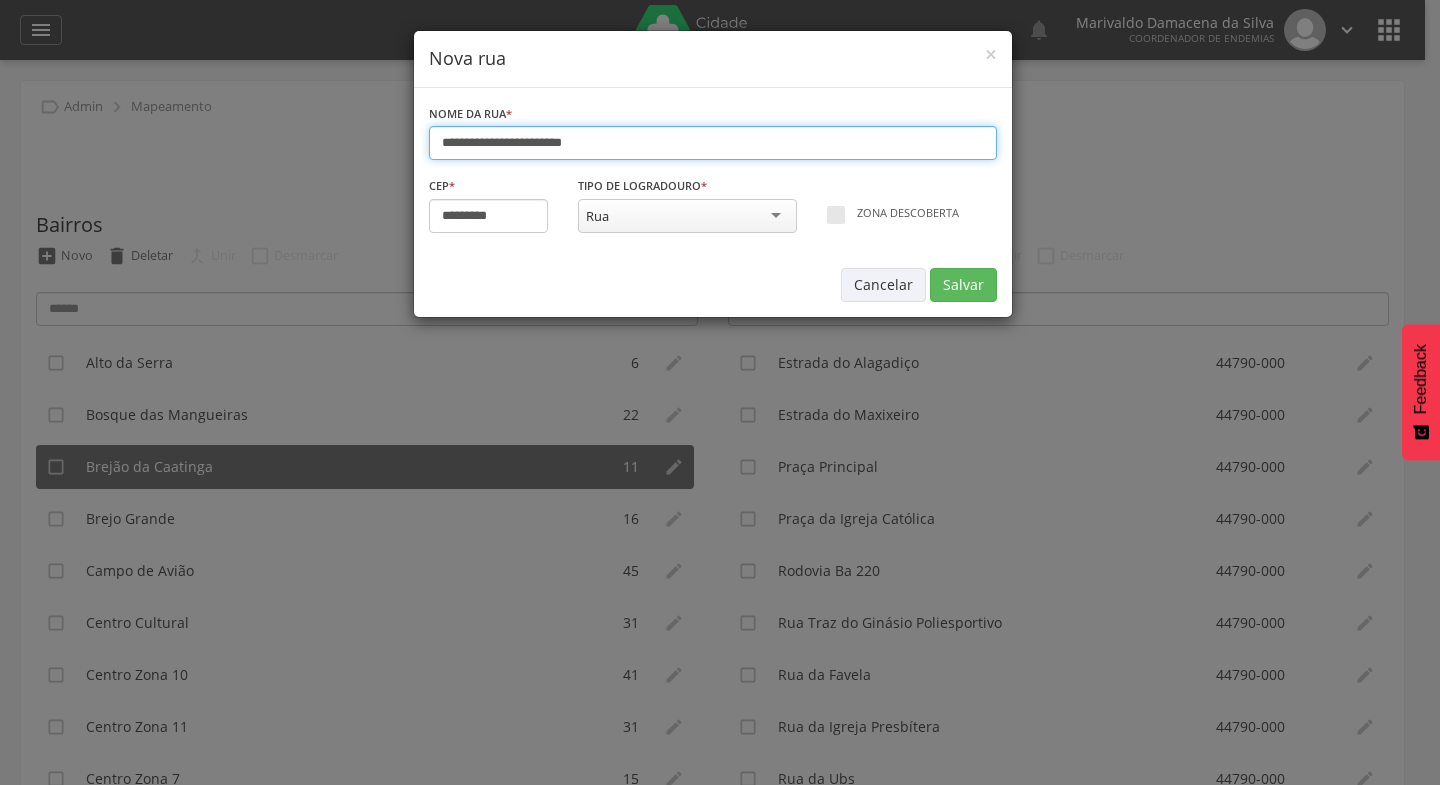click on "**********" at bounding box center [713, 143] 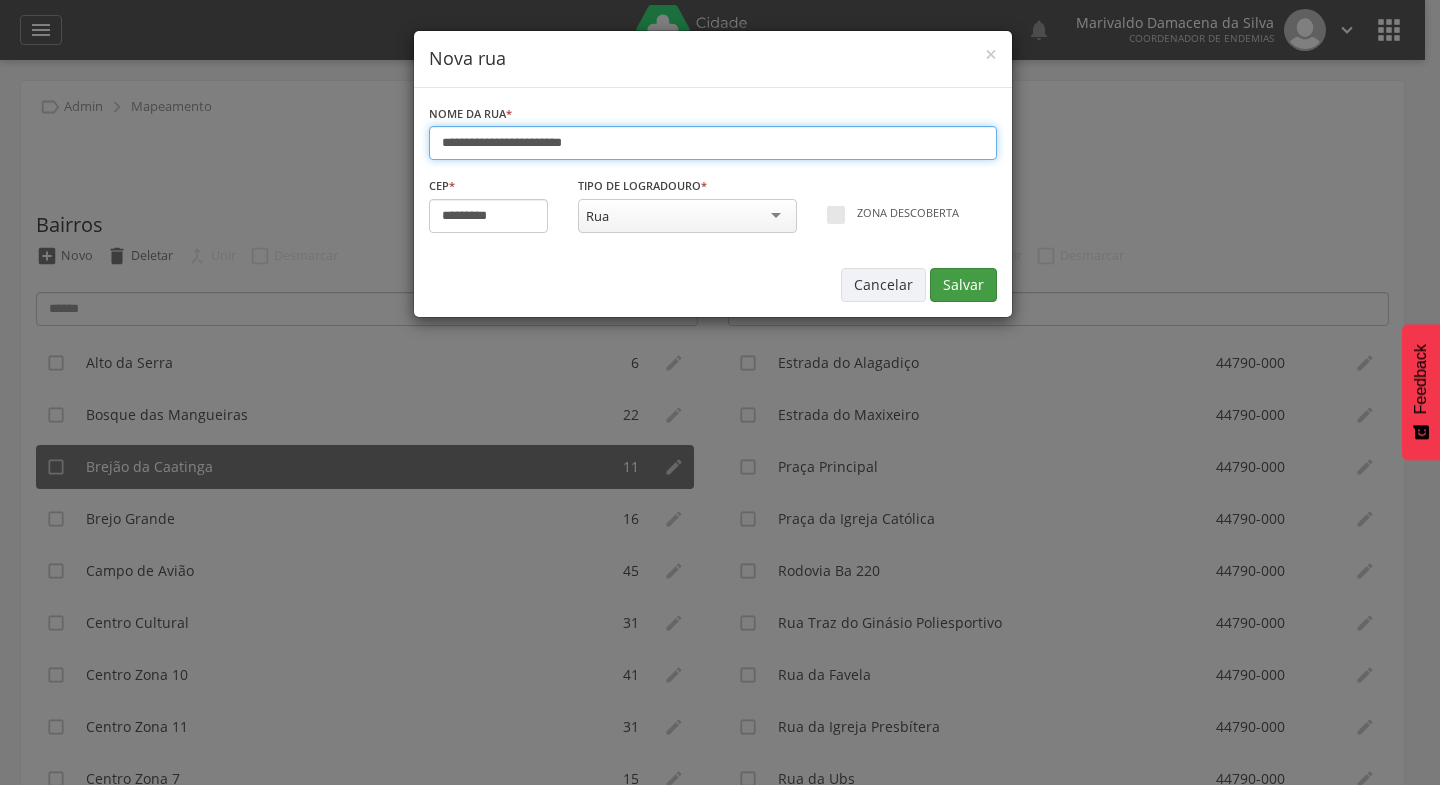 type on "**********" 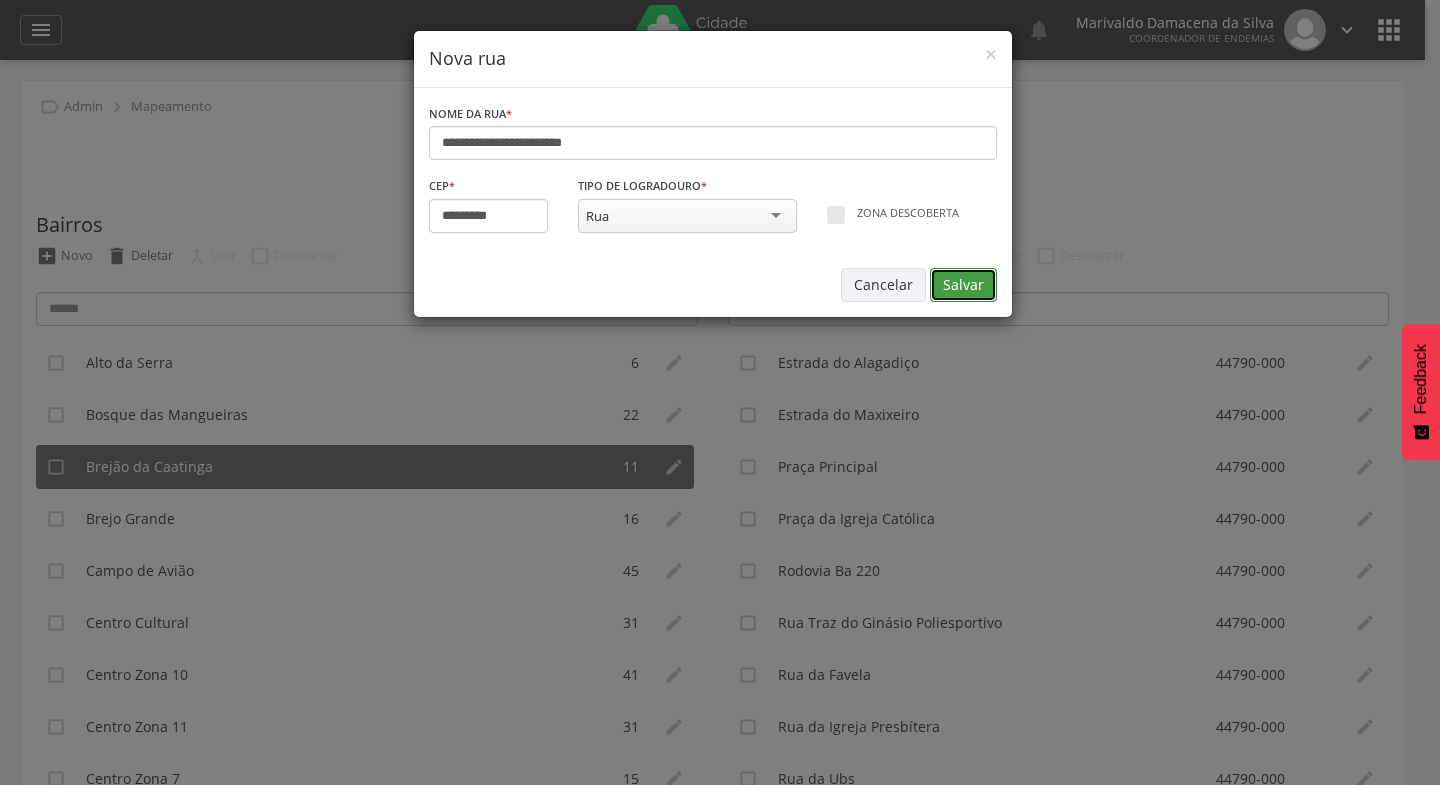 click on "Salvar" at bounding box center [963, 285] 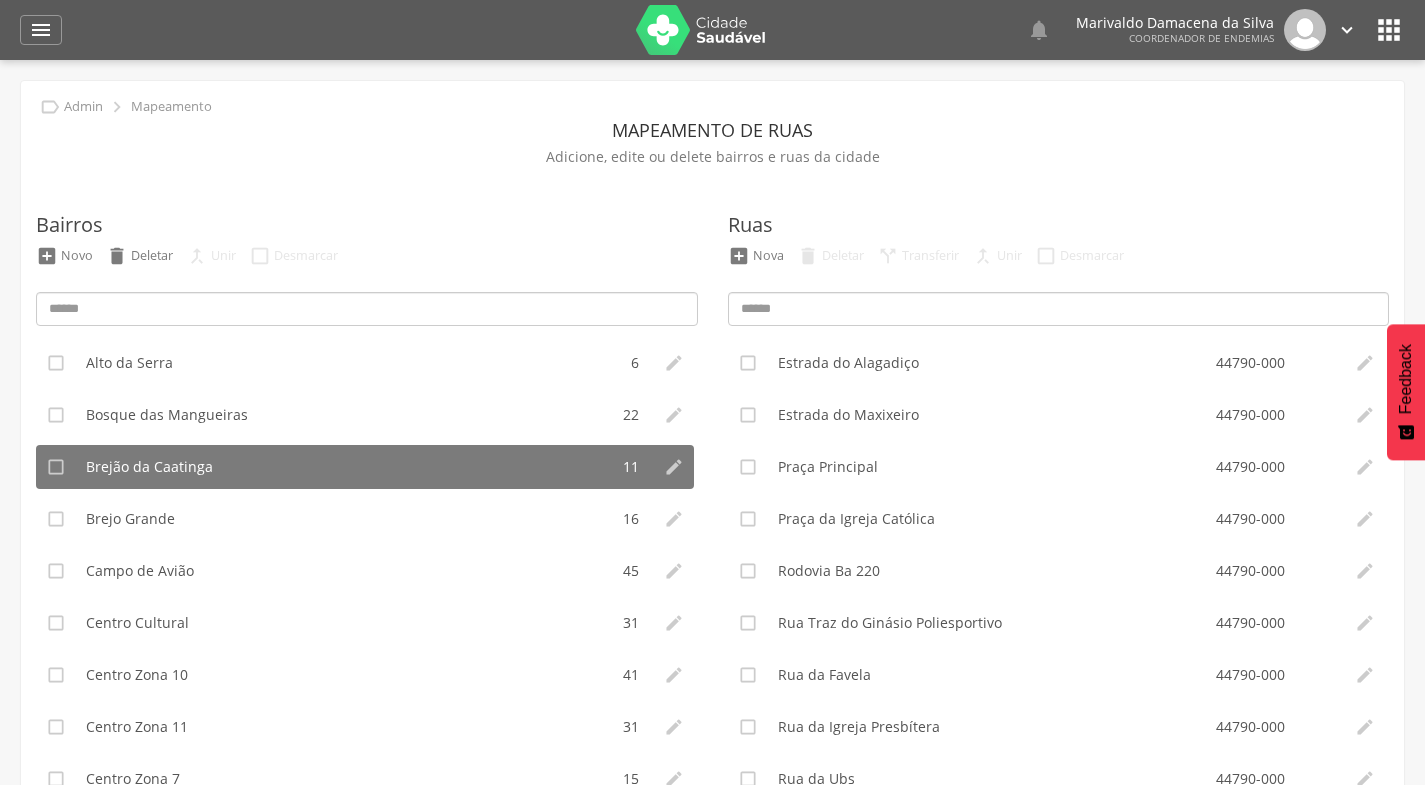 type on "*********" 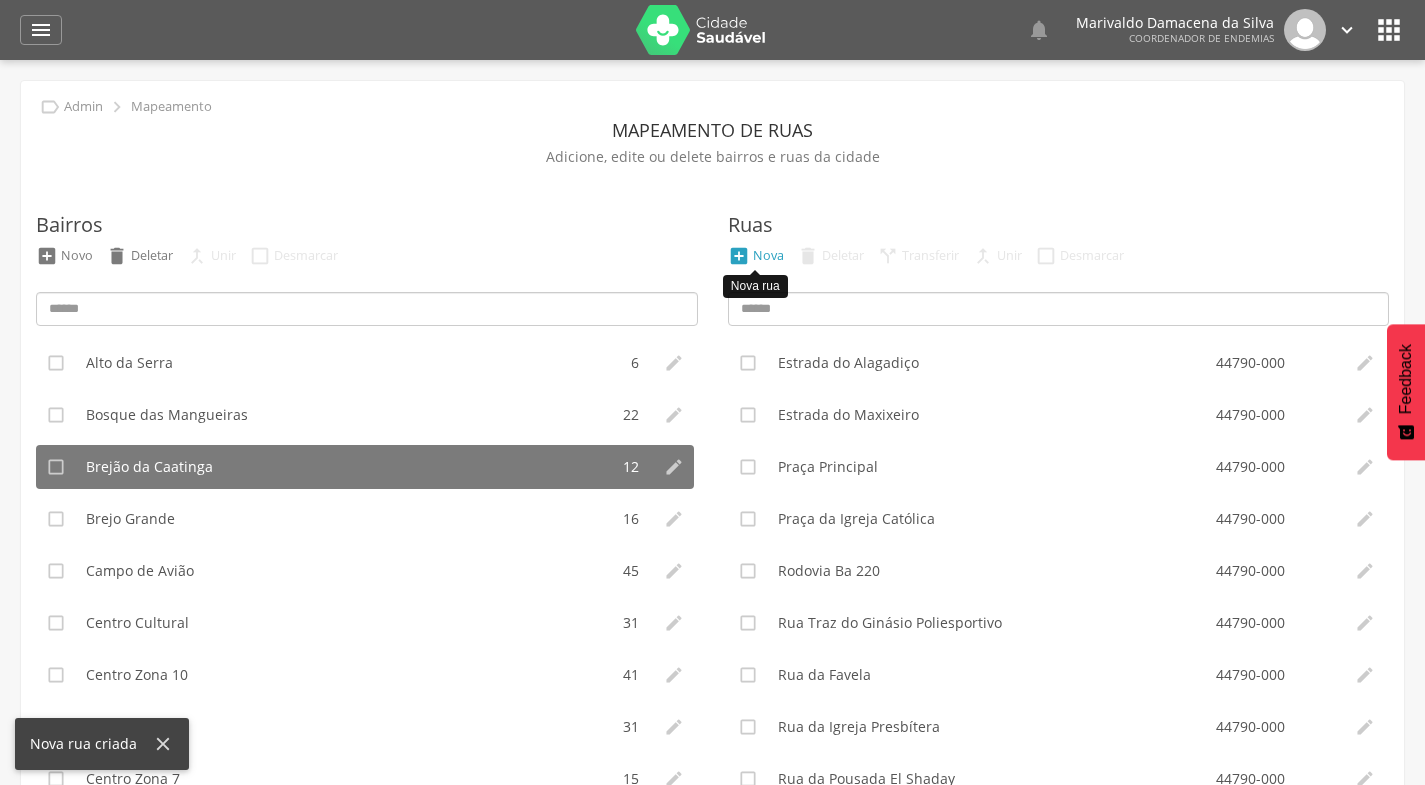 click on "Nova" at bounding box center [768, 255] 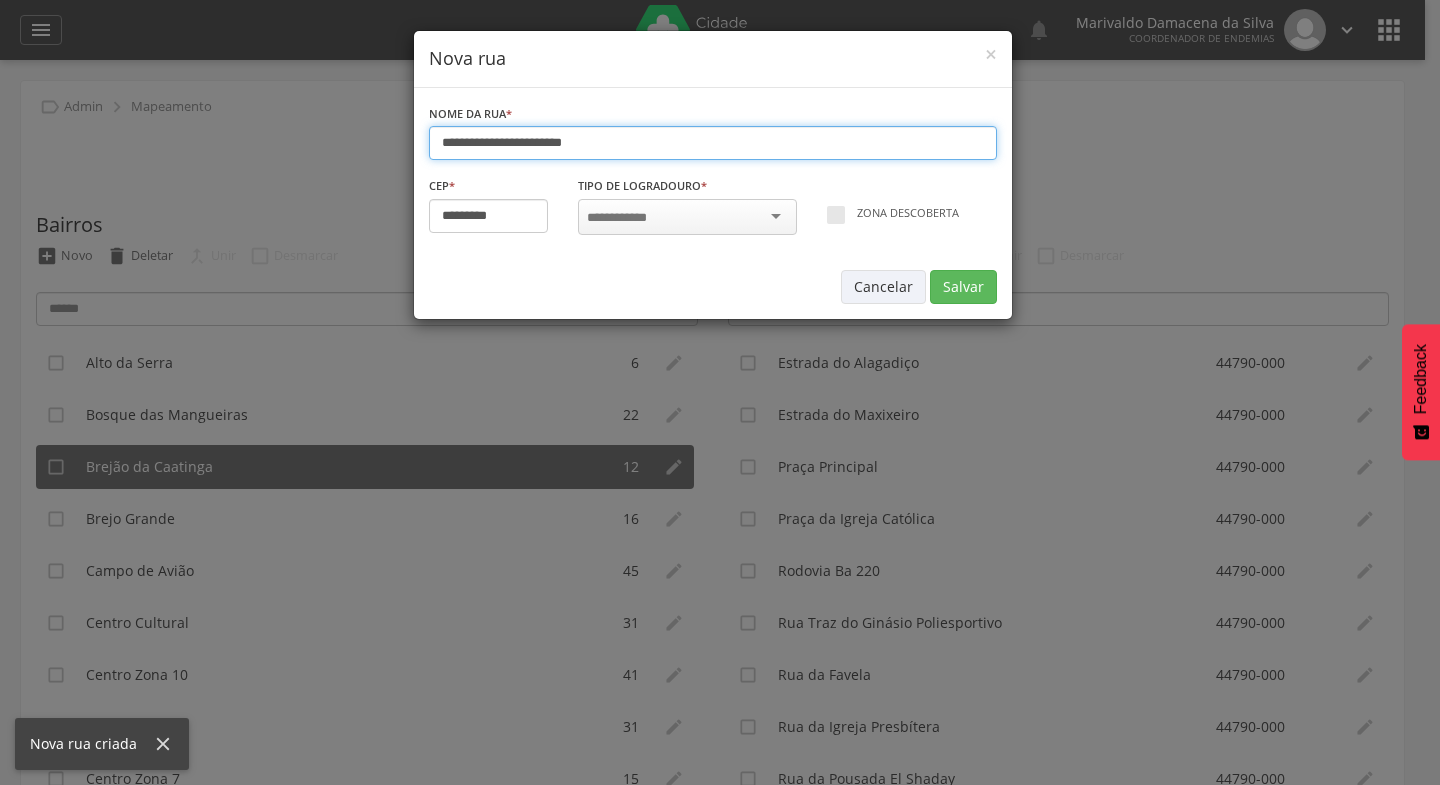 click on "**********" at bounding box center (713, 143) 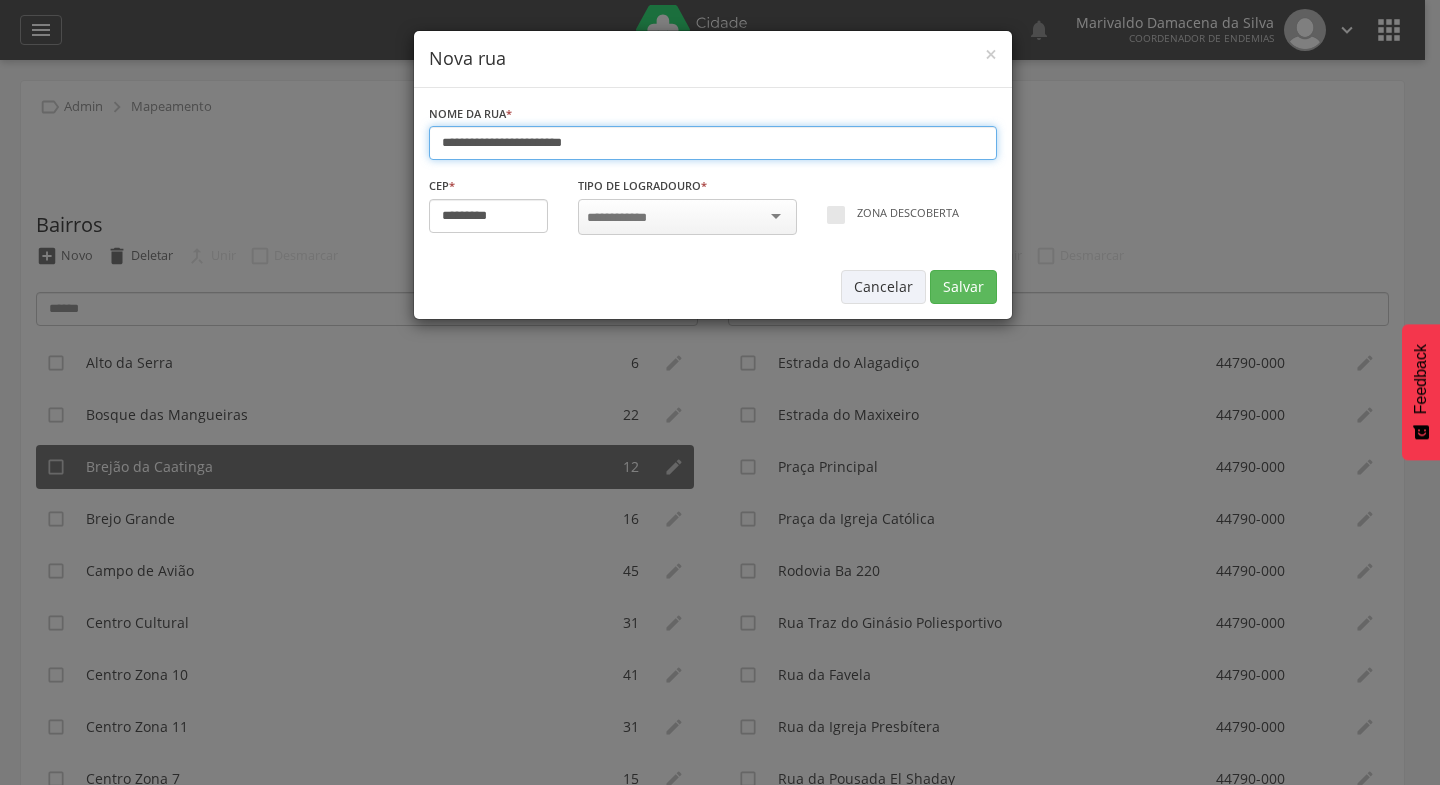 click on "**********" at bounding box center [713, 143] 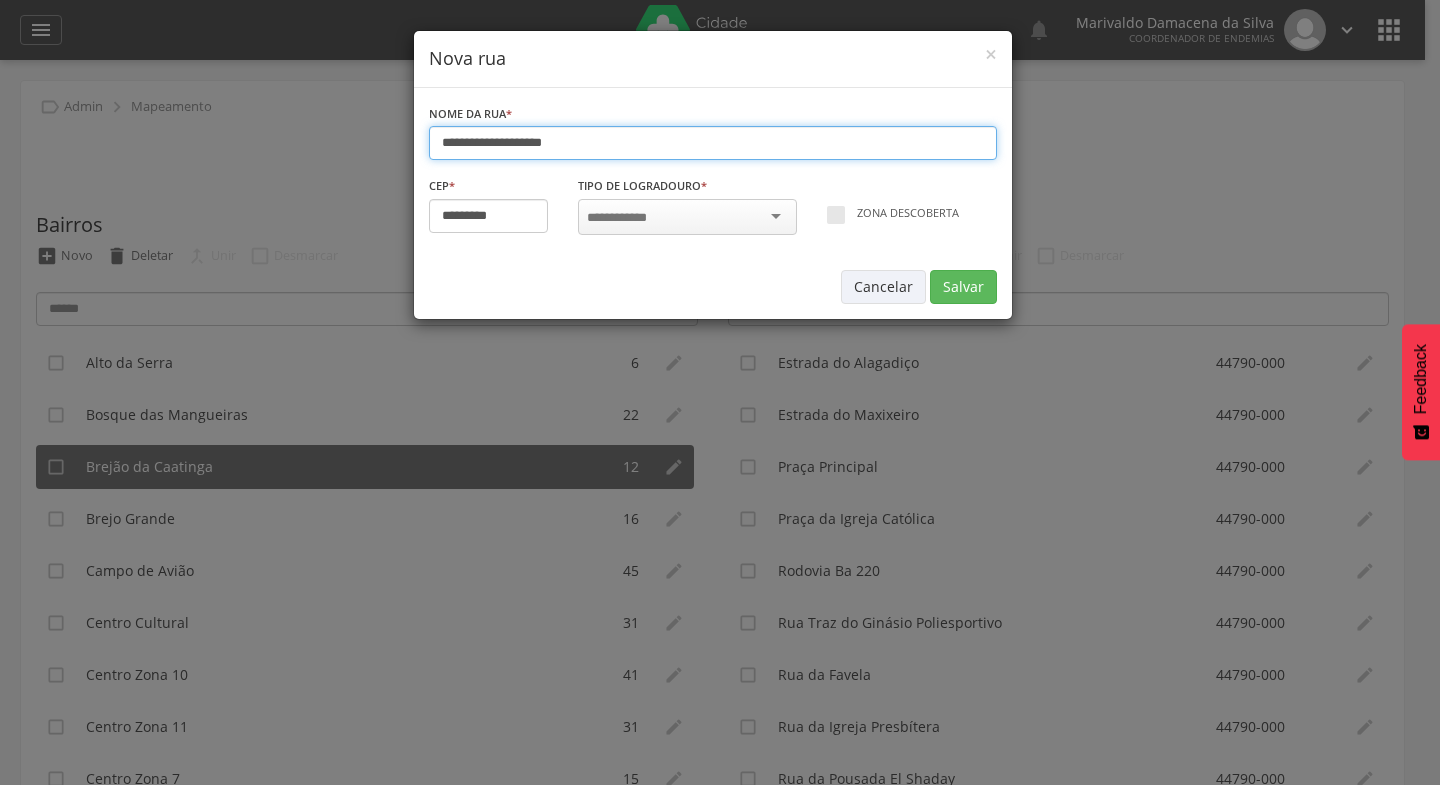 type on "**********" 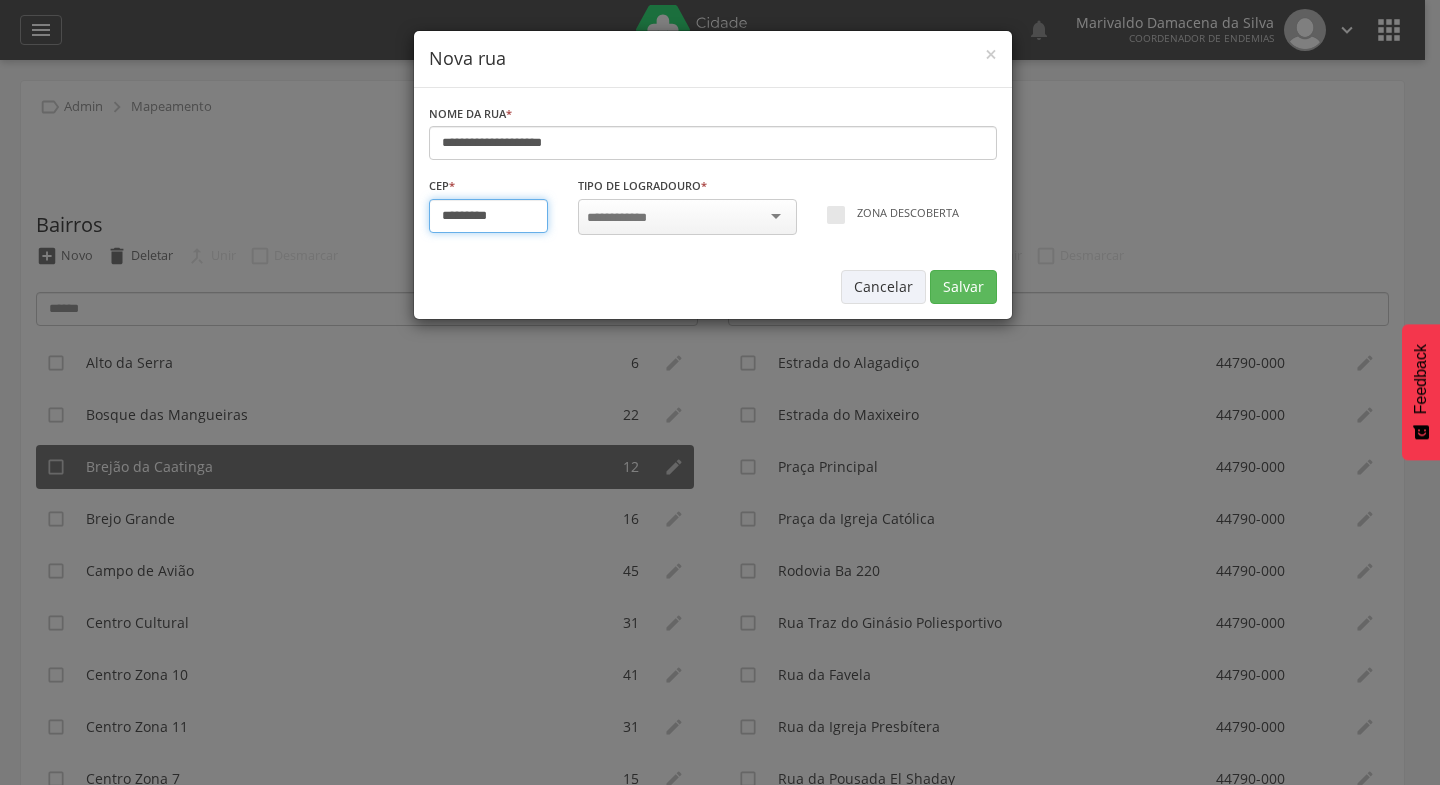 click on "*********" at bounding box center (489, 216) 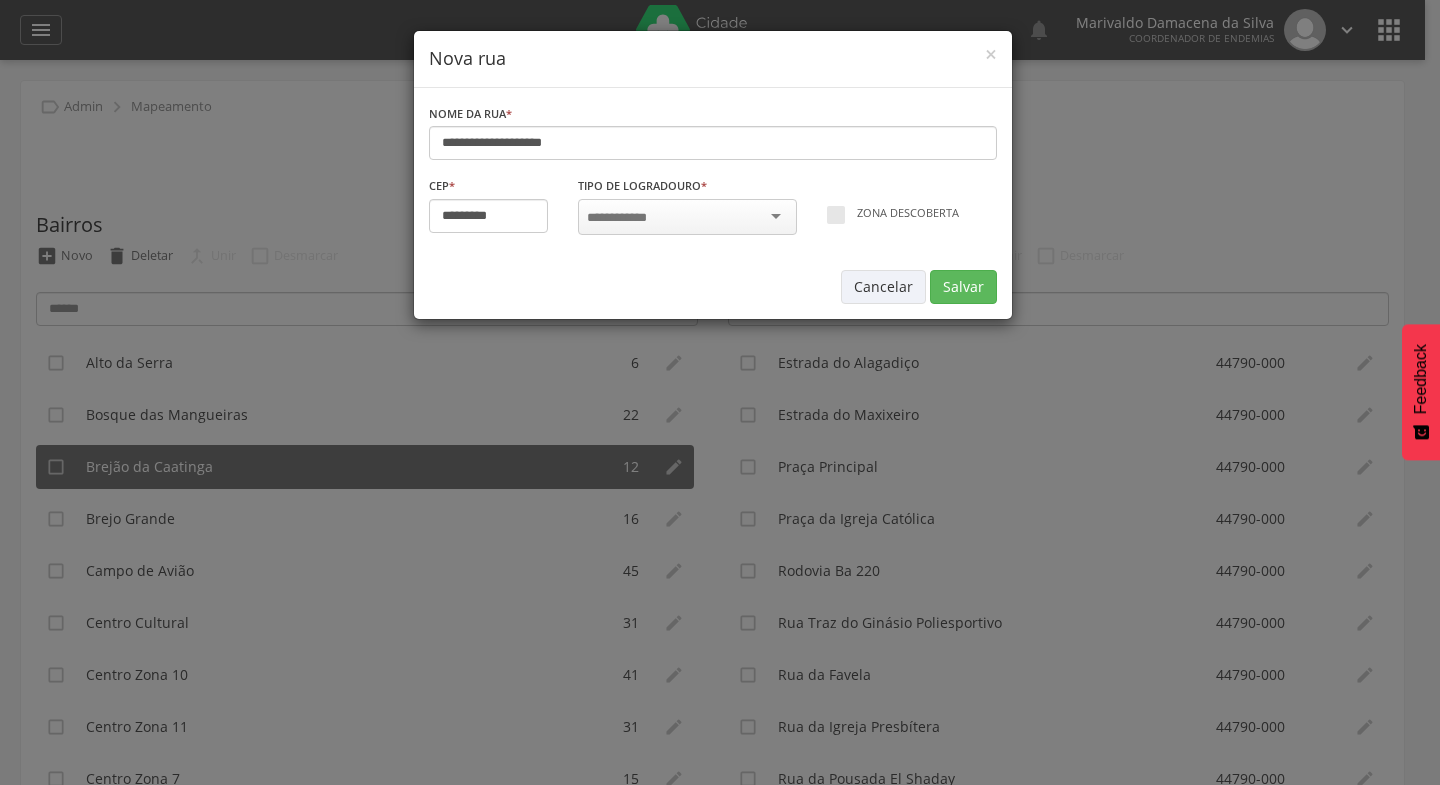 click at bounding box center (687, 217) 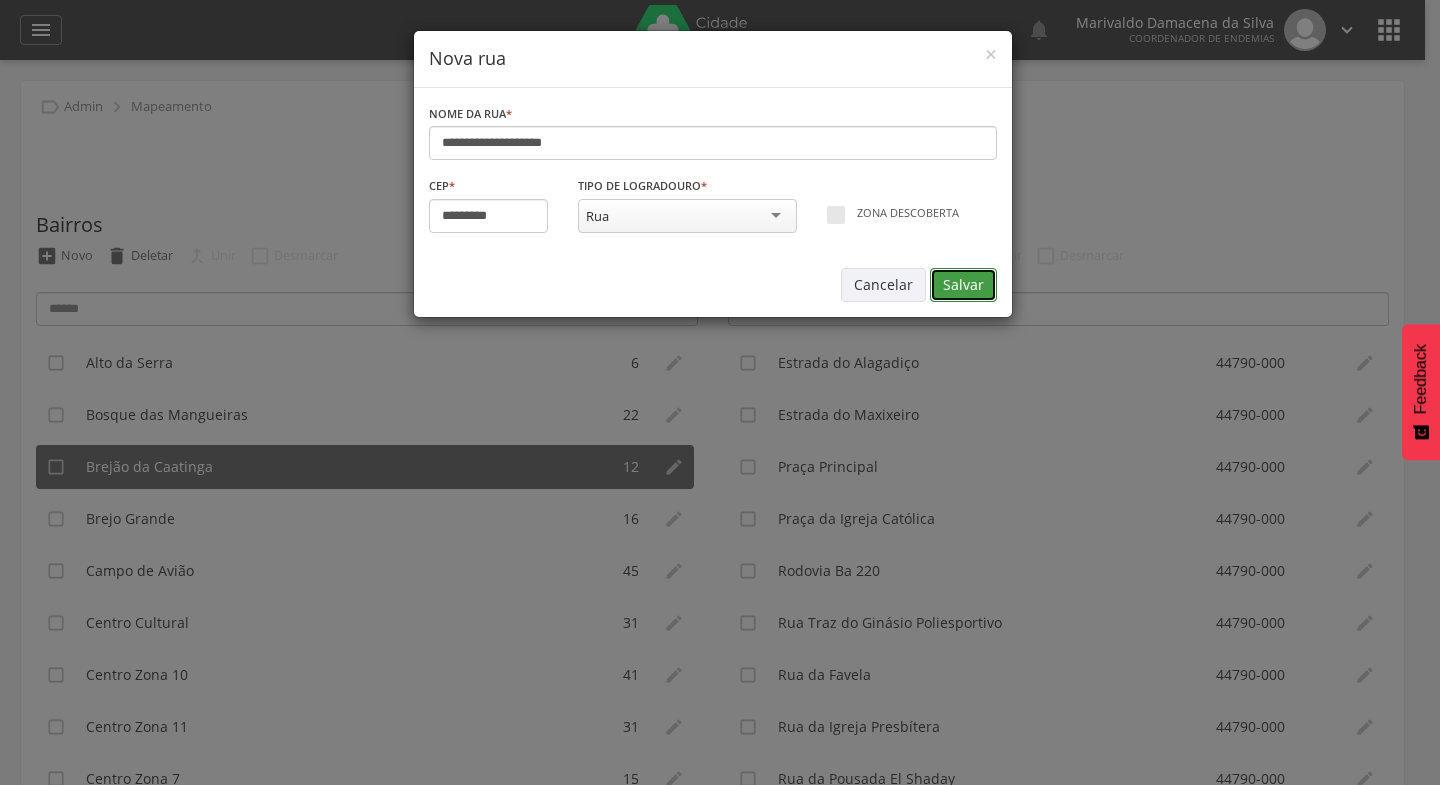 click on "Salvar" at bounding box center (963, 285) 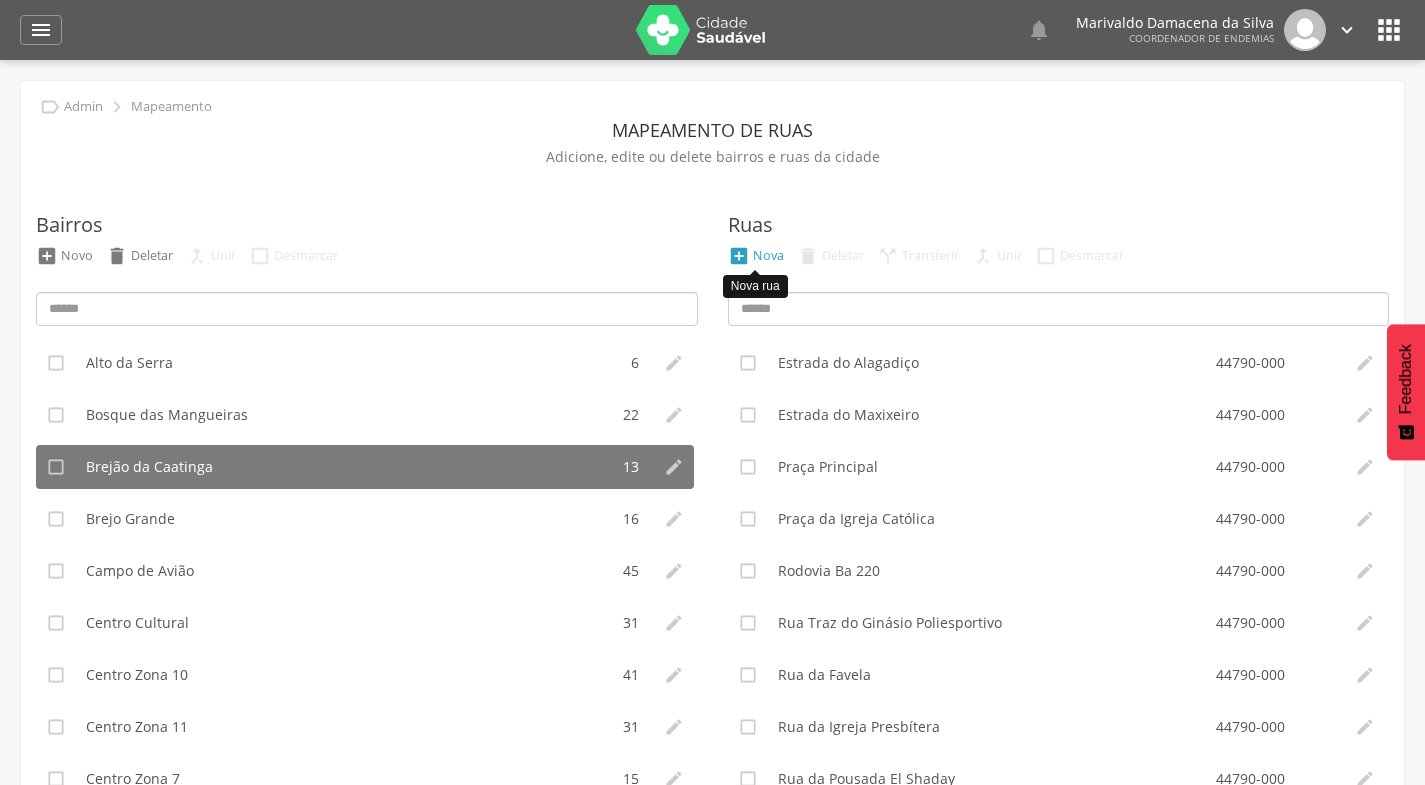 click on "Nova" at bounding box center (768, 255) 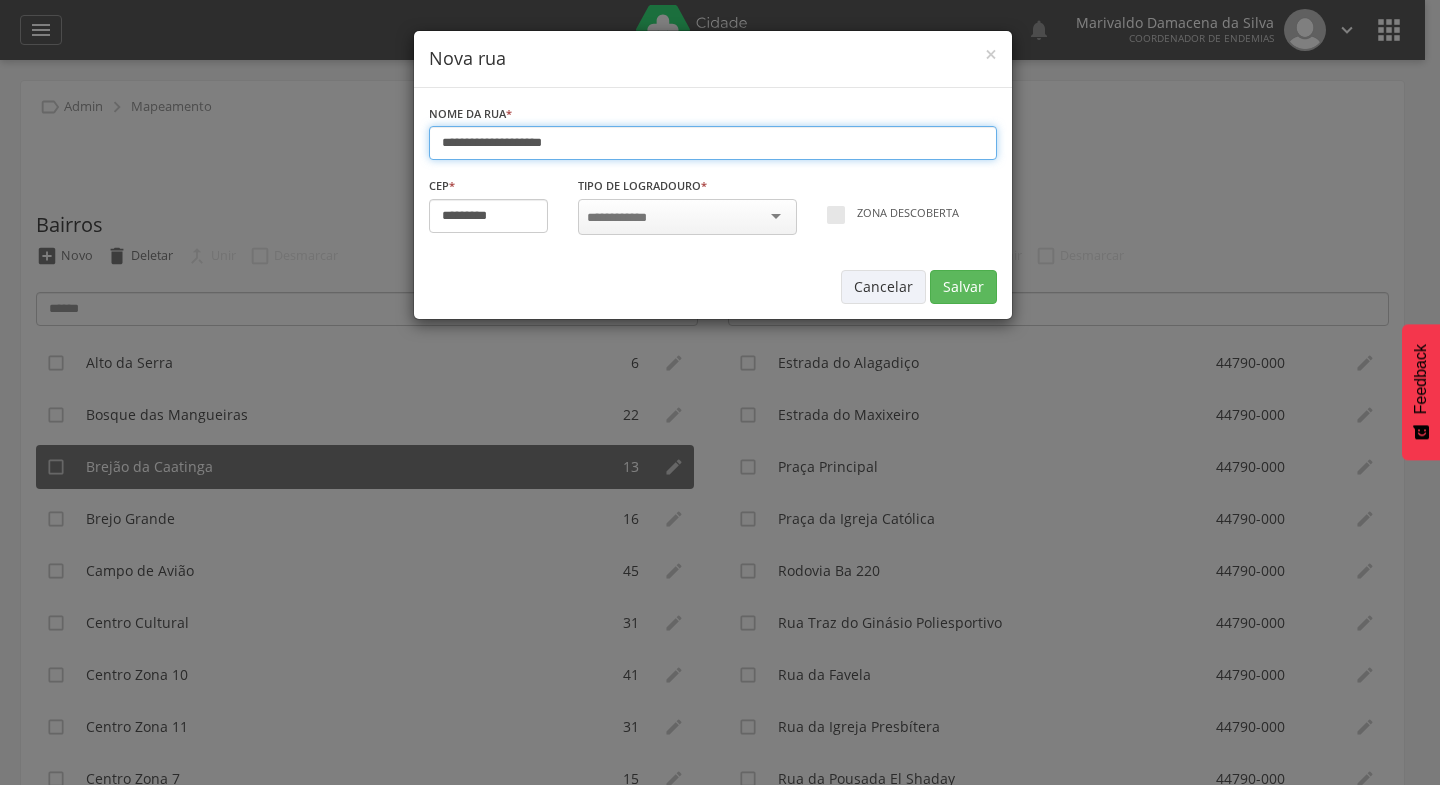 click on "**********" at bounding box center [713, 143] 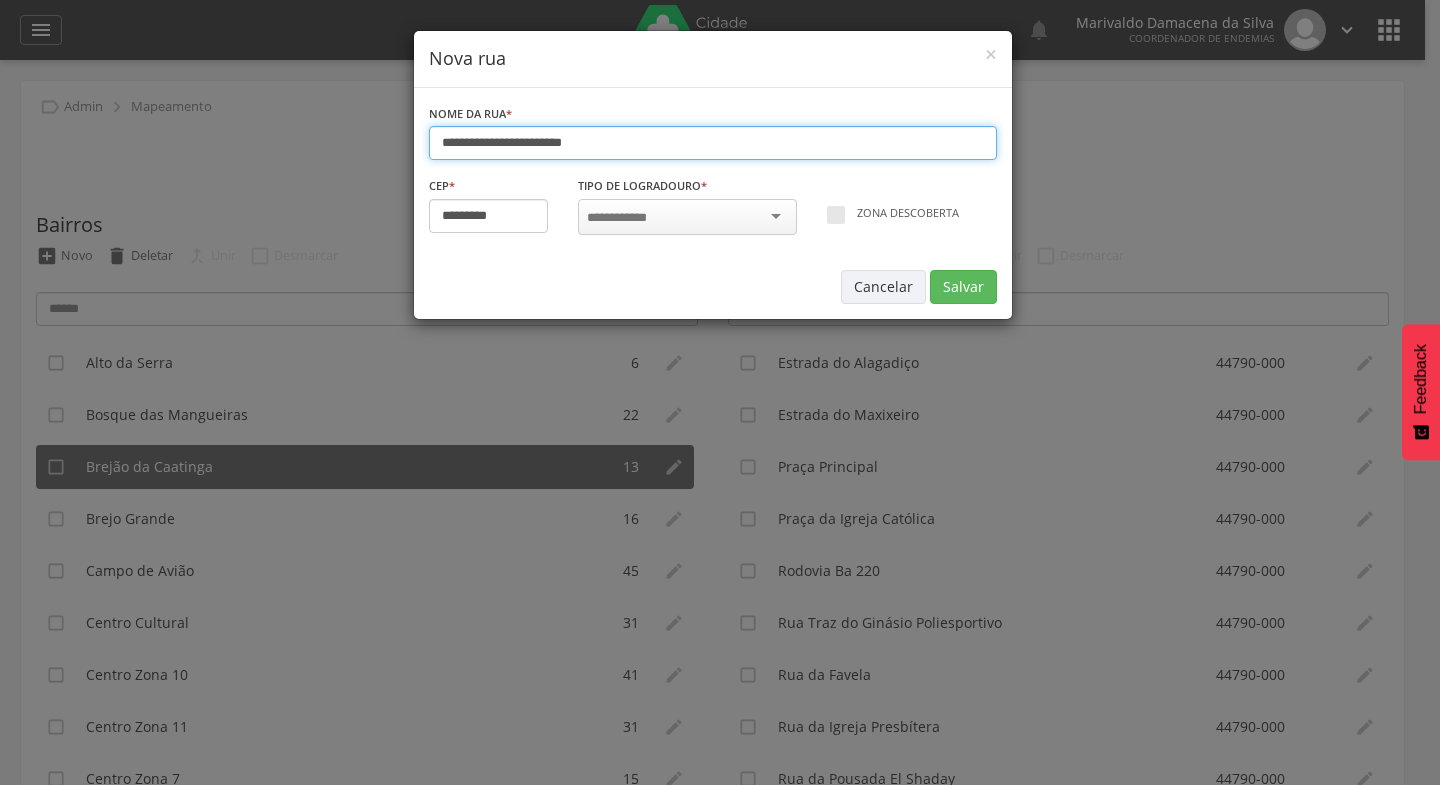 type on "**********" 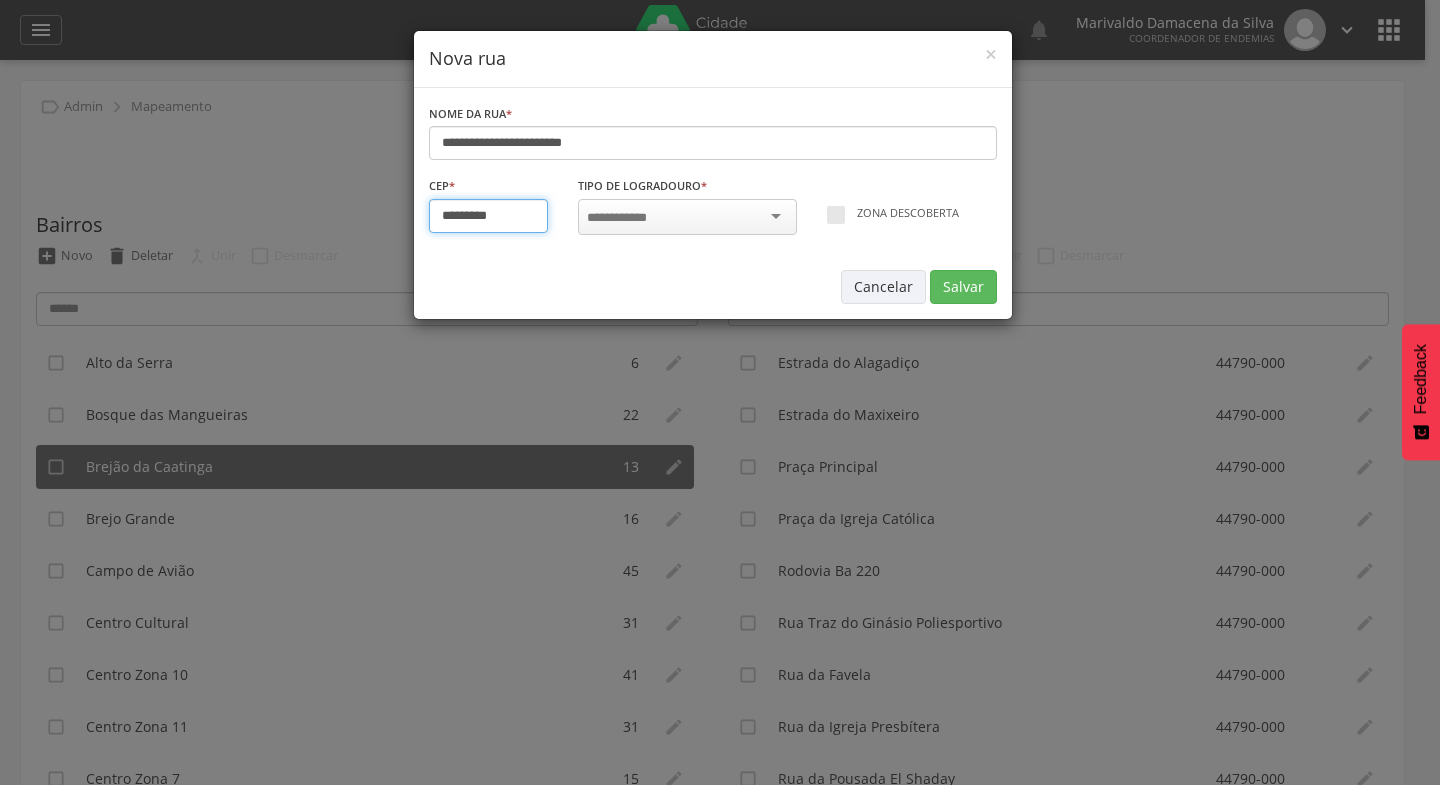 click on "*********" at bounding box center [489, 216] 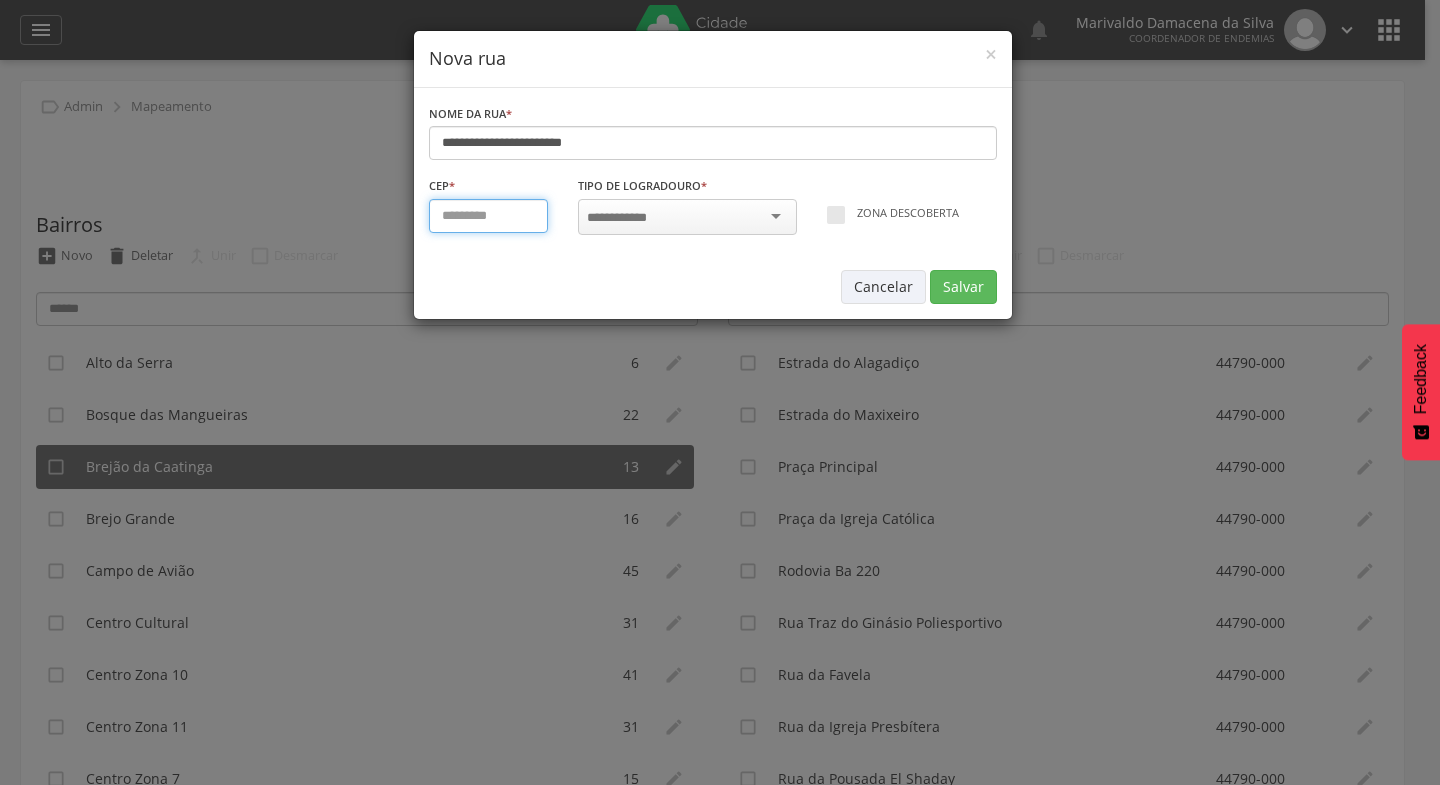 type on "*********" 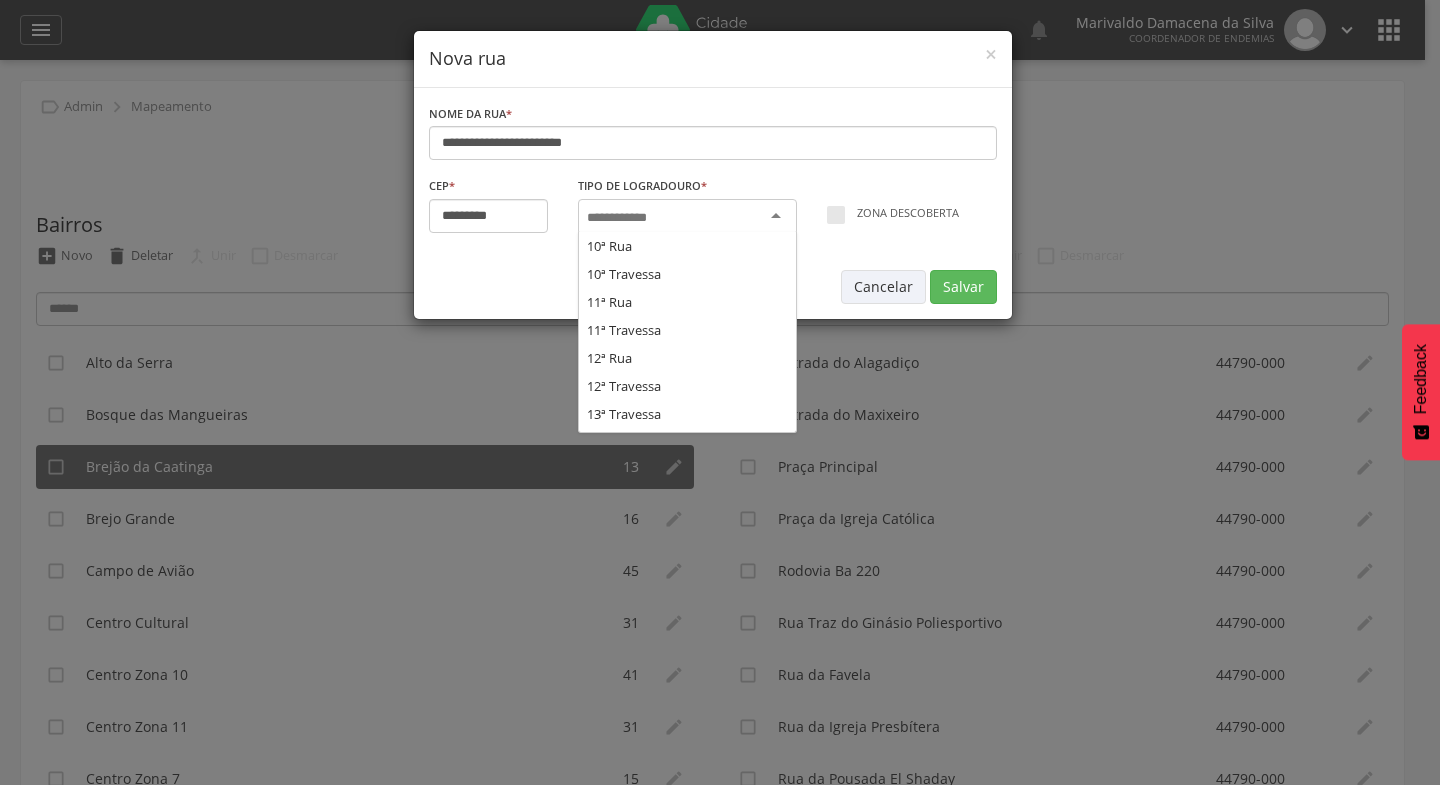 click at bounding box center [687, 217] 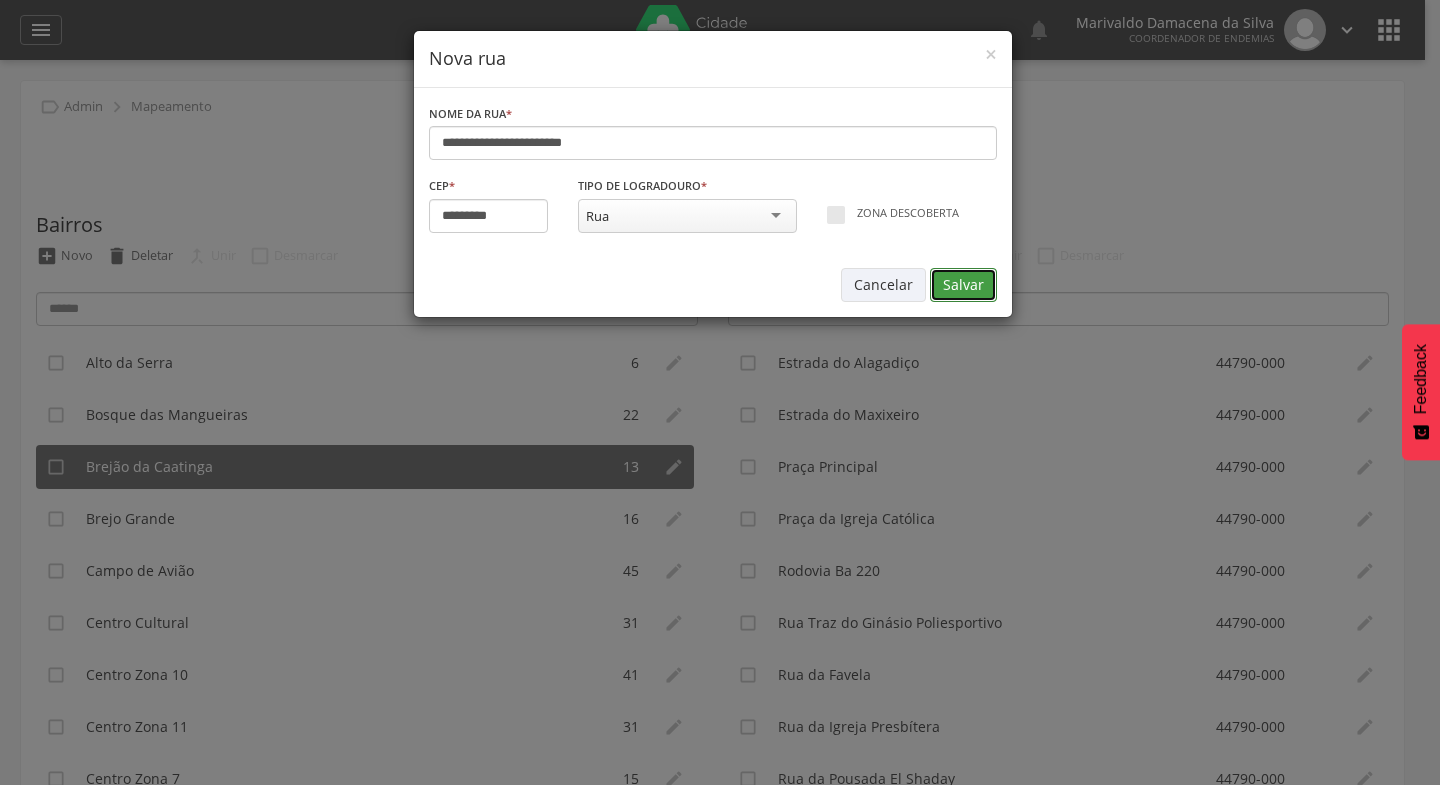 click on "Salvar" at bounding box center (963, 285) 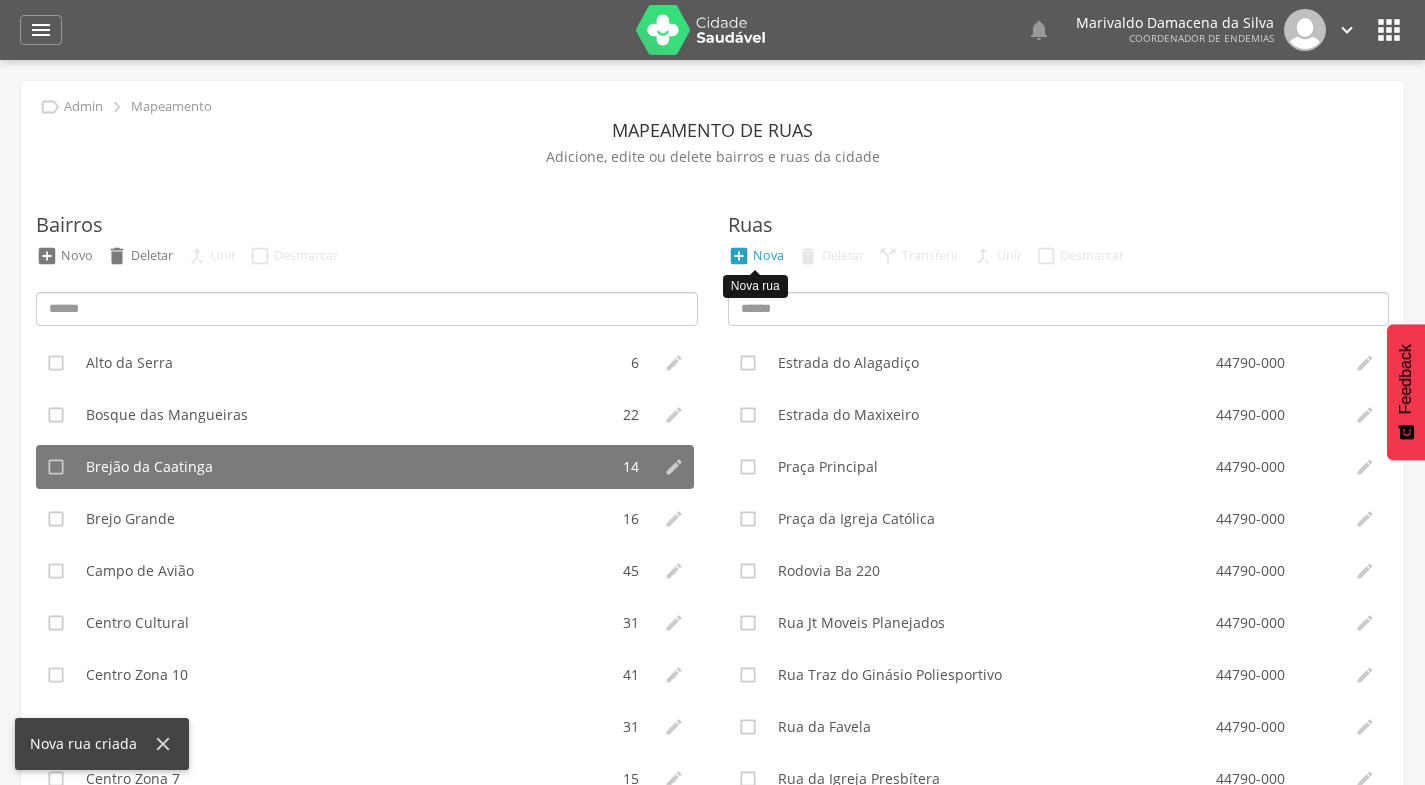 click on "Nova" at bounding box center [768, 255] 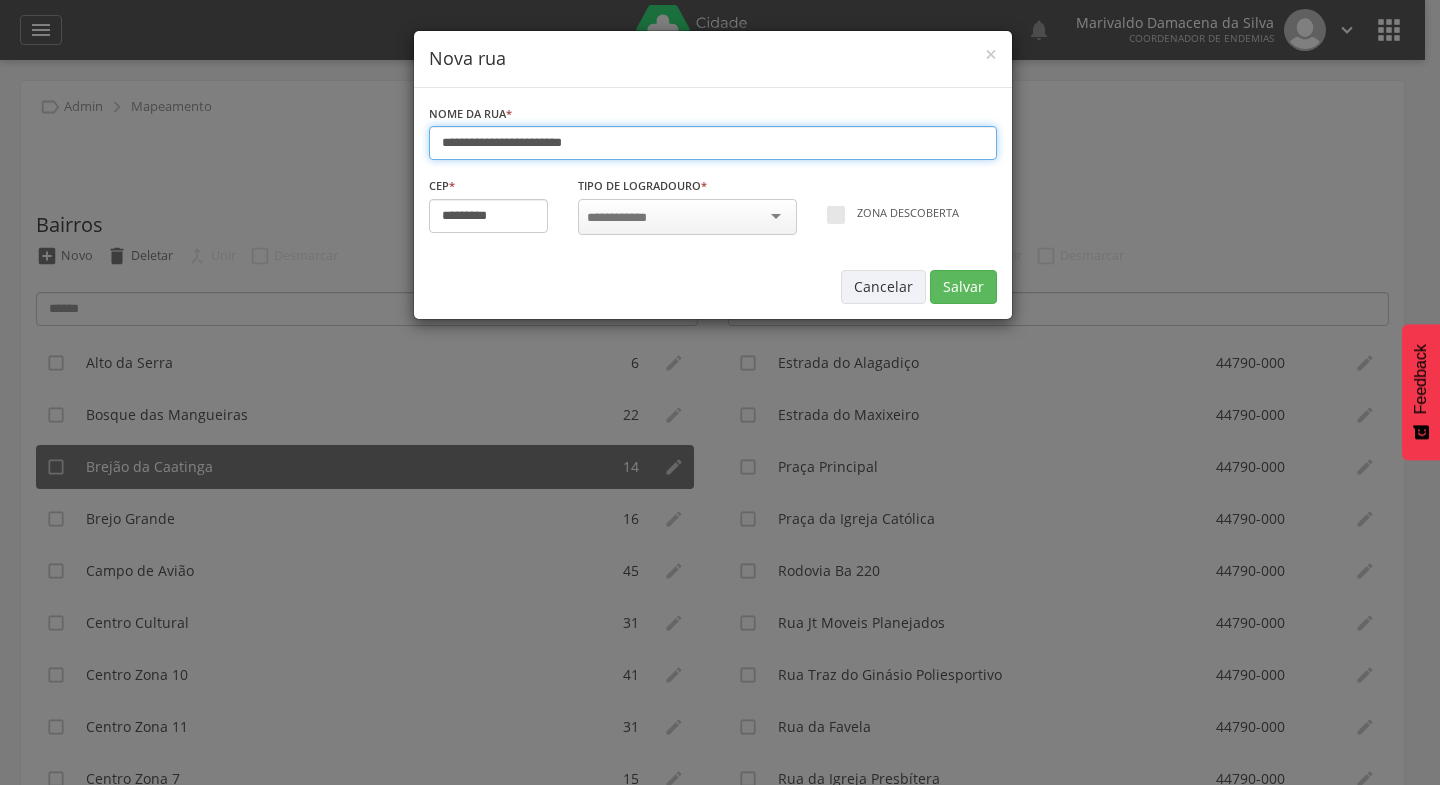 click on "**********" at bounding box center (713, 143) 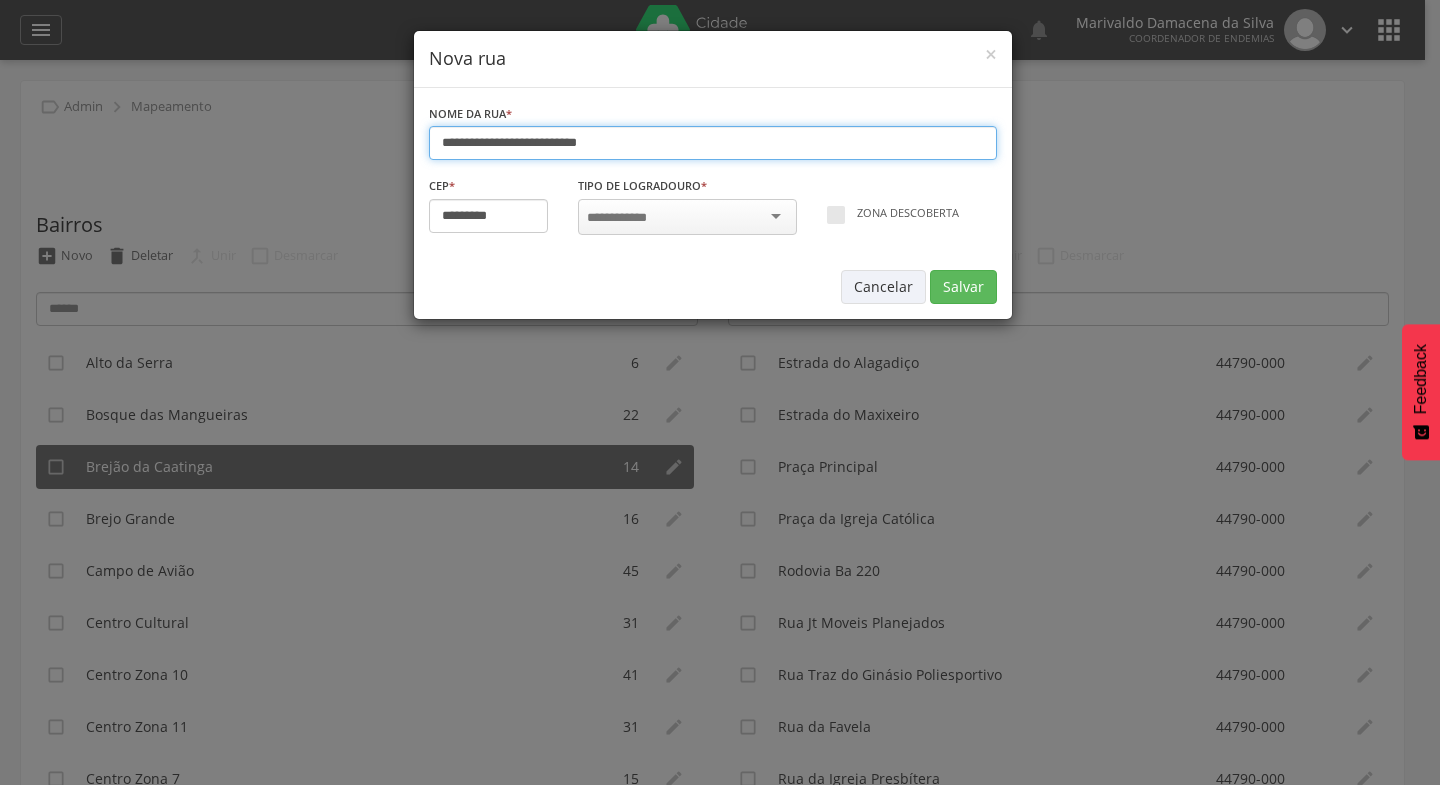 type on "**********" 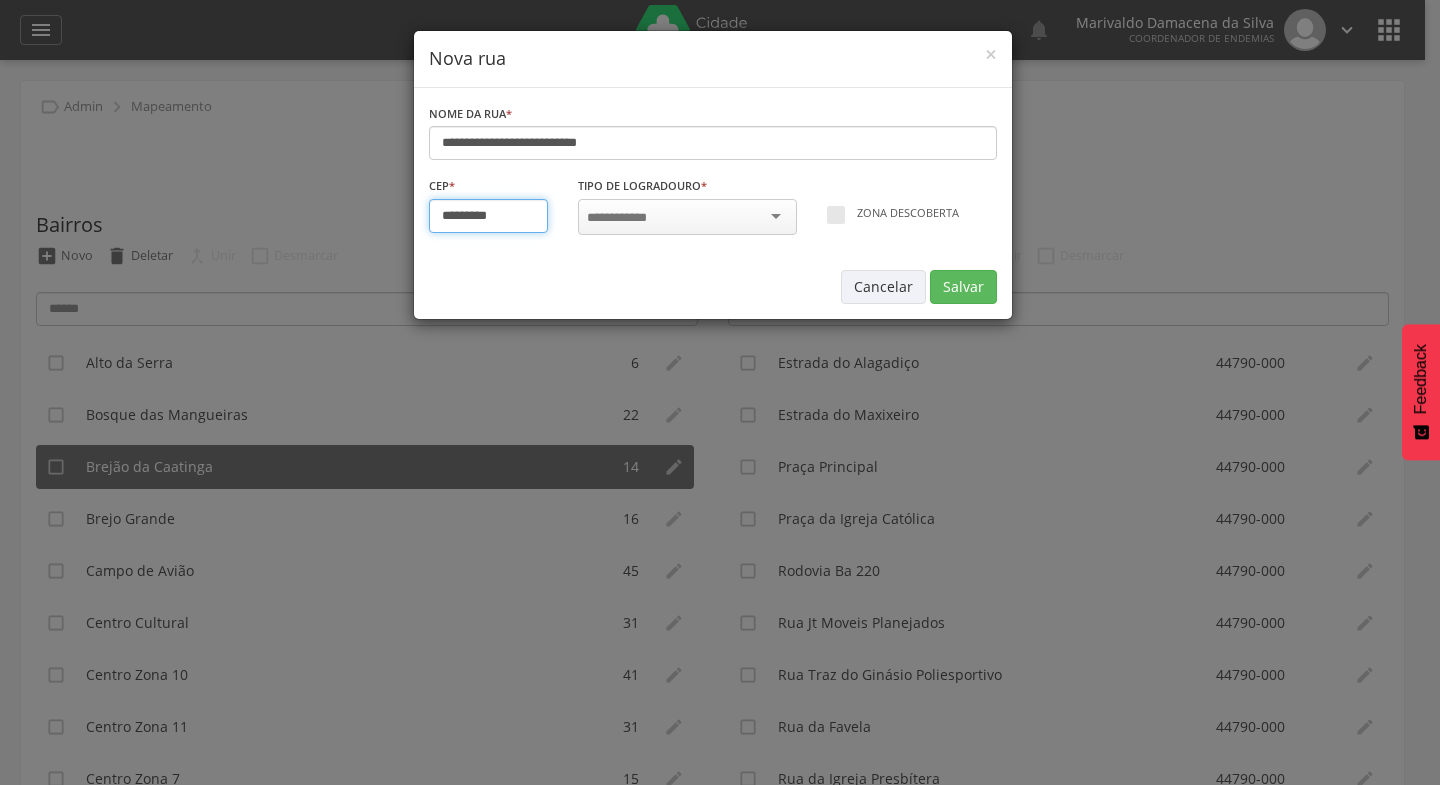 click on "*********" at bounding box center [489, 216] 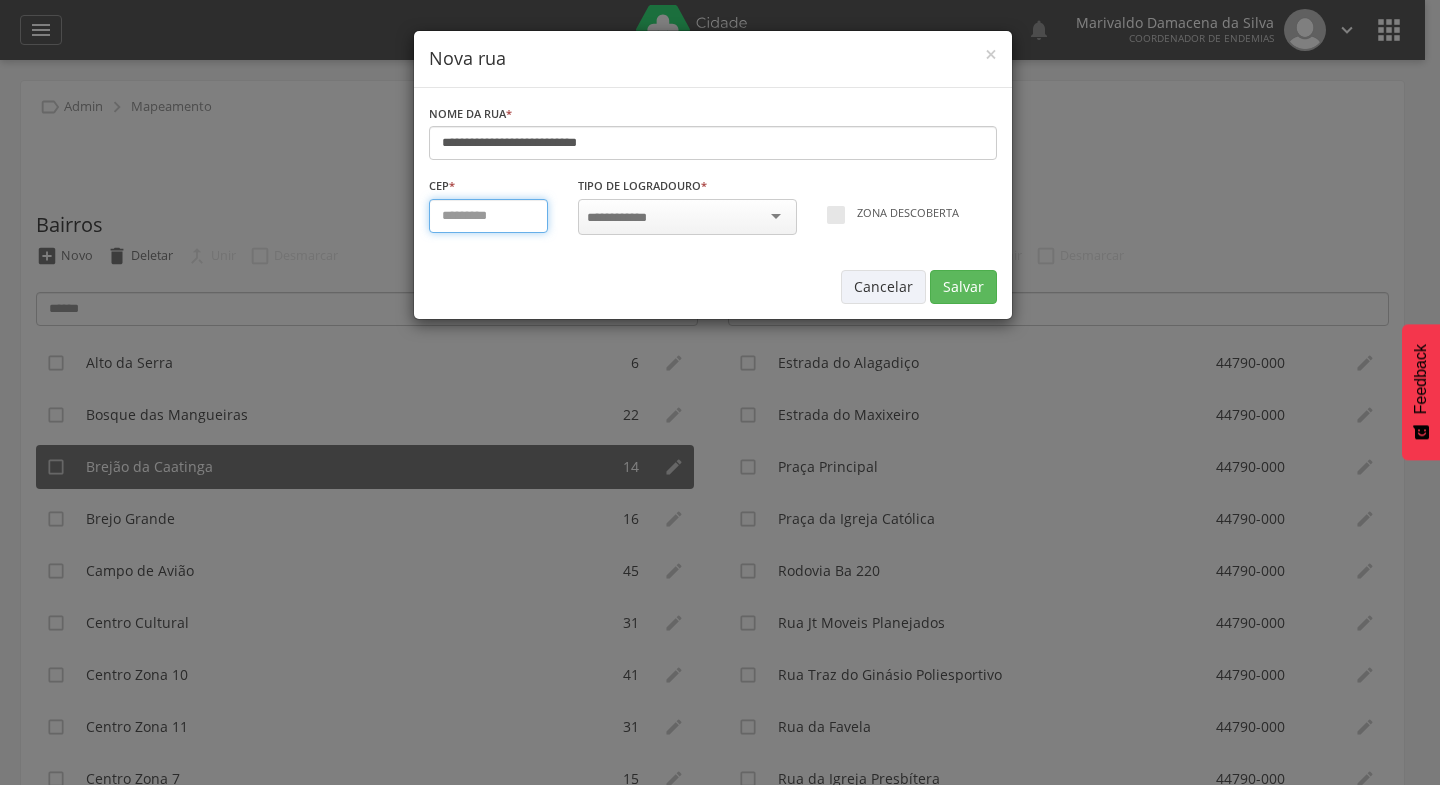 type on "*********" 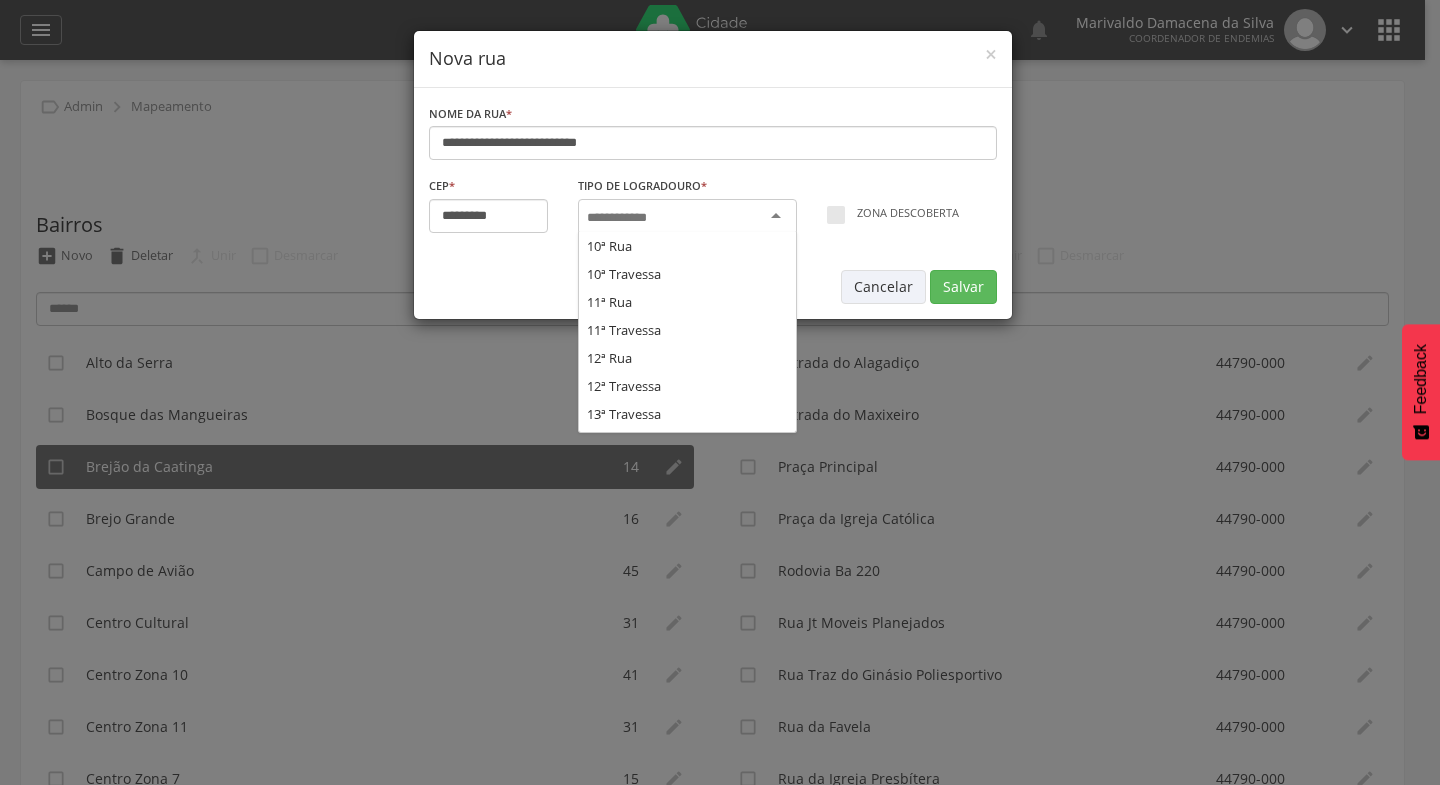 click at bounding box center (687, 217) 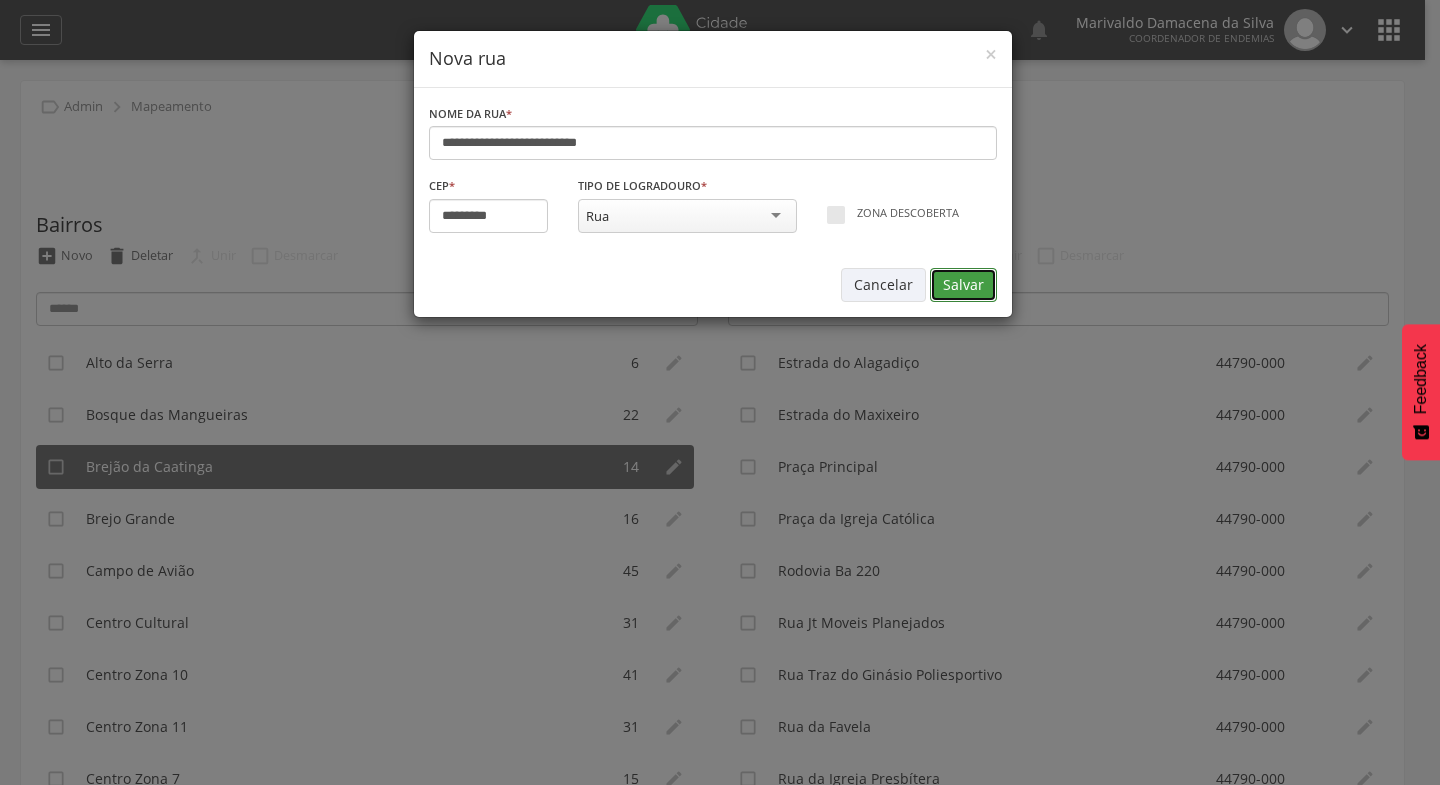 click on "Salvar" at bounding box center [963, 285] 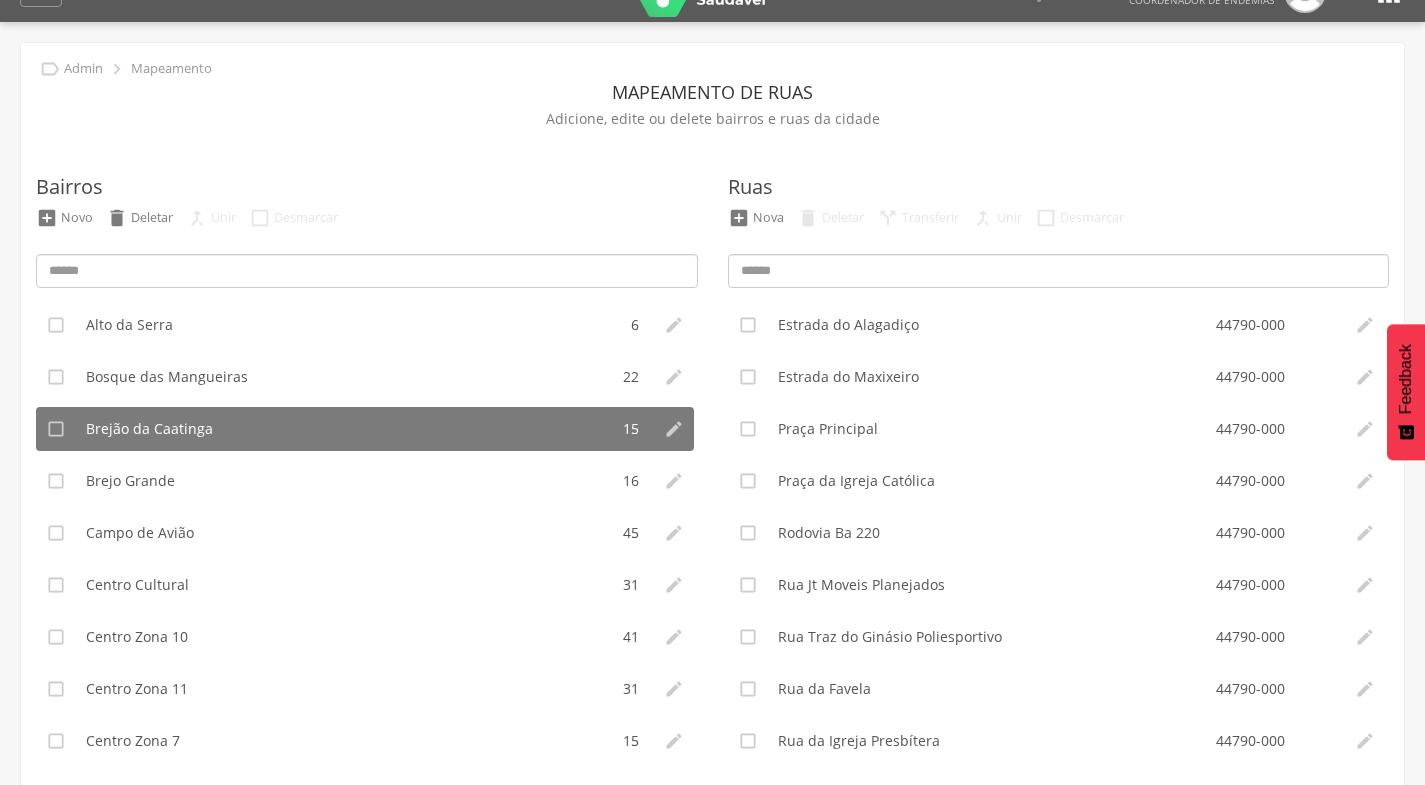 scroll, scrollTop: 0, scrollLeft: 0, axis: both 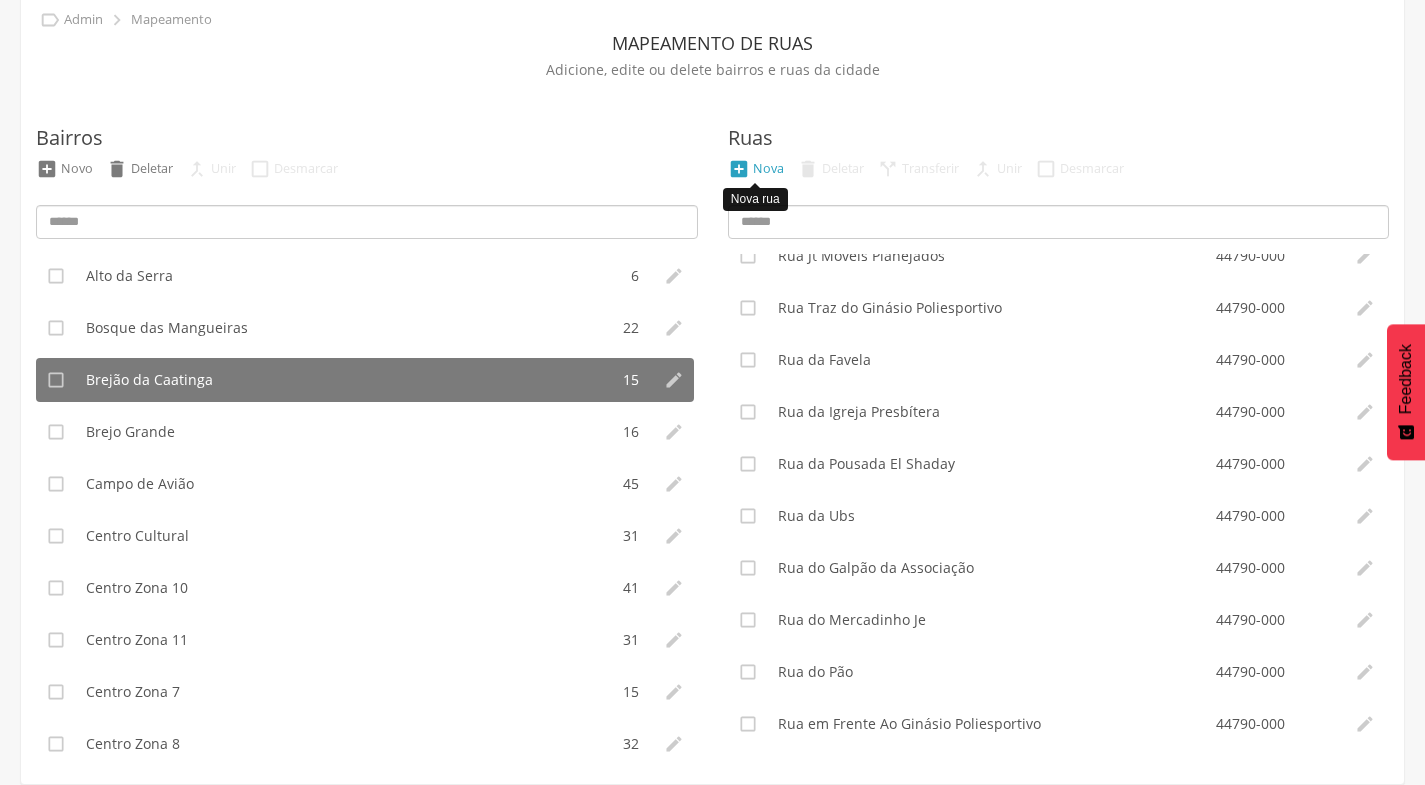click on "Nova" at bounding box center [768, 168] 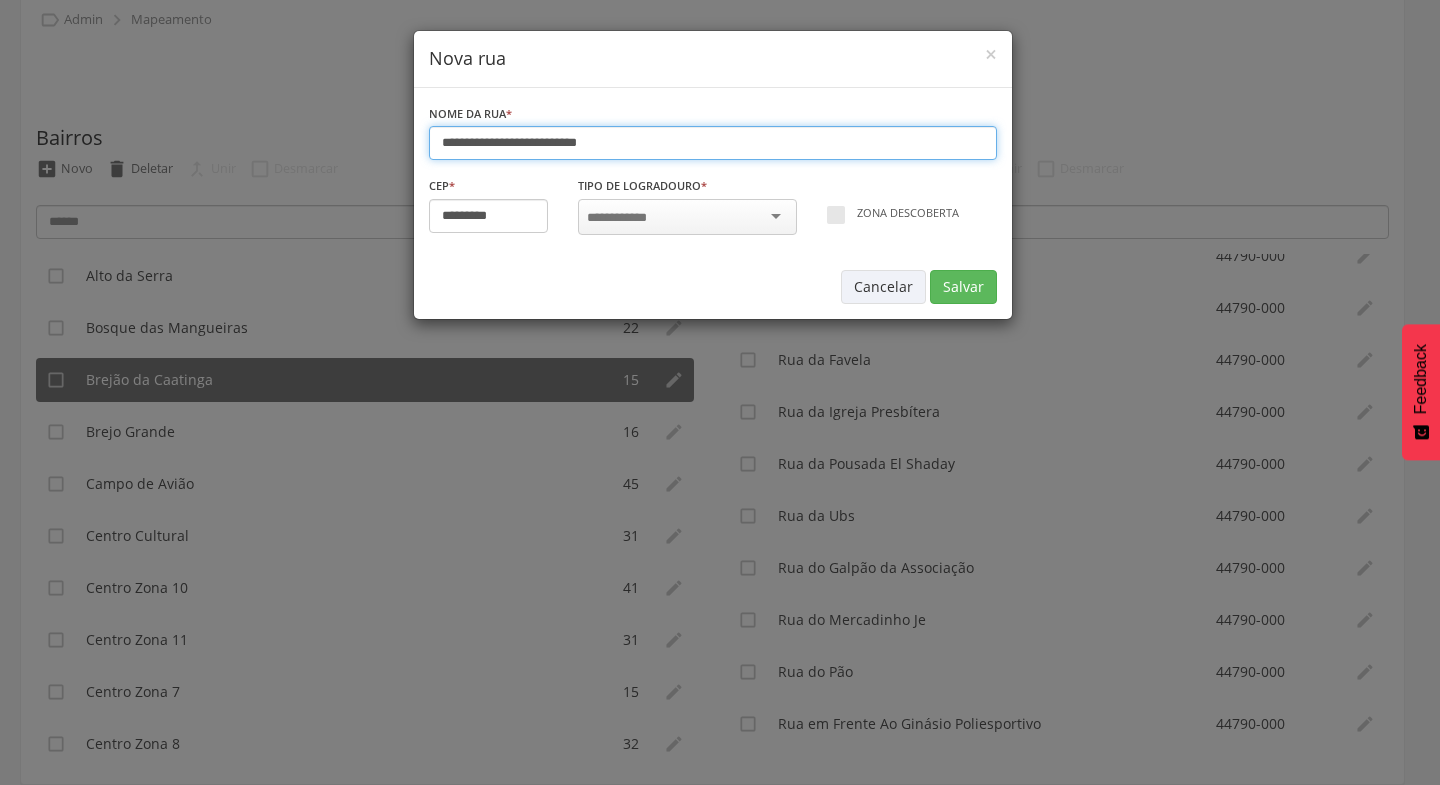 click on "**********" at bounding box center [713, 143] 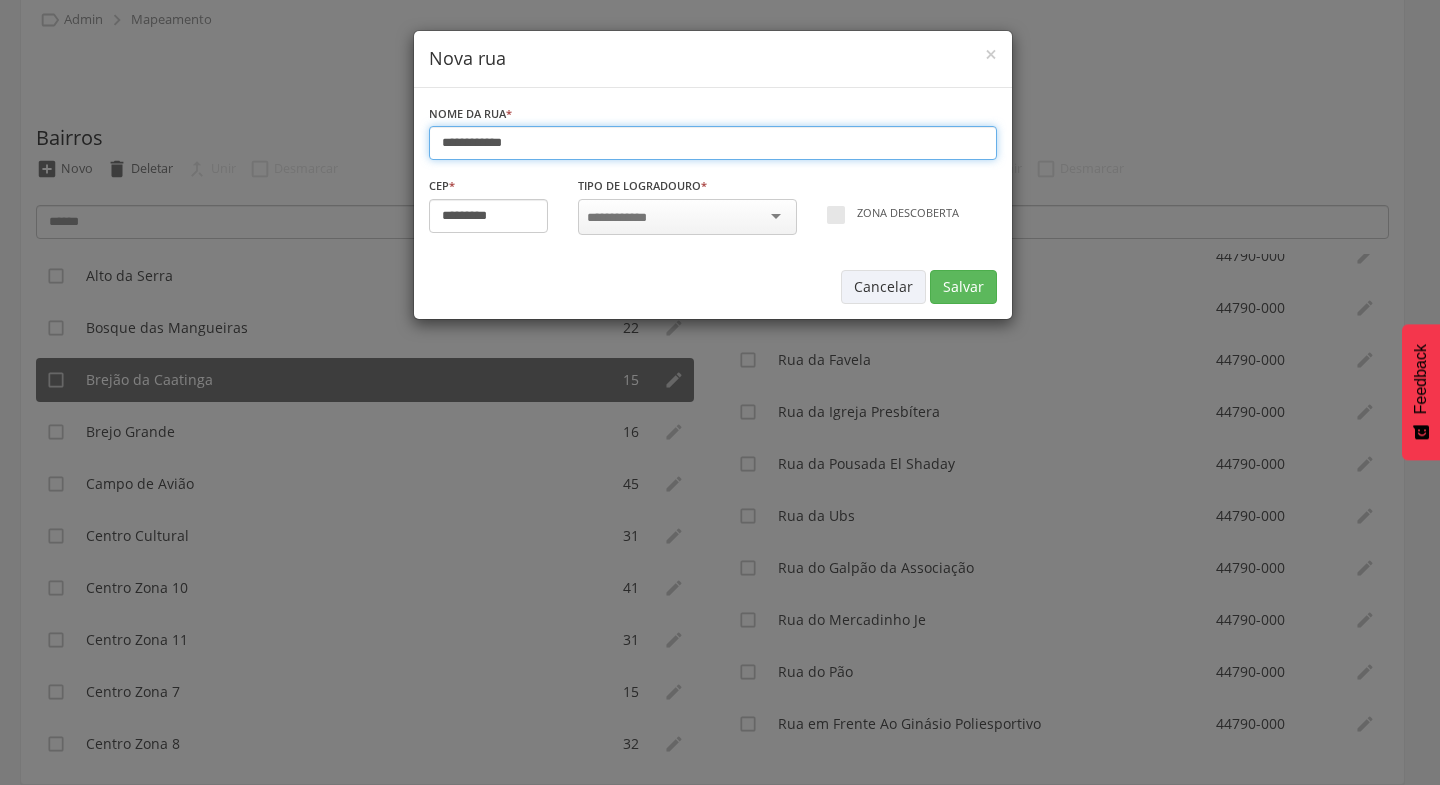 type on "**********" 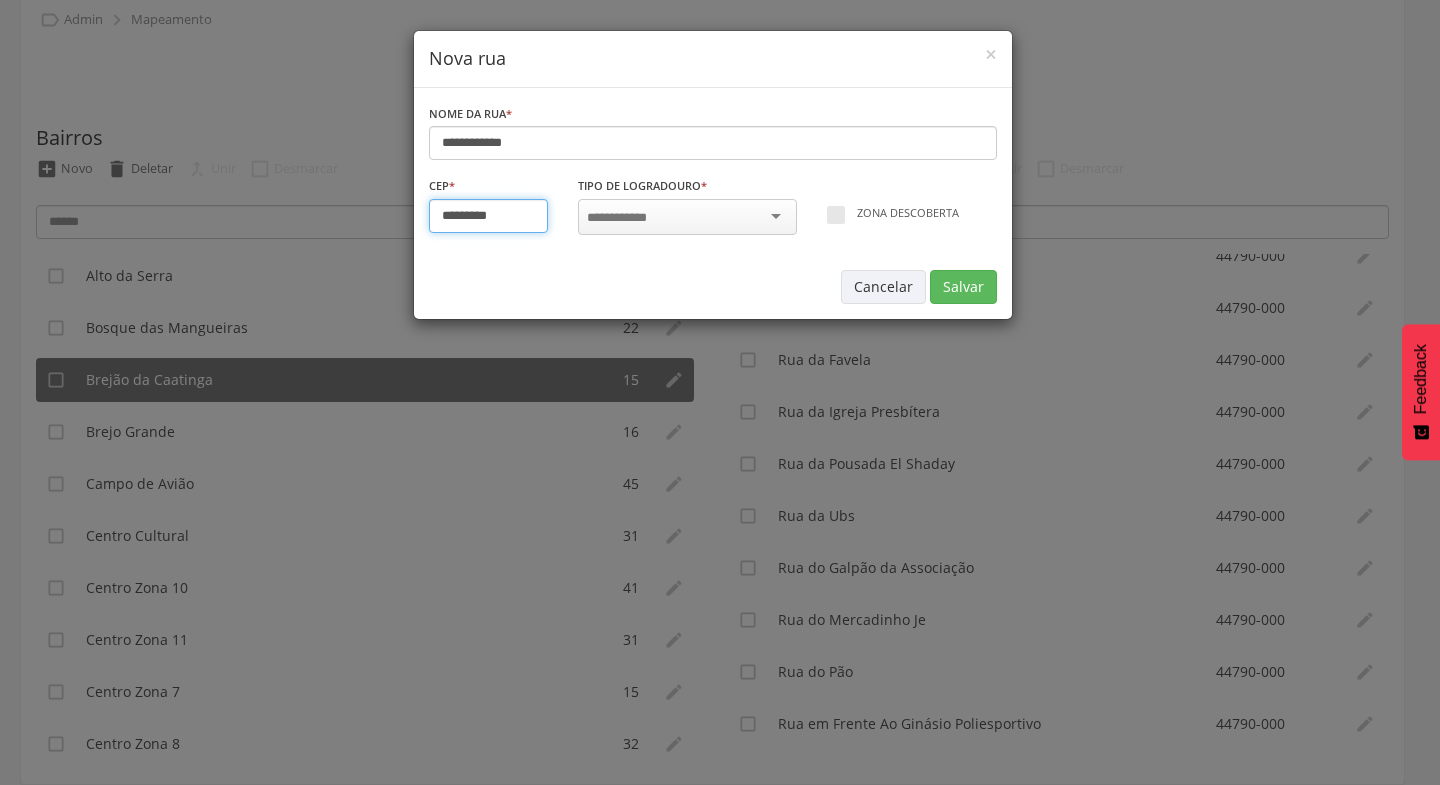 click on "*********" at bounding box center [489, 216] 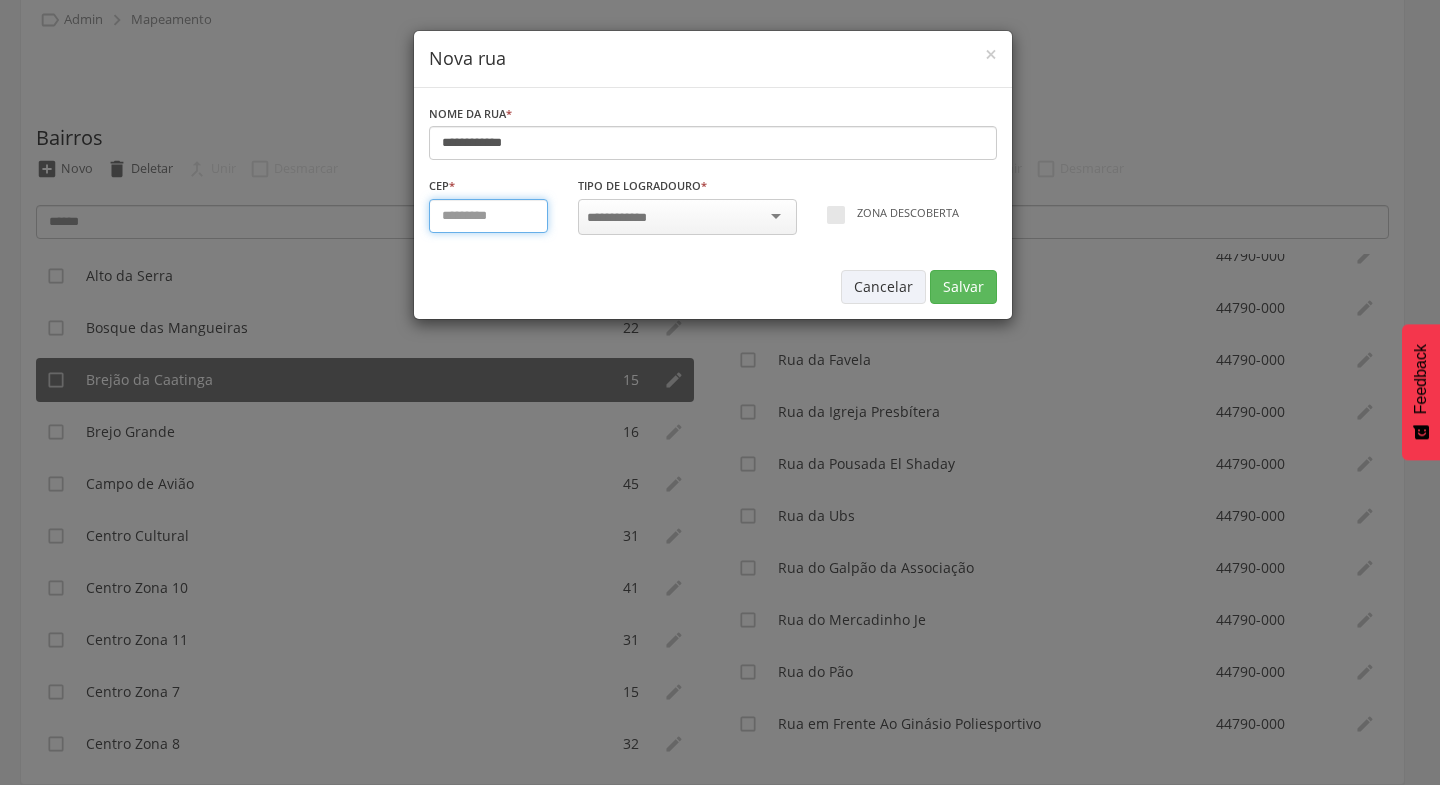type on "*********" 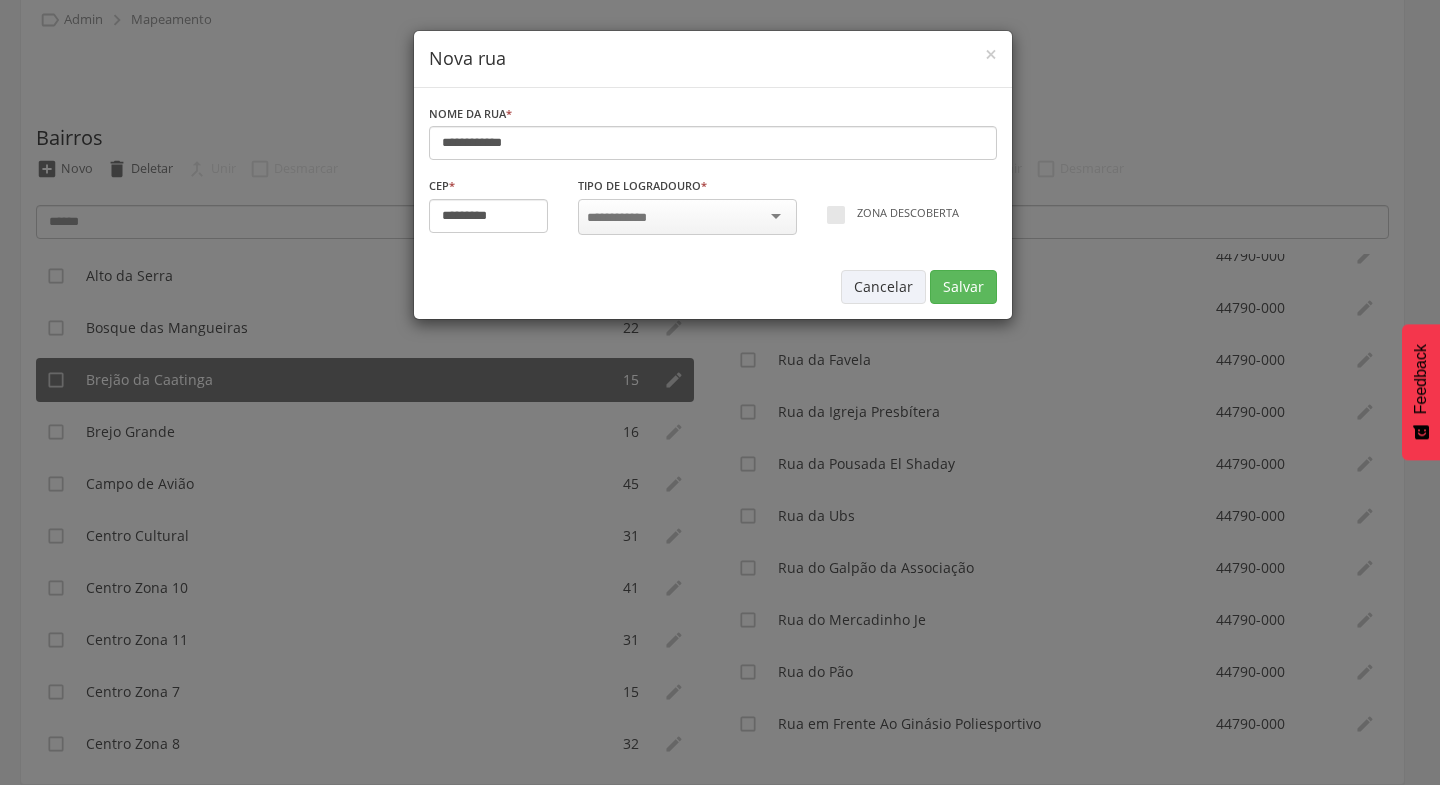 click at bounding box center [687, 217] 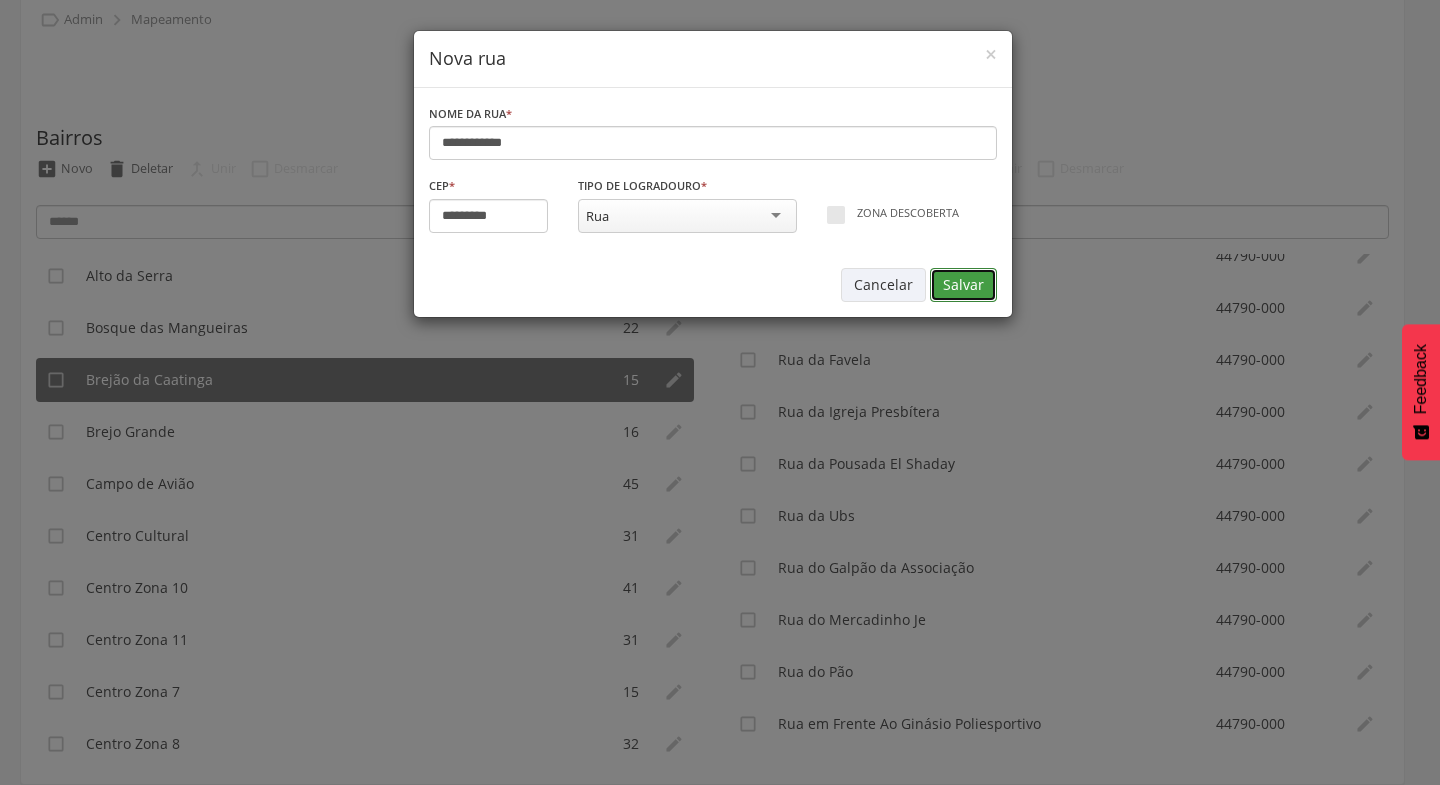click on "Salvar" at bounding box center [963, 285] 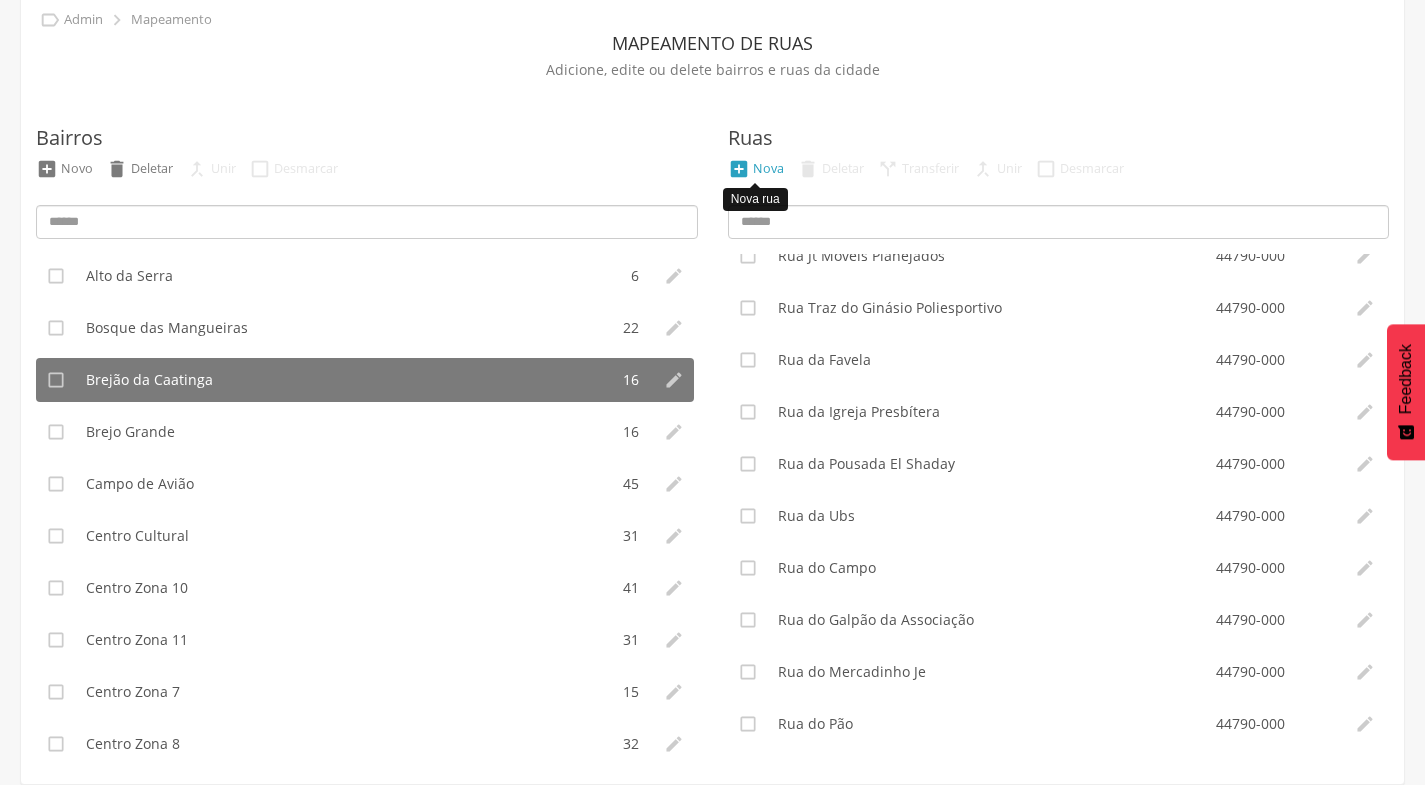 click on "Nova" at bounding box center [768, 168] 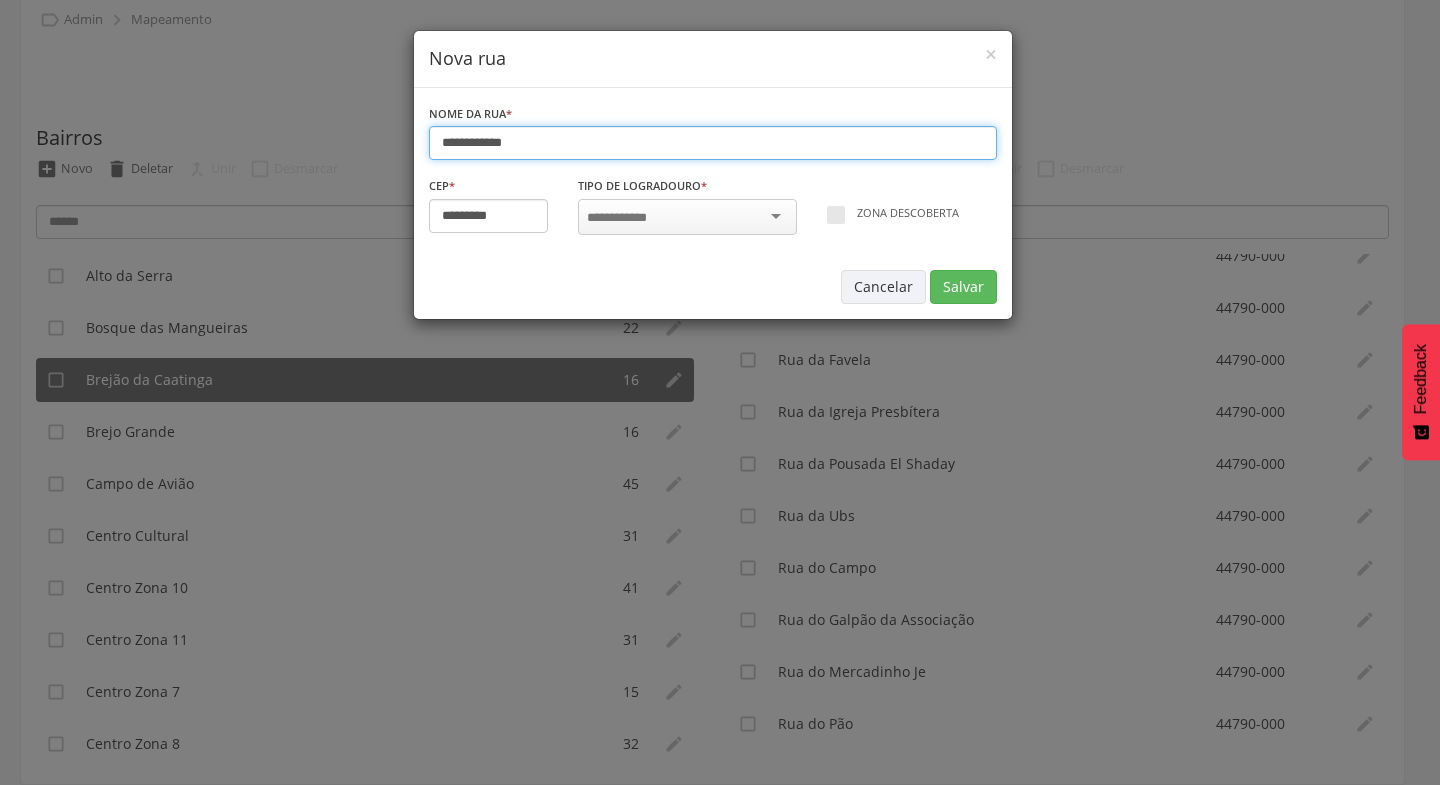 click on "**********" at bounding box center (713, 143) 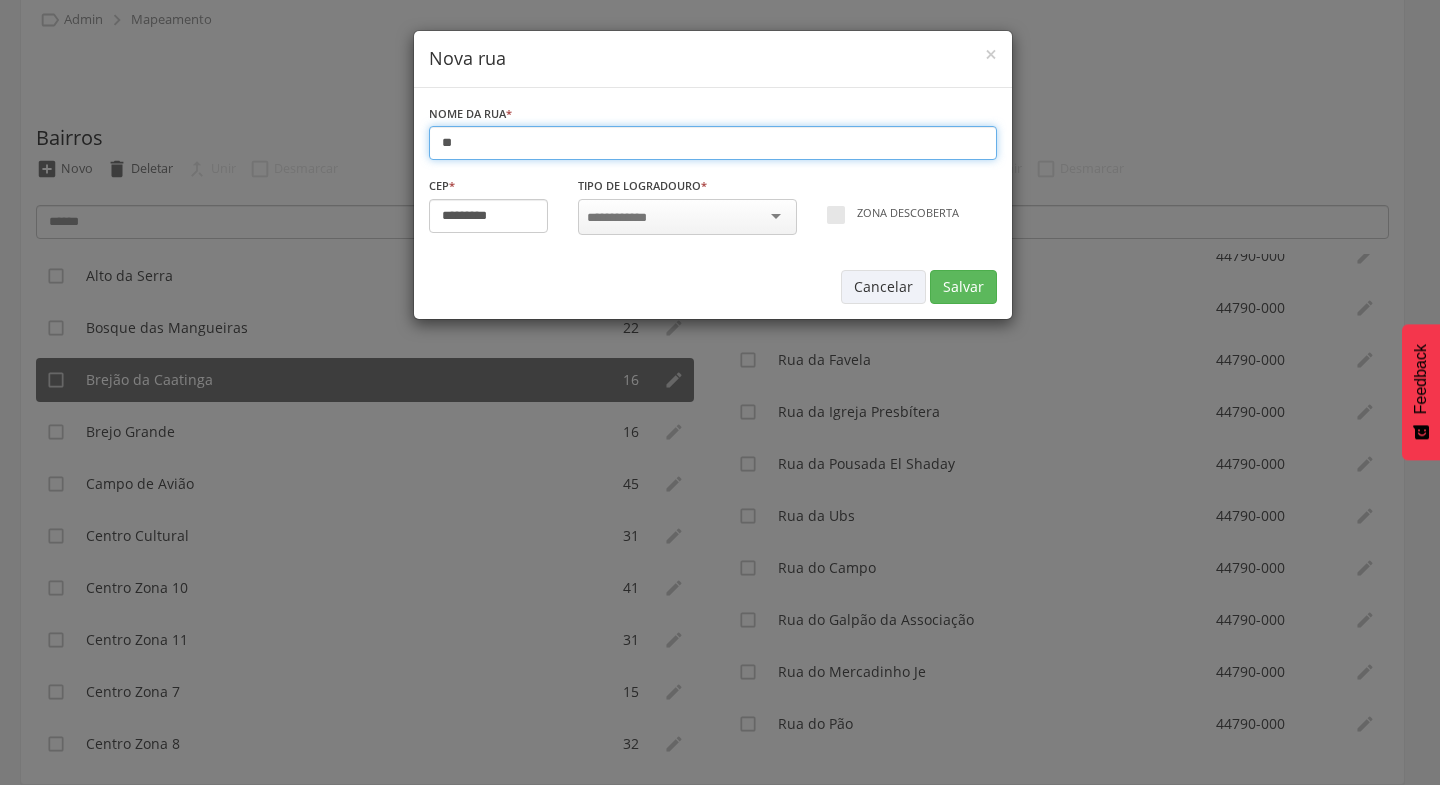 type on "*" 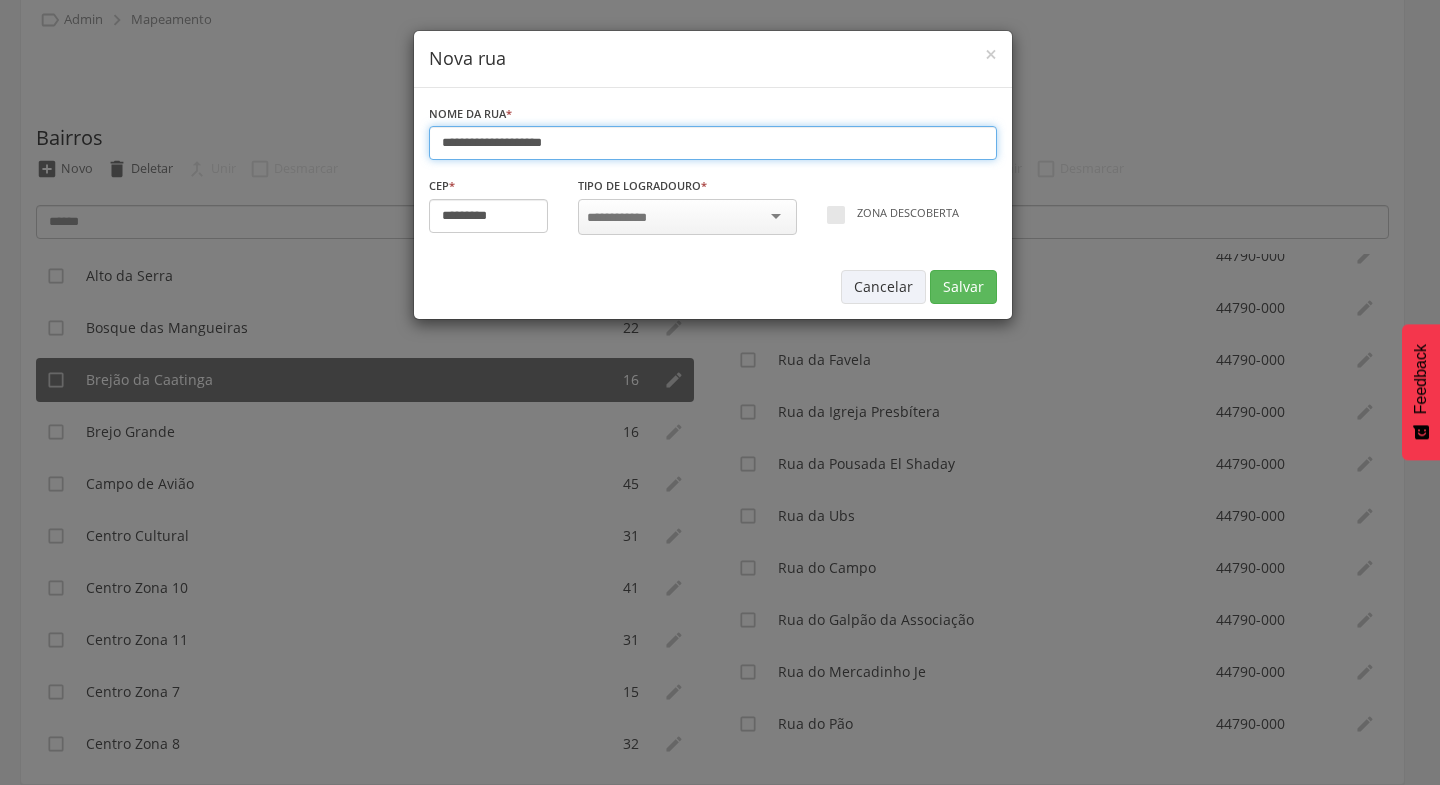 type on "**********" 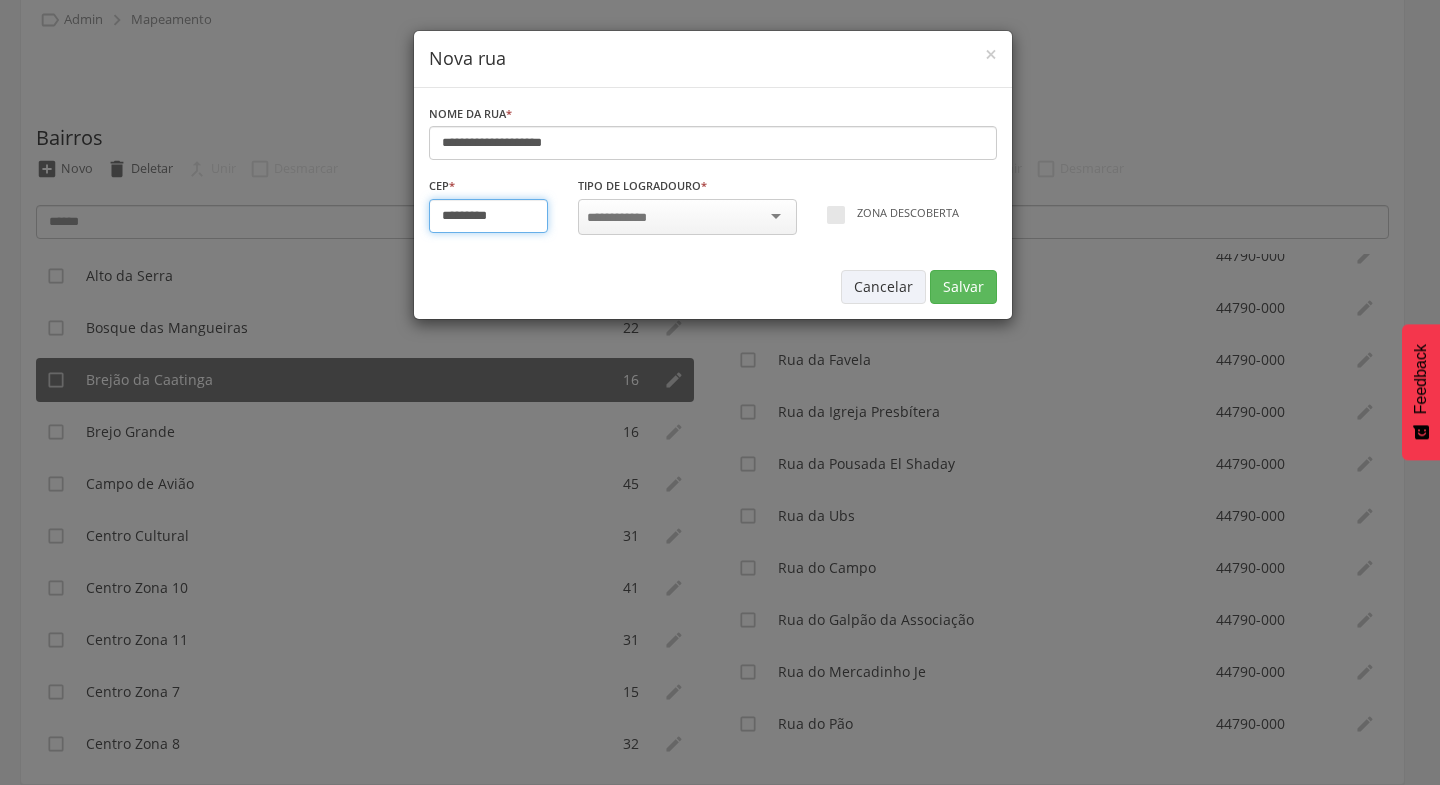 click on "*********" at bounding box center (489, 216) 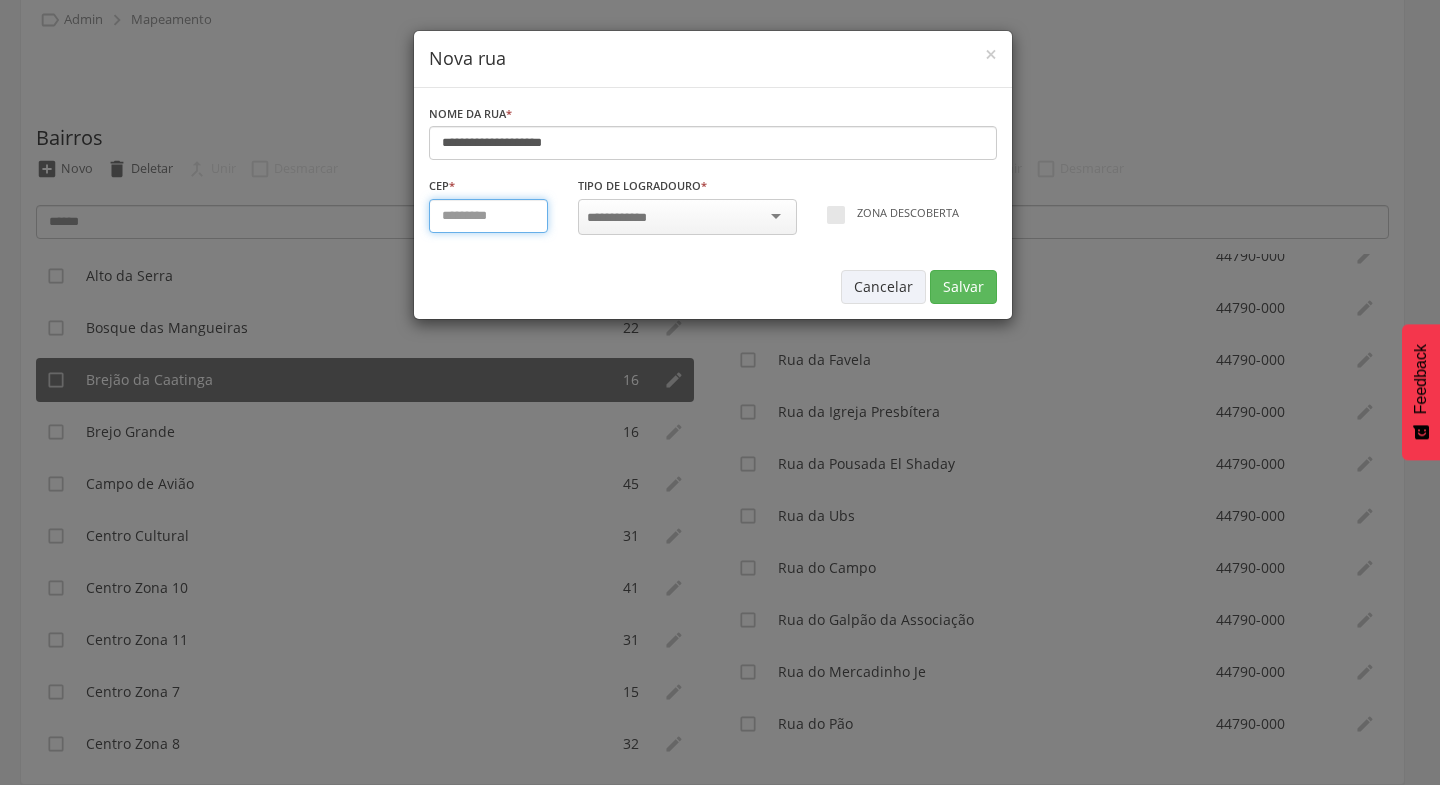 type on "*********" 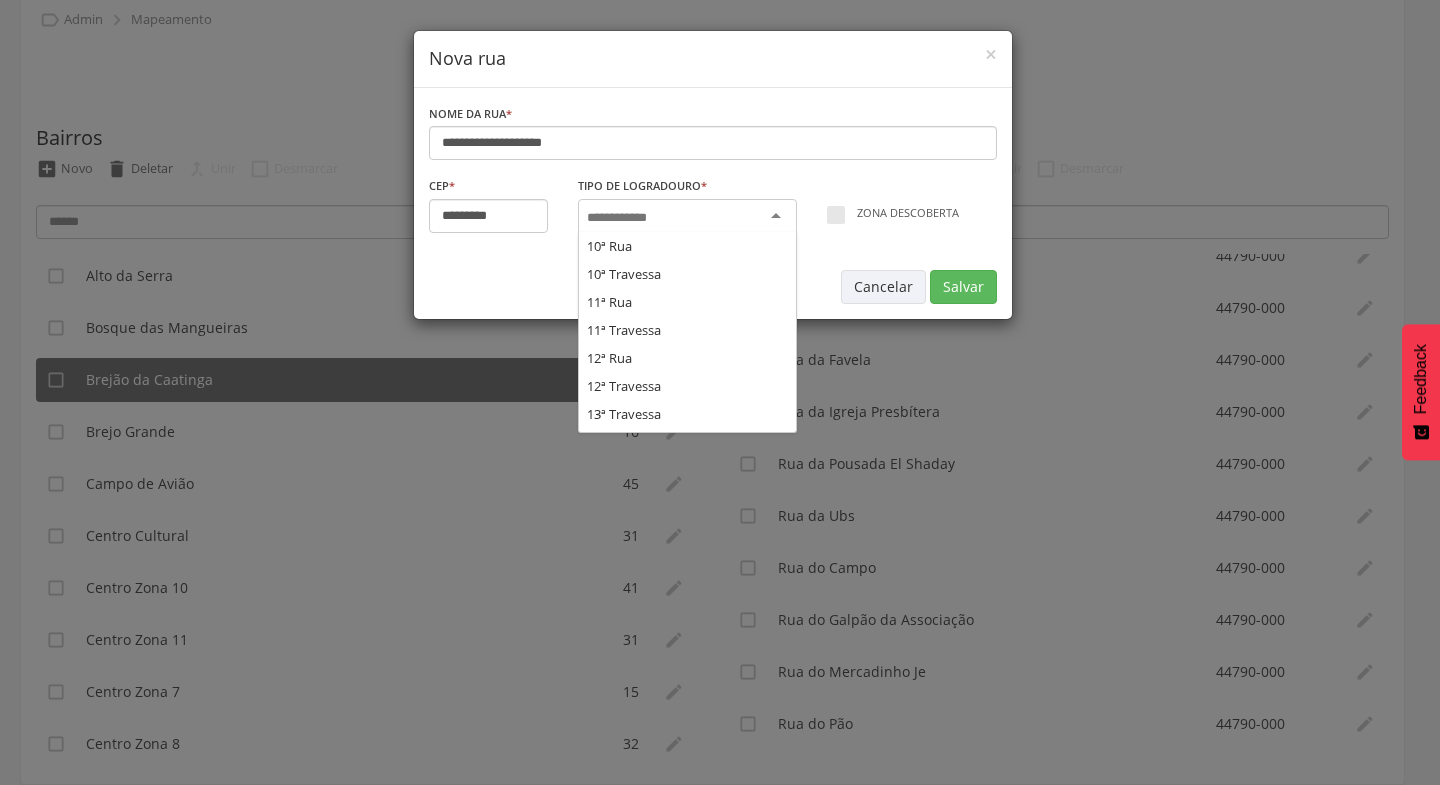 click at bounding box center (687, 217) 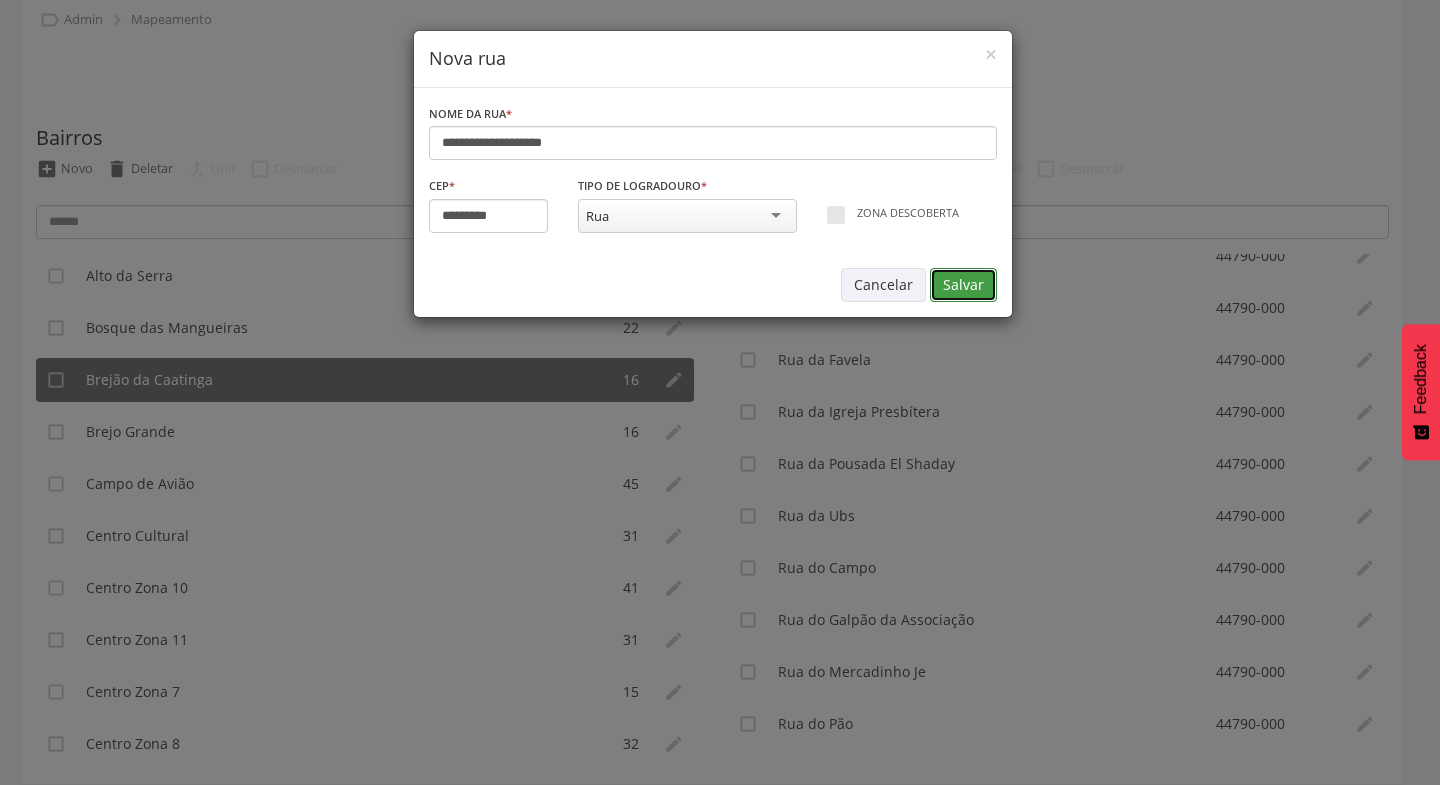 click on "Salvar" at bounding box center [963, 285] 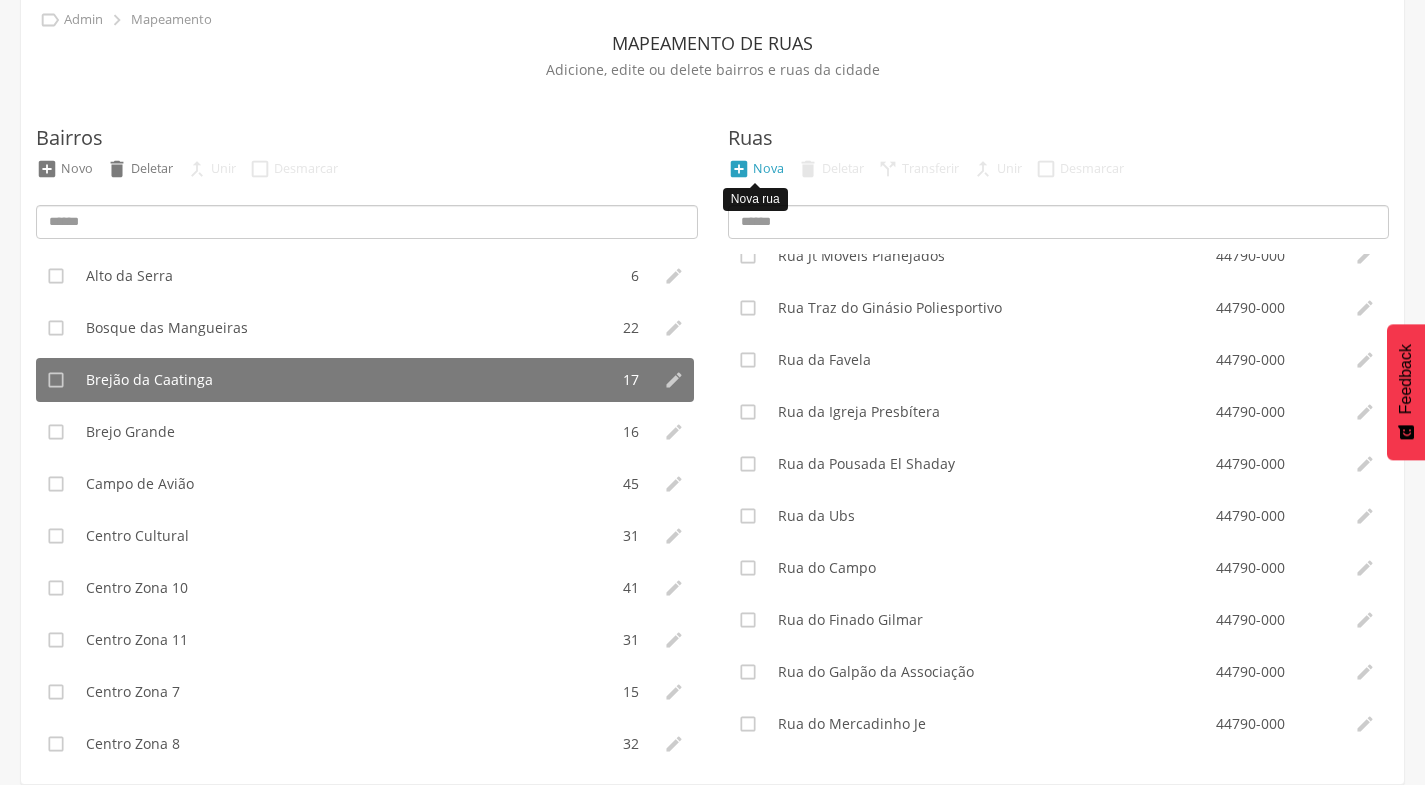 click on "Nova" at bounding box center [768, 168] 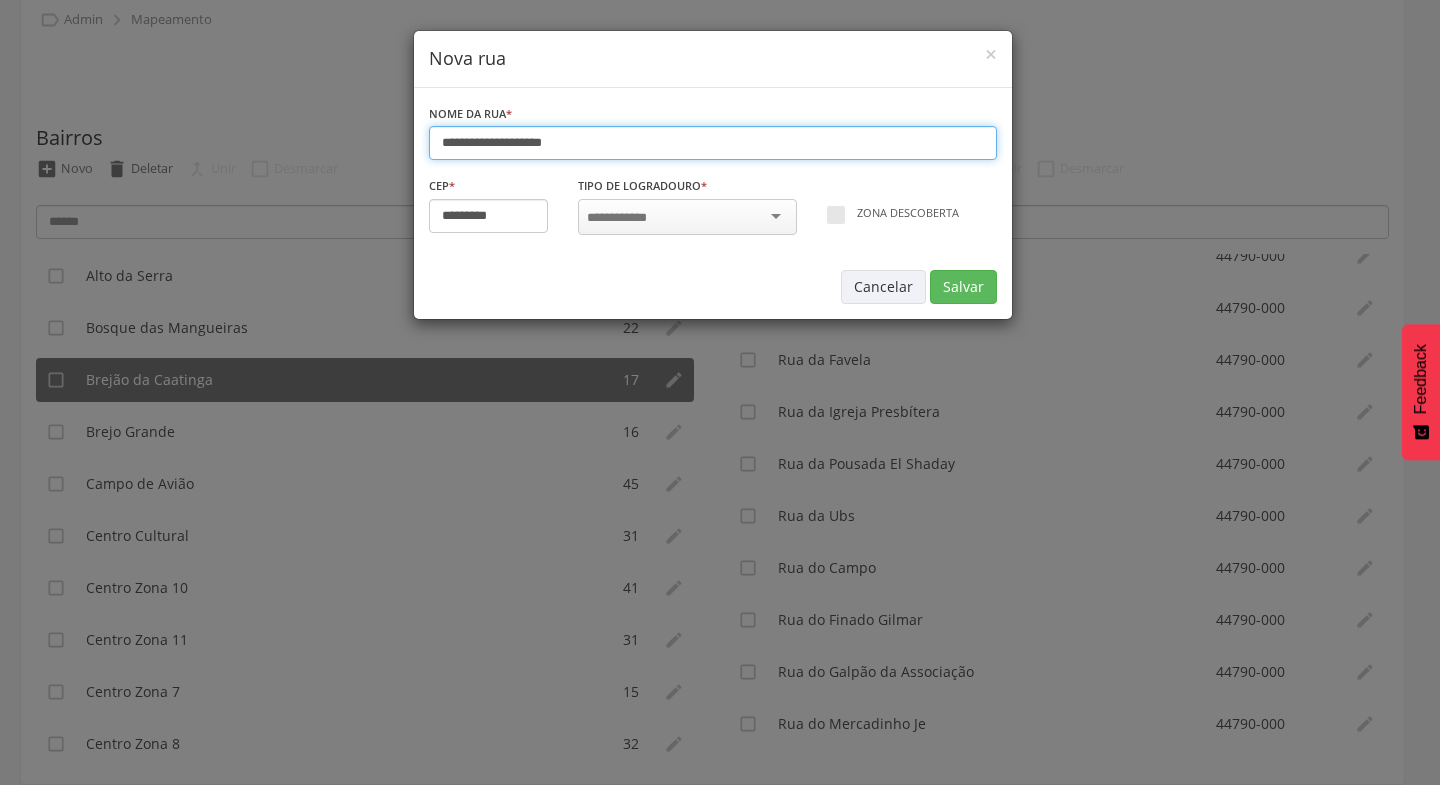 click on "**********" at bounding box center [713, 143] 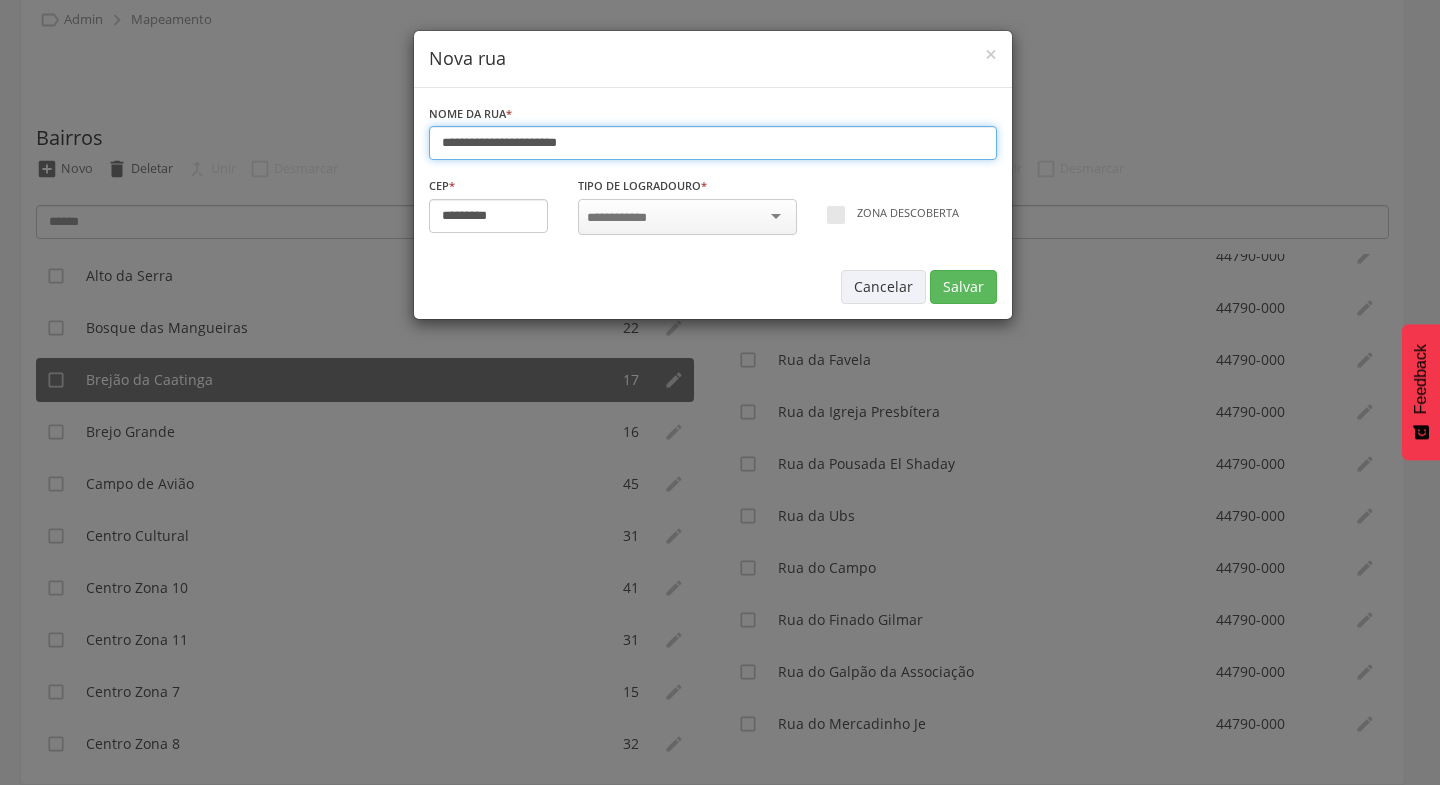 type on "**********" 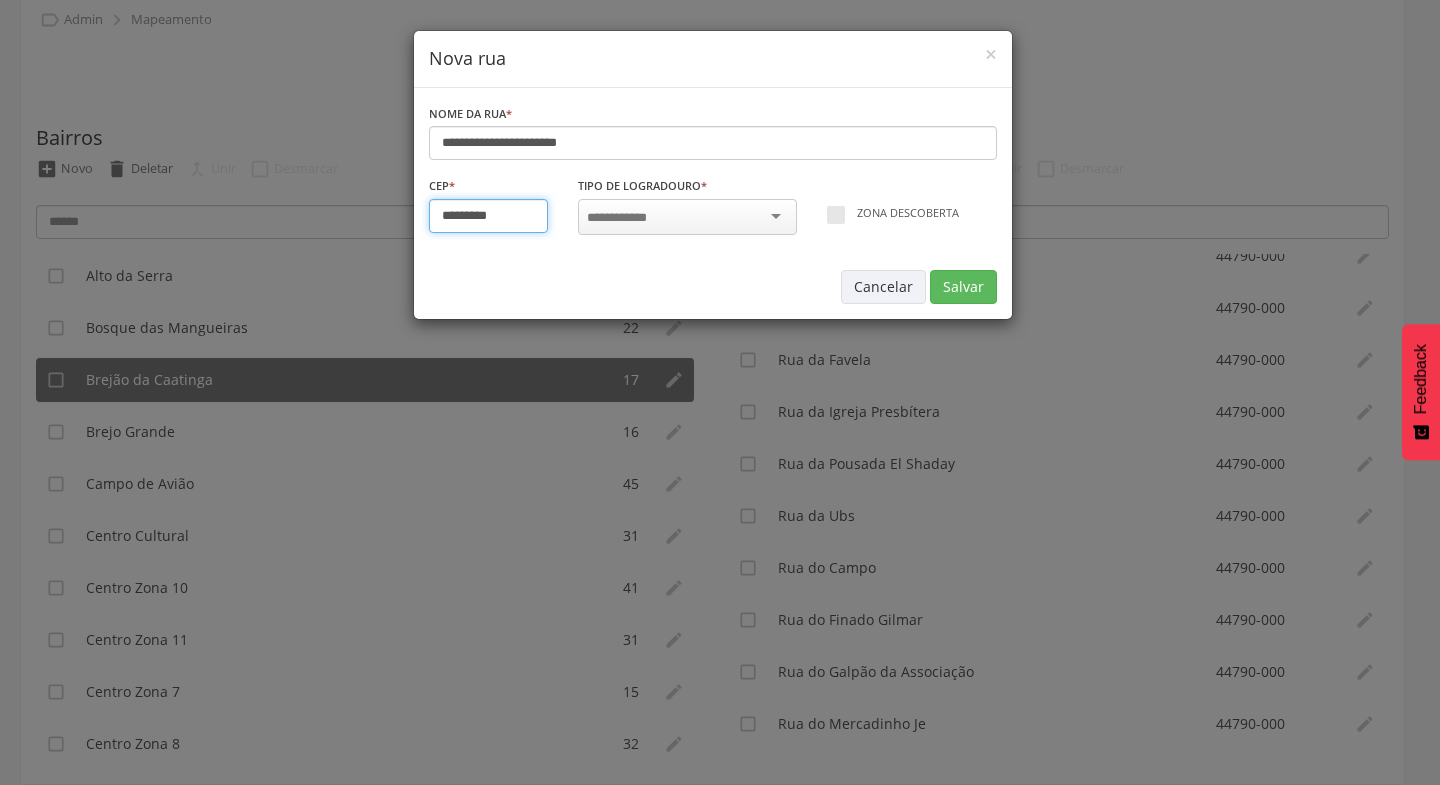 click on "*********" at bounding box center [489, 216] 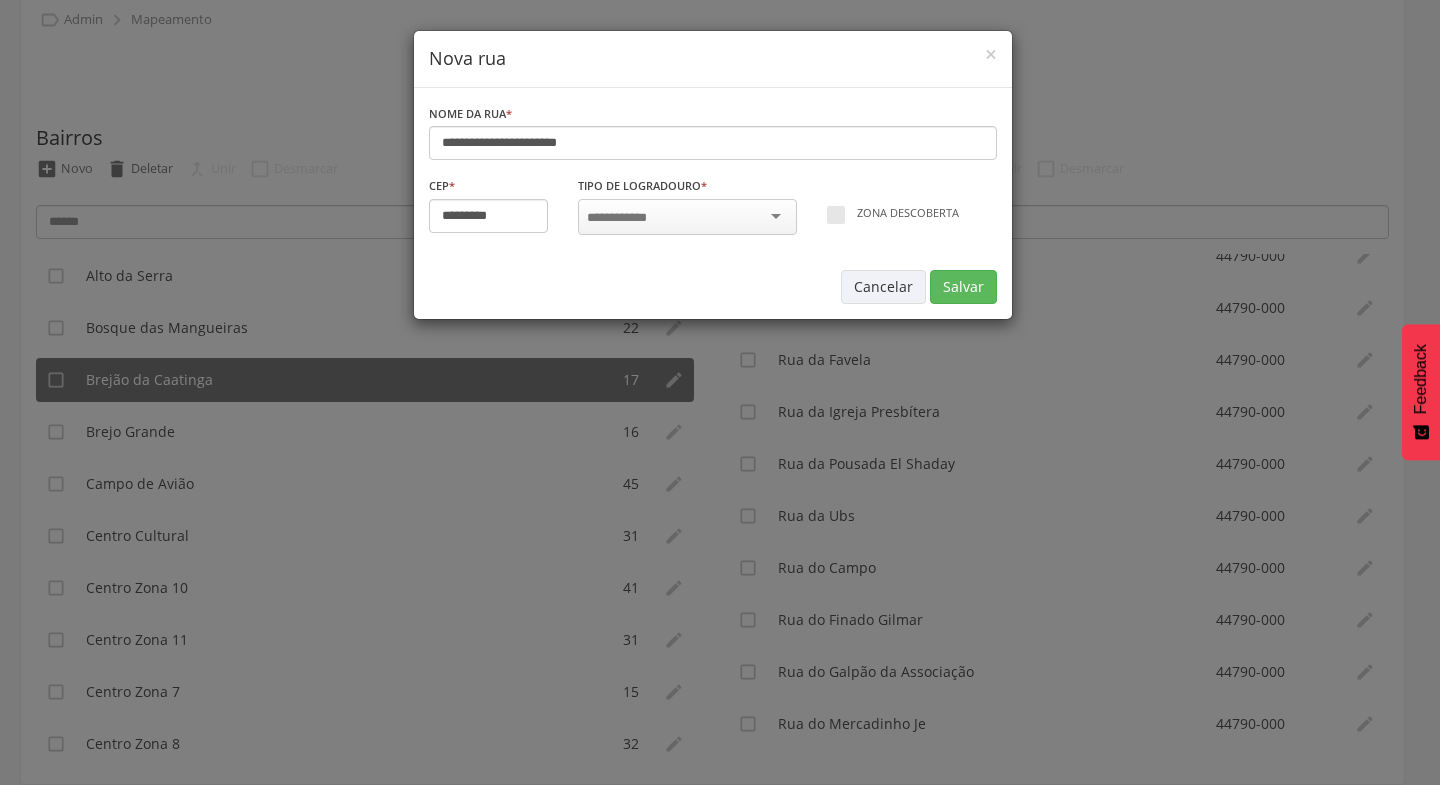 click at bounding box center (687, 217) 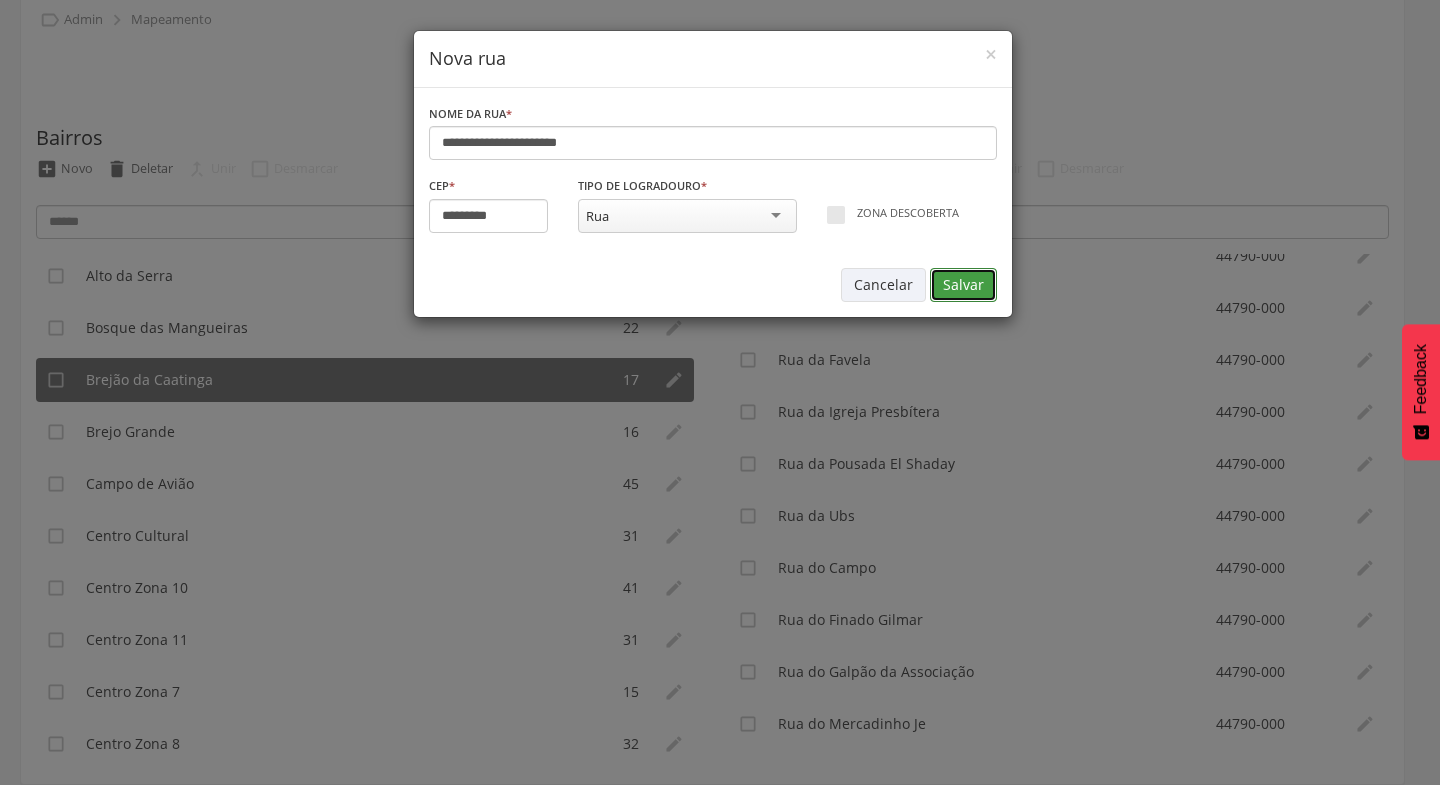 click on "Salvar" at bounding box center [963, 285] 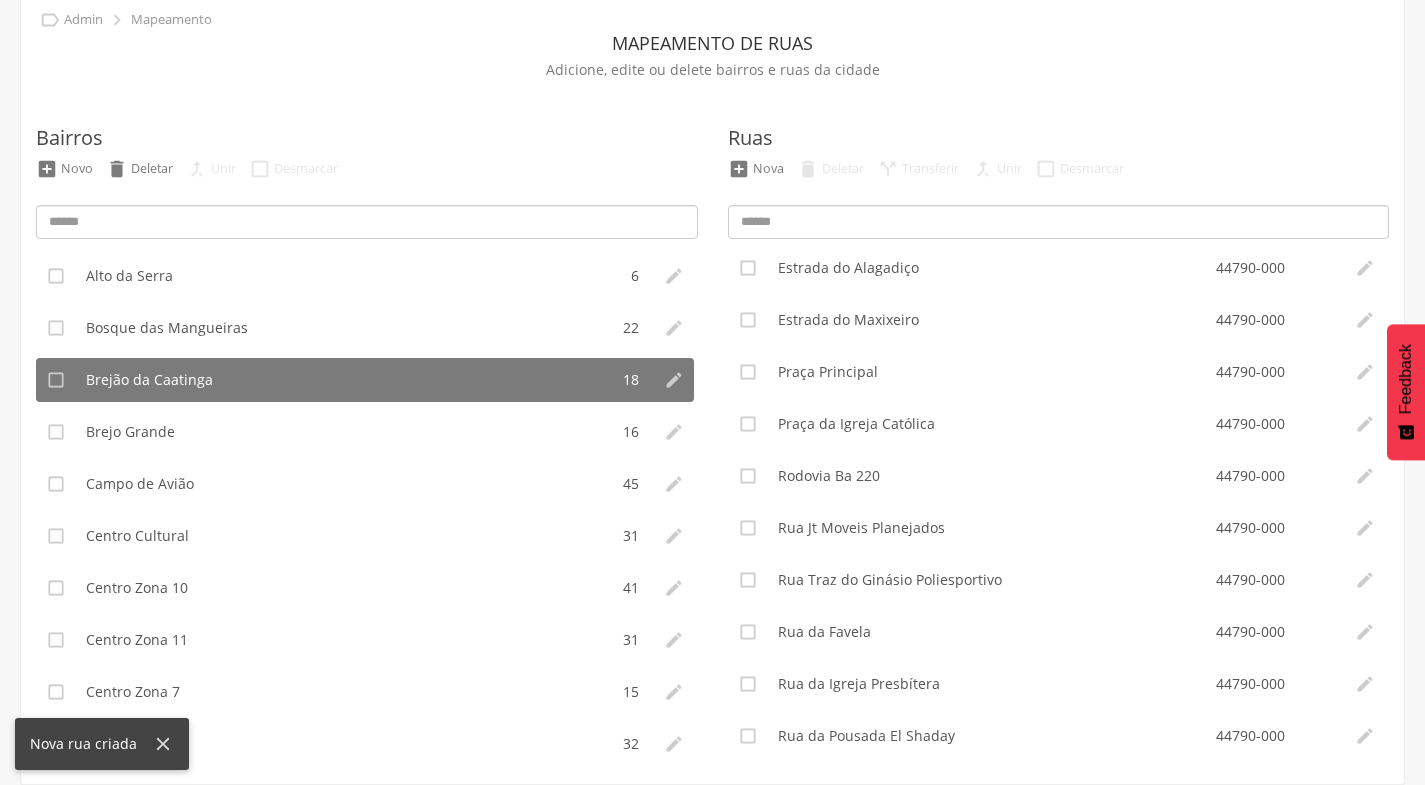 scroll, scrollTop: 0, scrollLeft: 0, axis: both 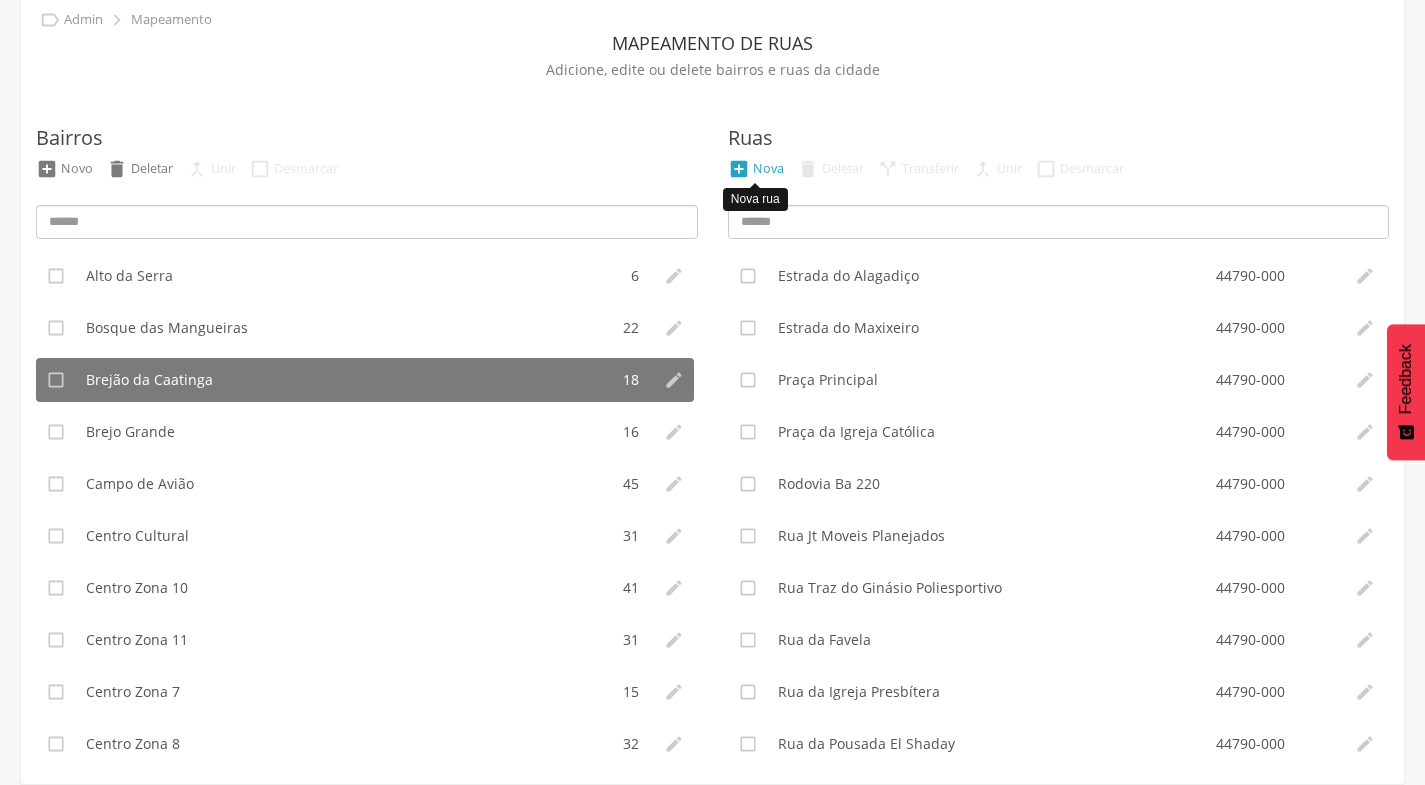 click on "Nova" at bounding box center [768, 168] 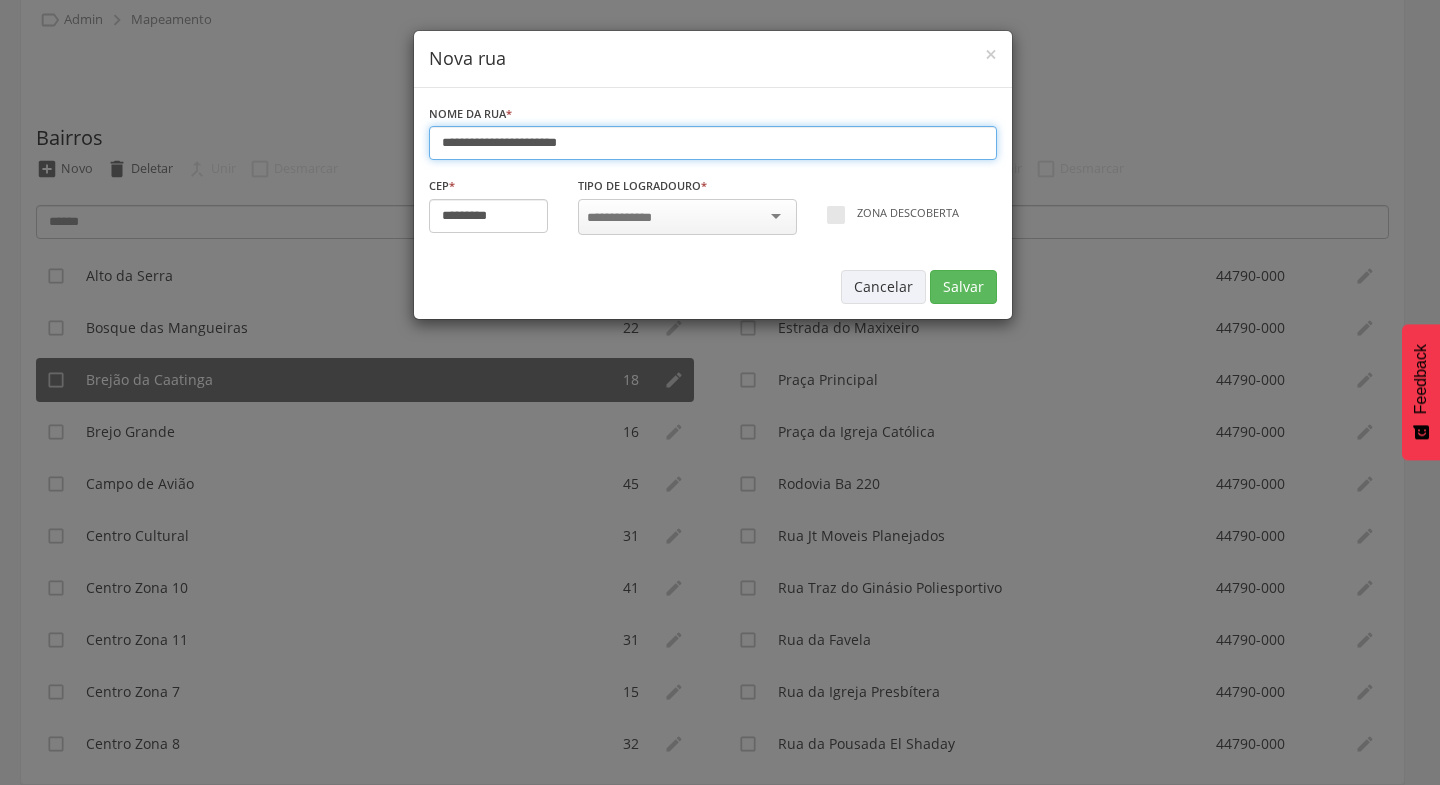 click on "**********" at bounding box center [713, 143] 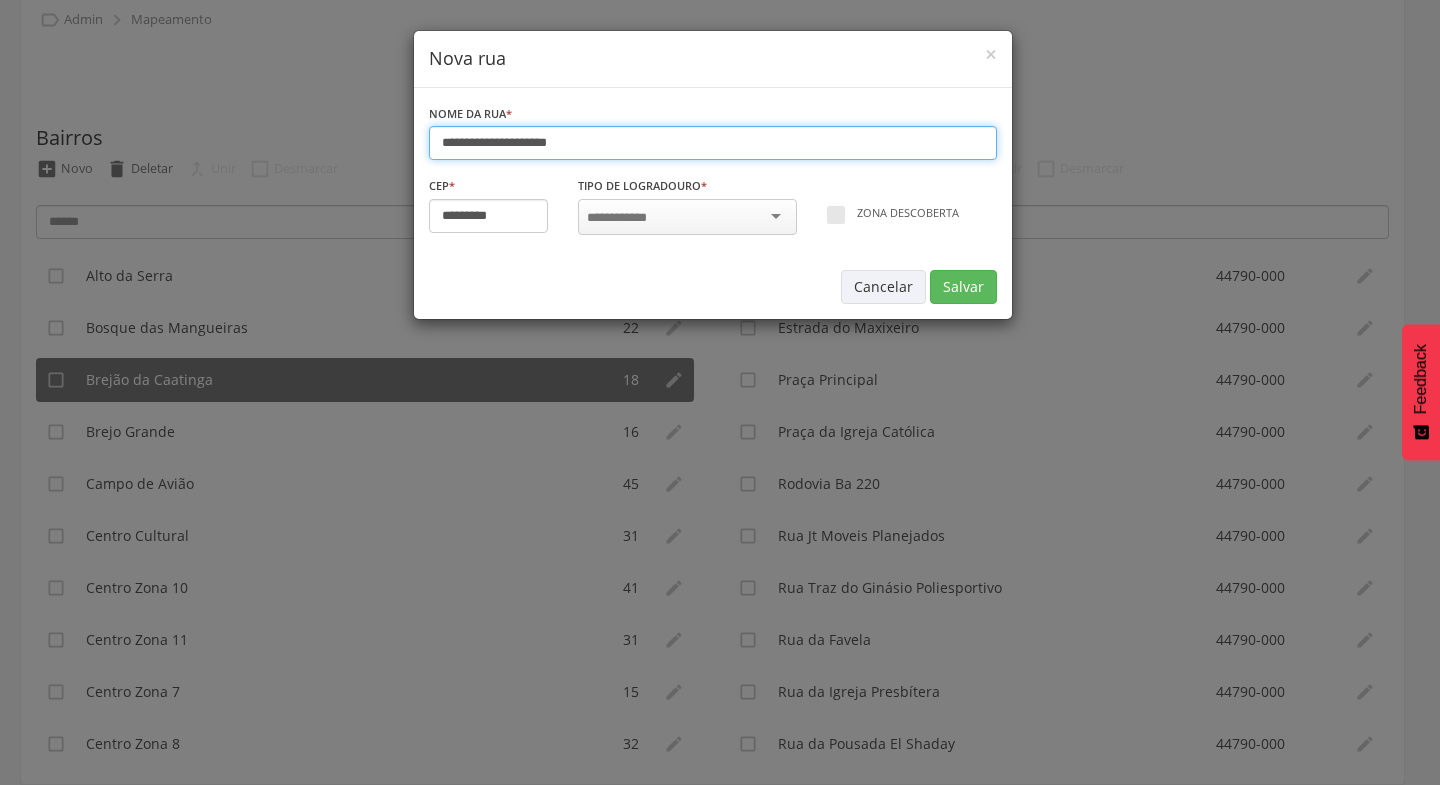 type on "**********" 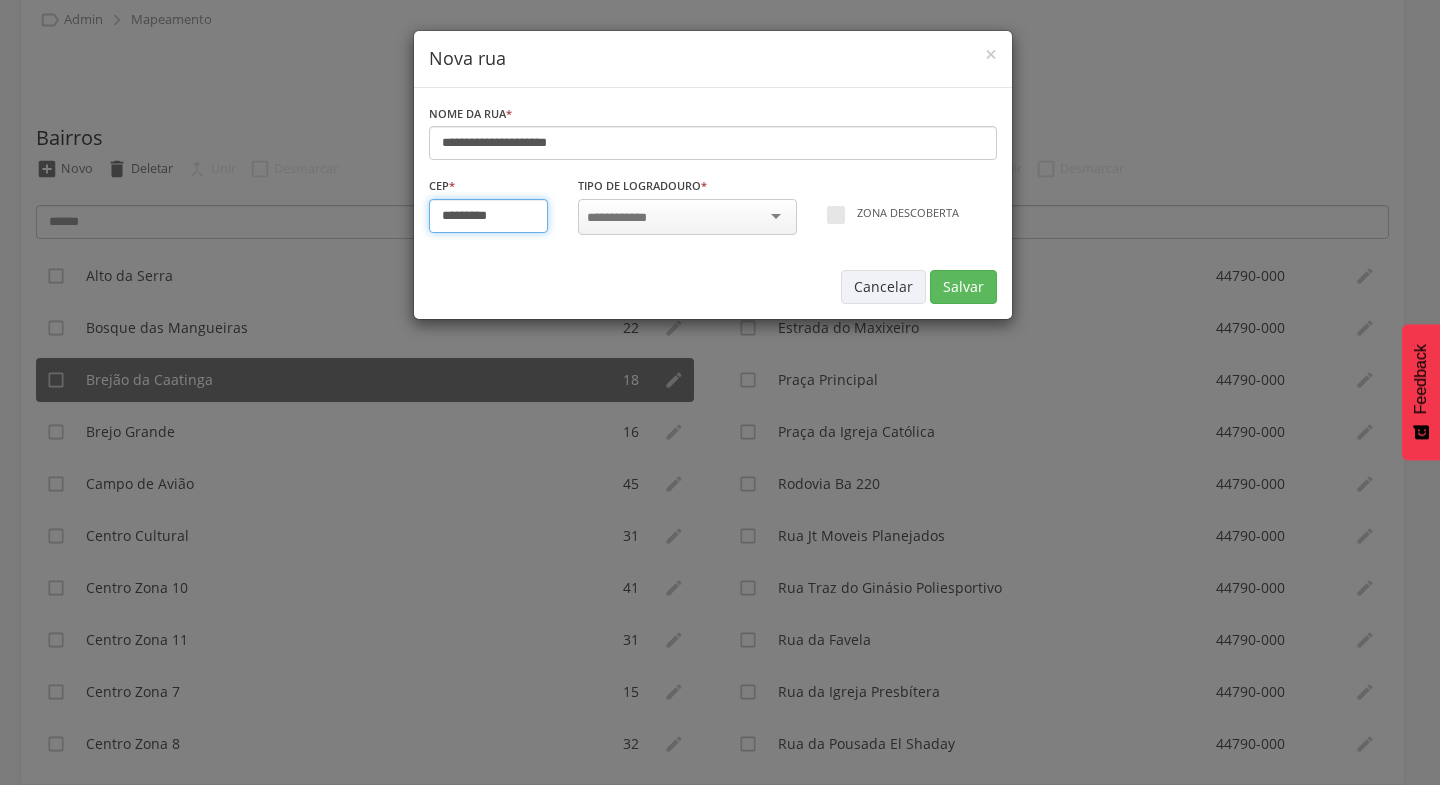 click on "*********" at bounding box center (489, 216) 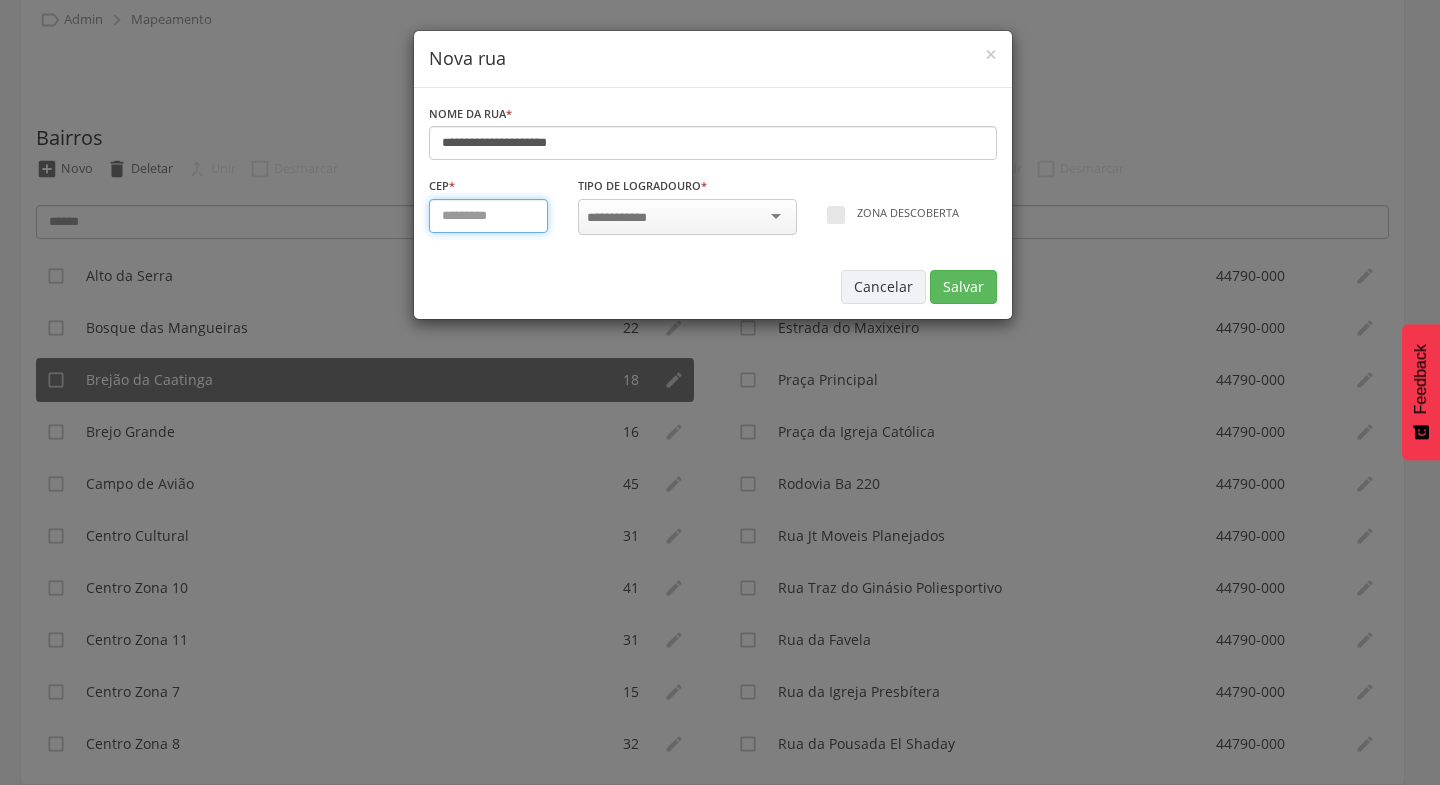 type on "*********" 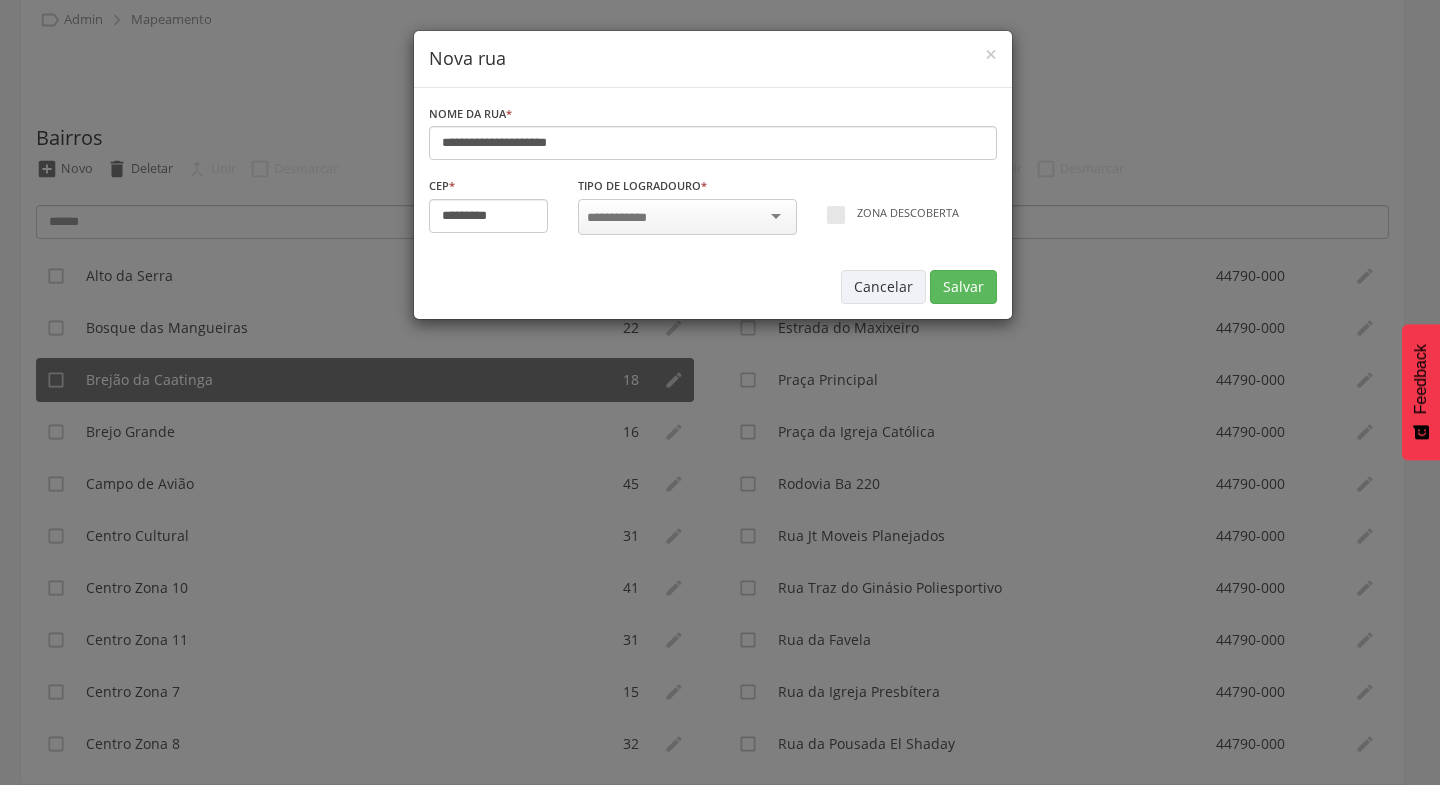 click at bounding box center (687, 217) 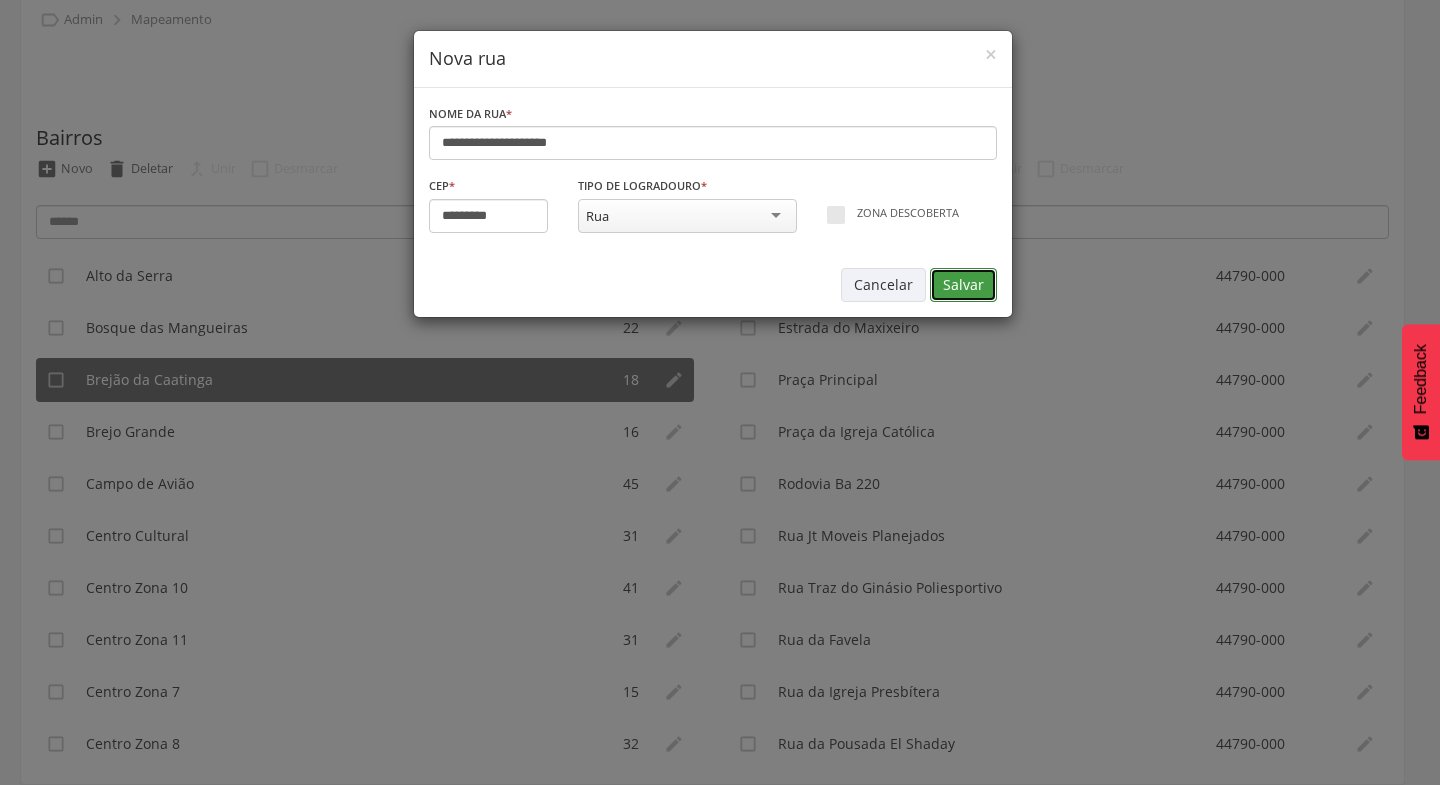 click on "Salvar" at bounding box center [963, 285] 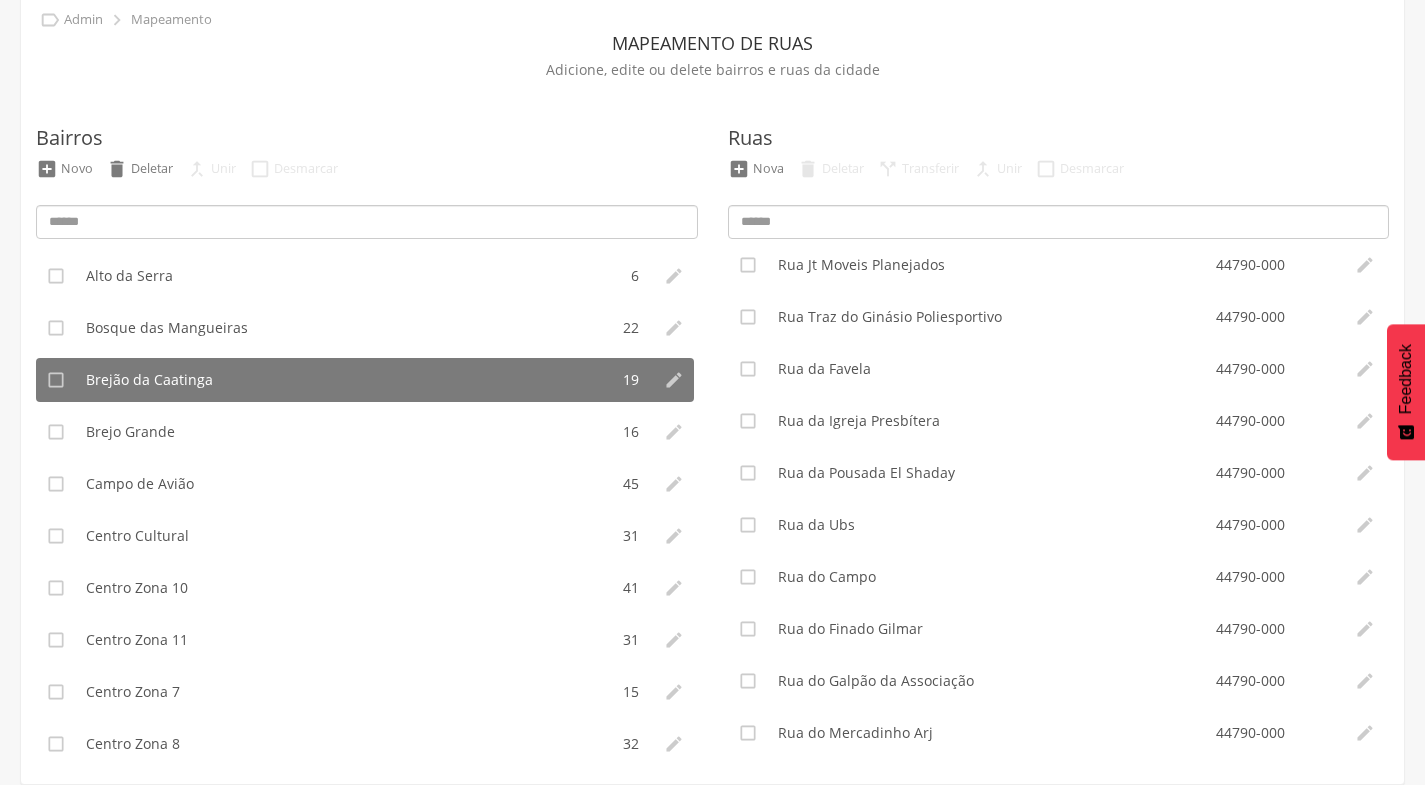 scroll, scrollTop: 488, scrollLeft: 0, axis: vertical 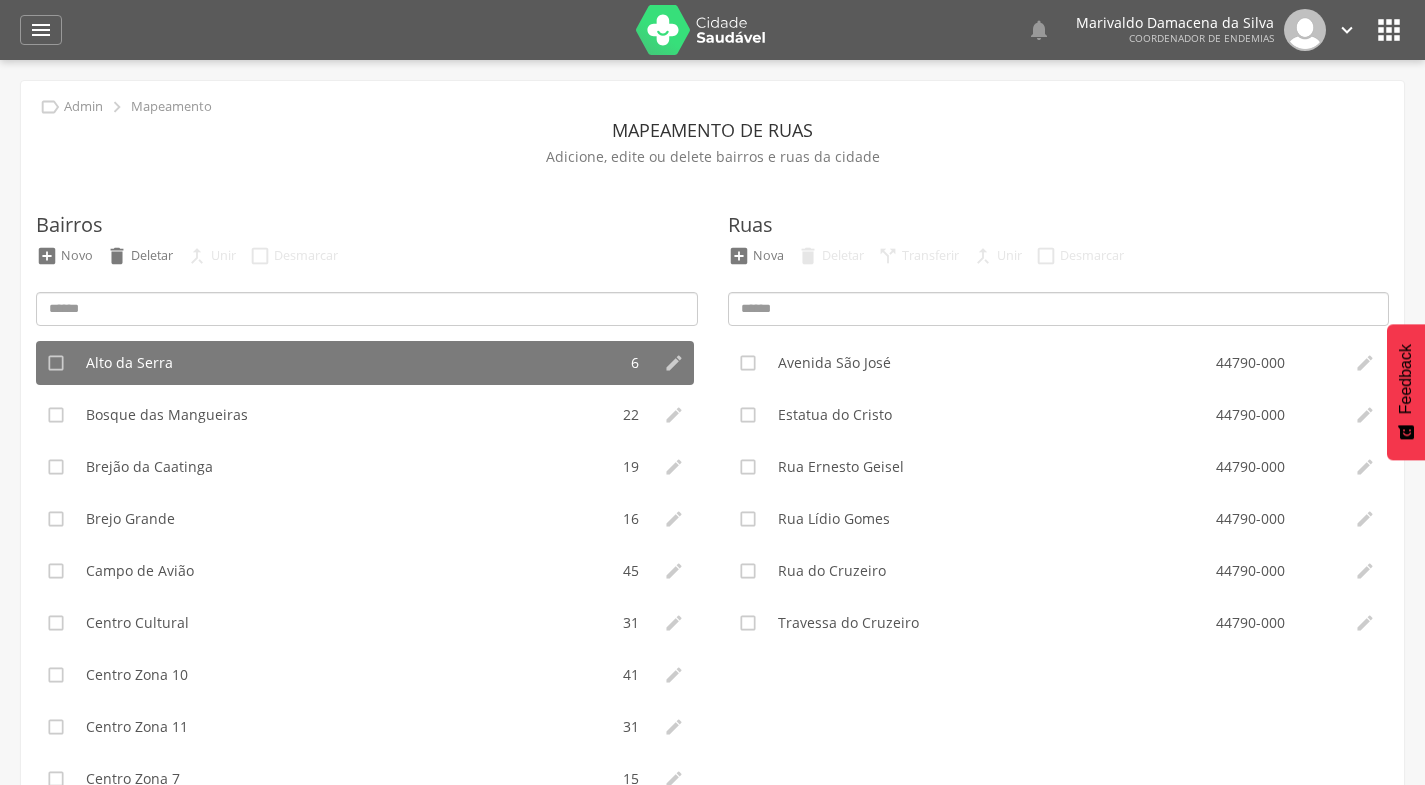 click on "" at bounding box center (1389, 30) 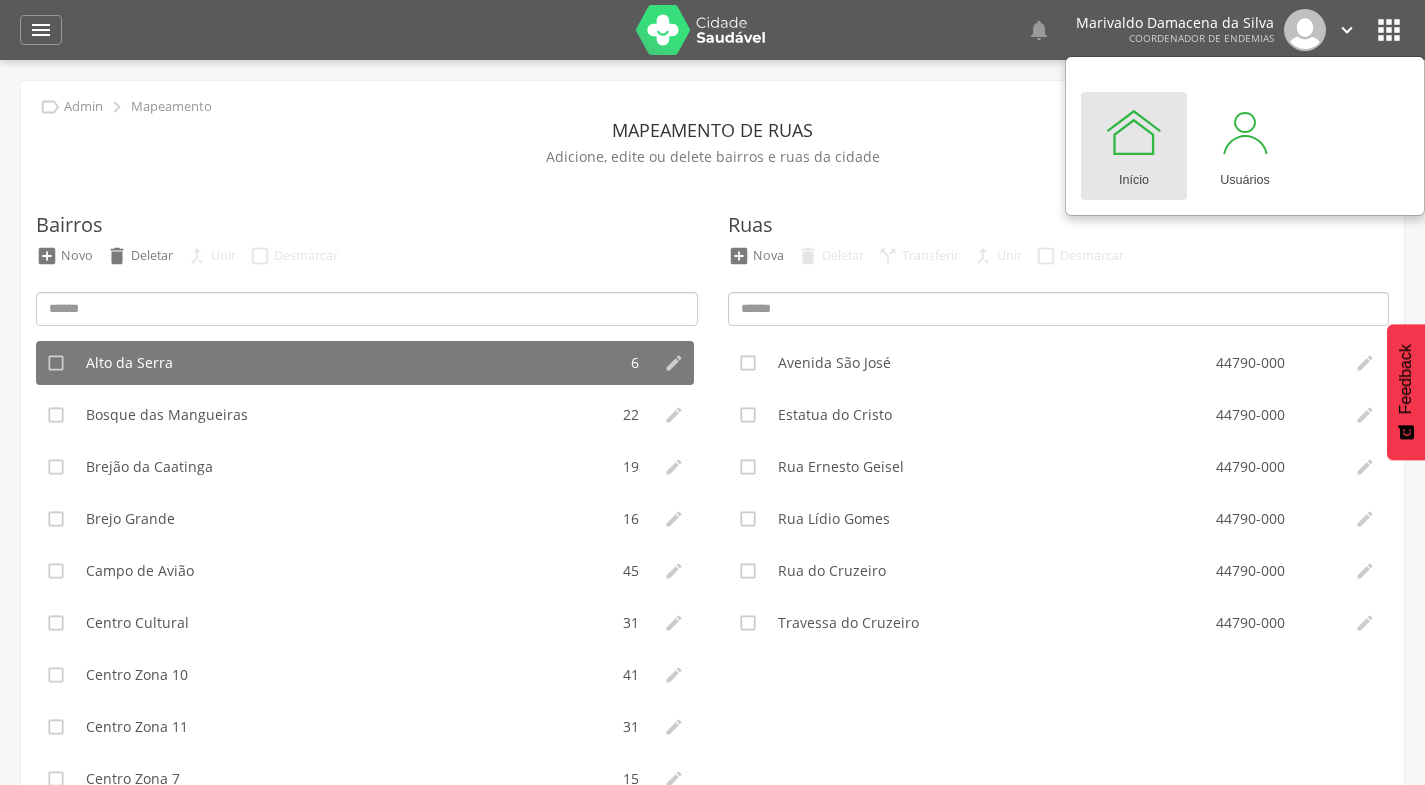 click on "" at bounding box center [1347, 30] 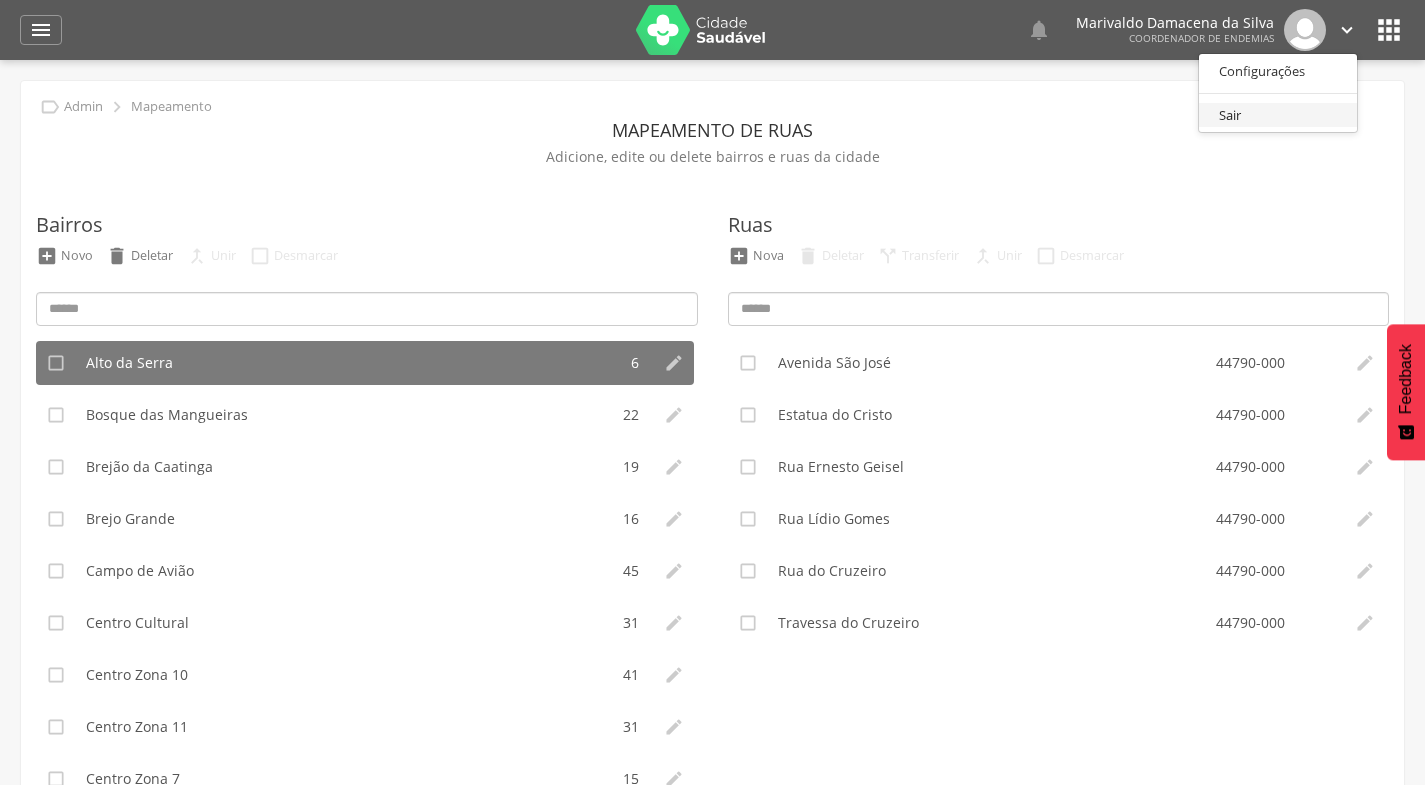 click on "Sair" at bounding box center (1278, 115) 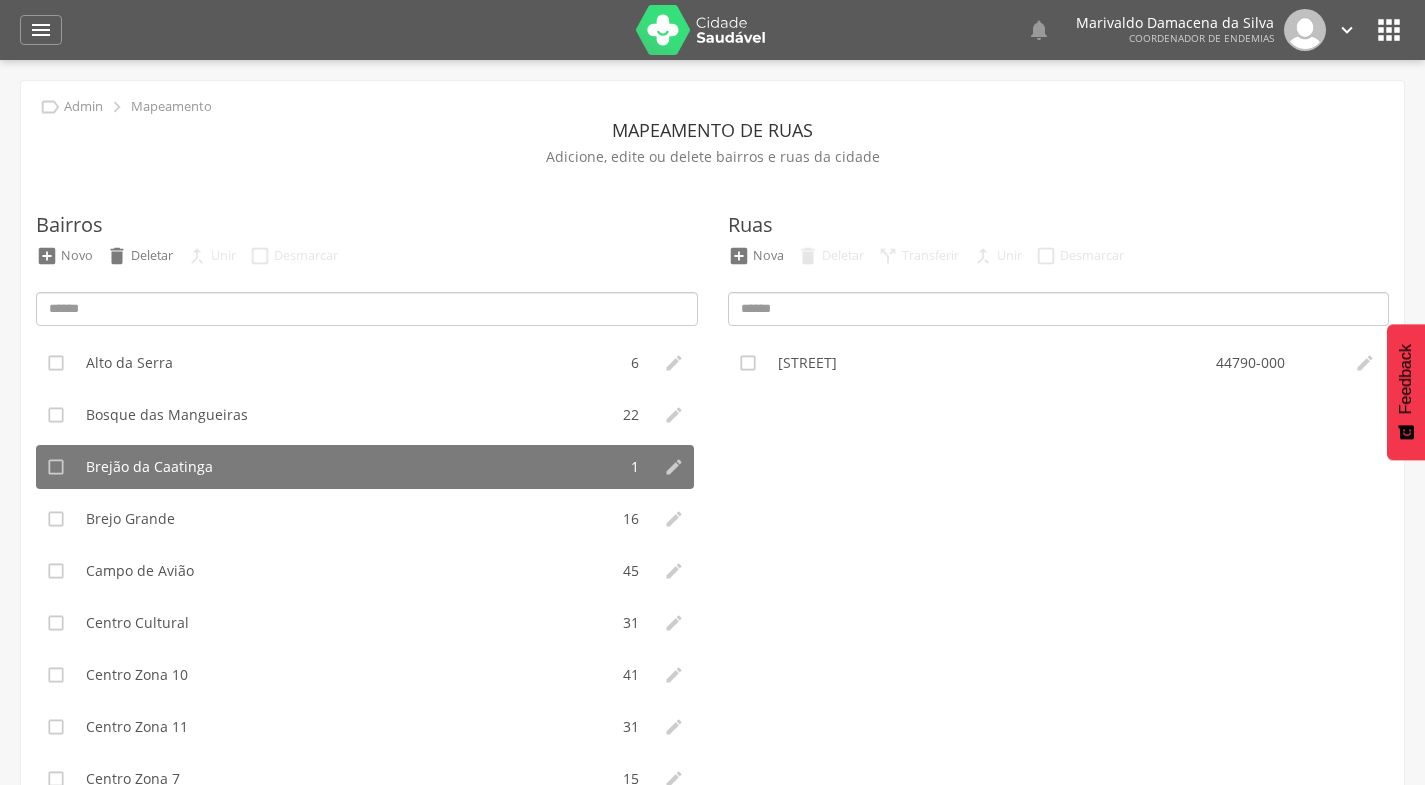 scroll, scrollTop: 0, scrollLeft: 0, axis: both 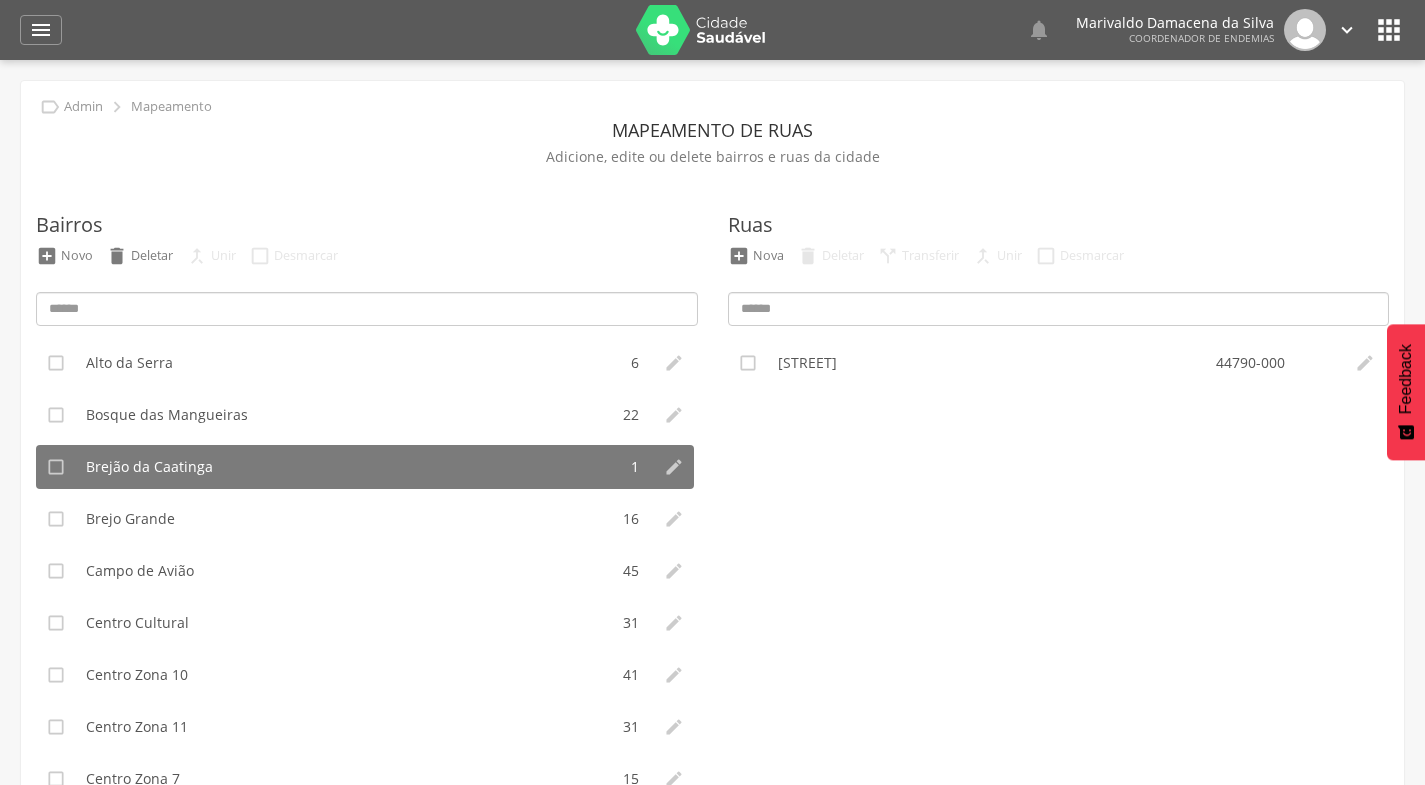 click on "" at bounding box center [1347, 30] 